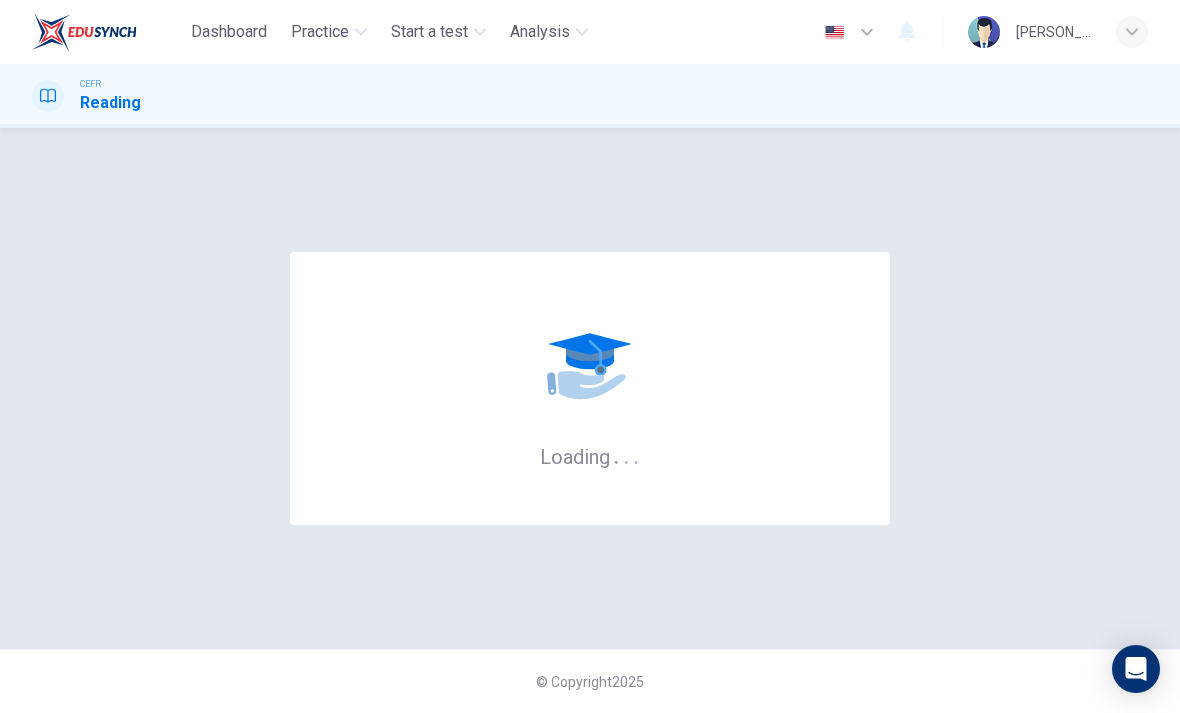 scroll, scrollTop: 0, scrollLeft: 0, axis: both 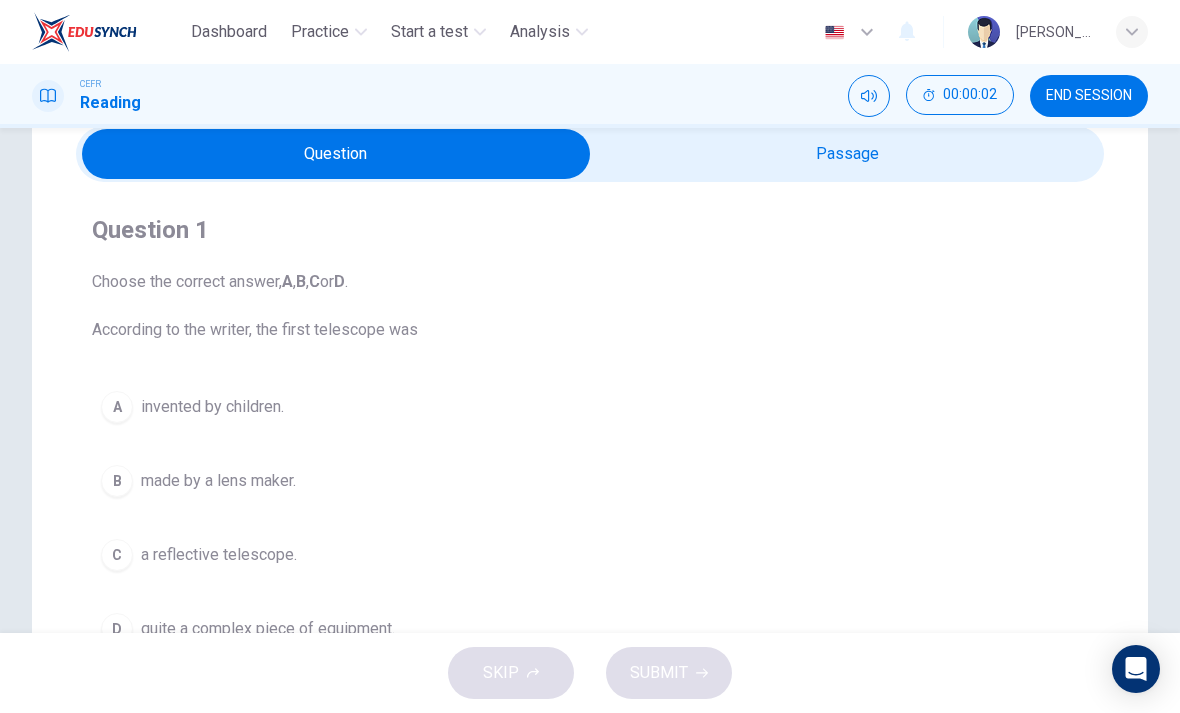 click at bounding box center (336, 154) 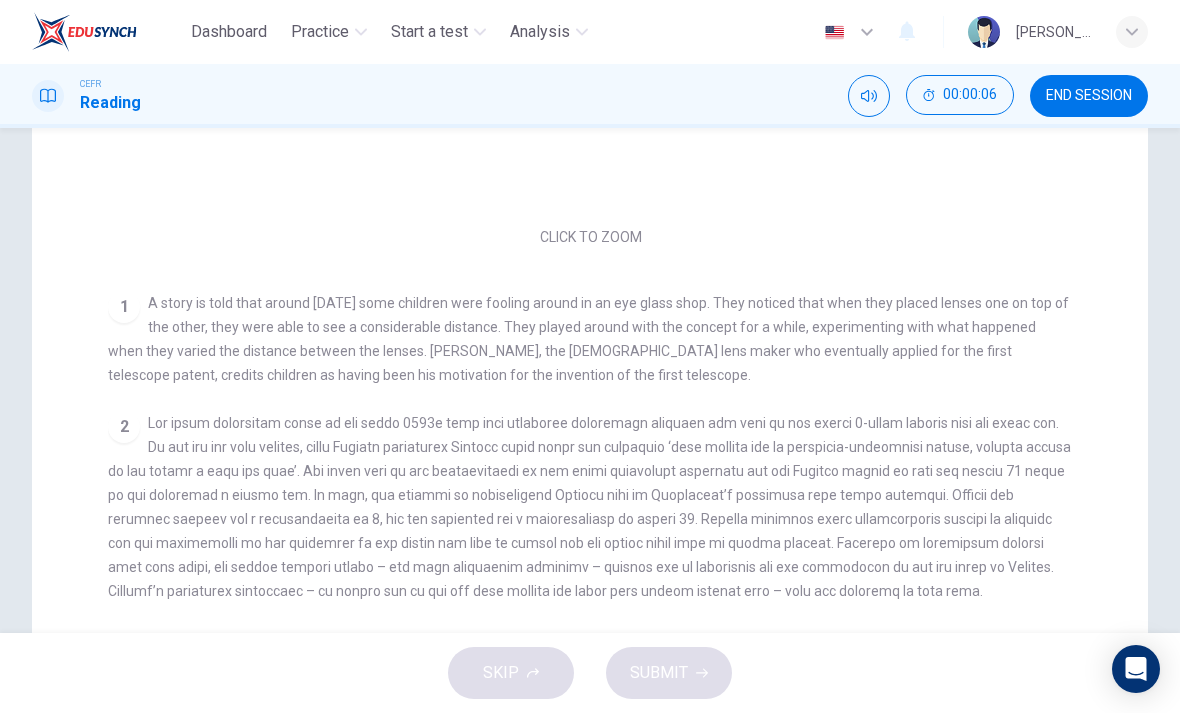 scroll, scrollTop: 226, scrollLeft: 0, axis: vertical 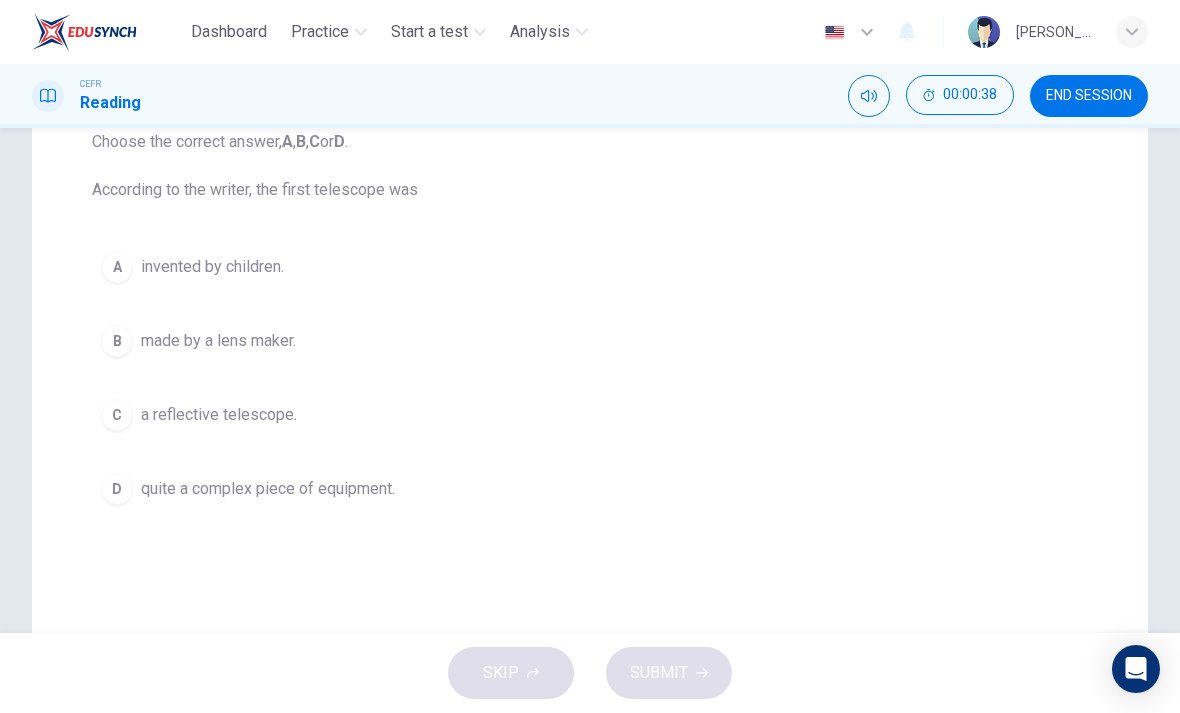click on "A" at bounding box center (117, 267) 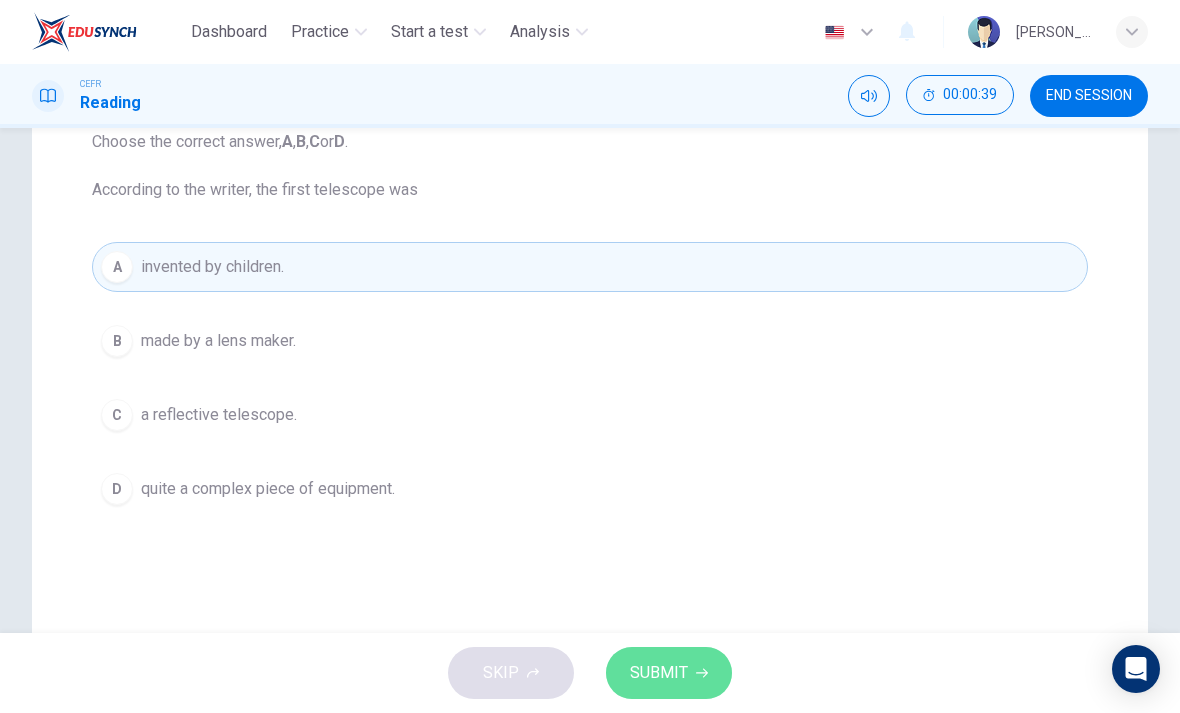 click on "SUBMIT" at bounding box center (659, 673) 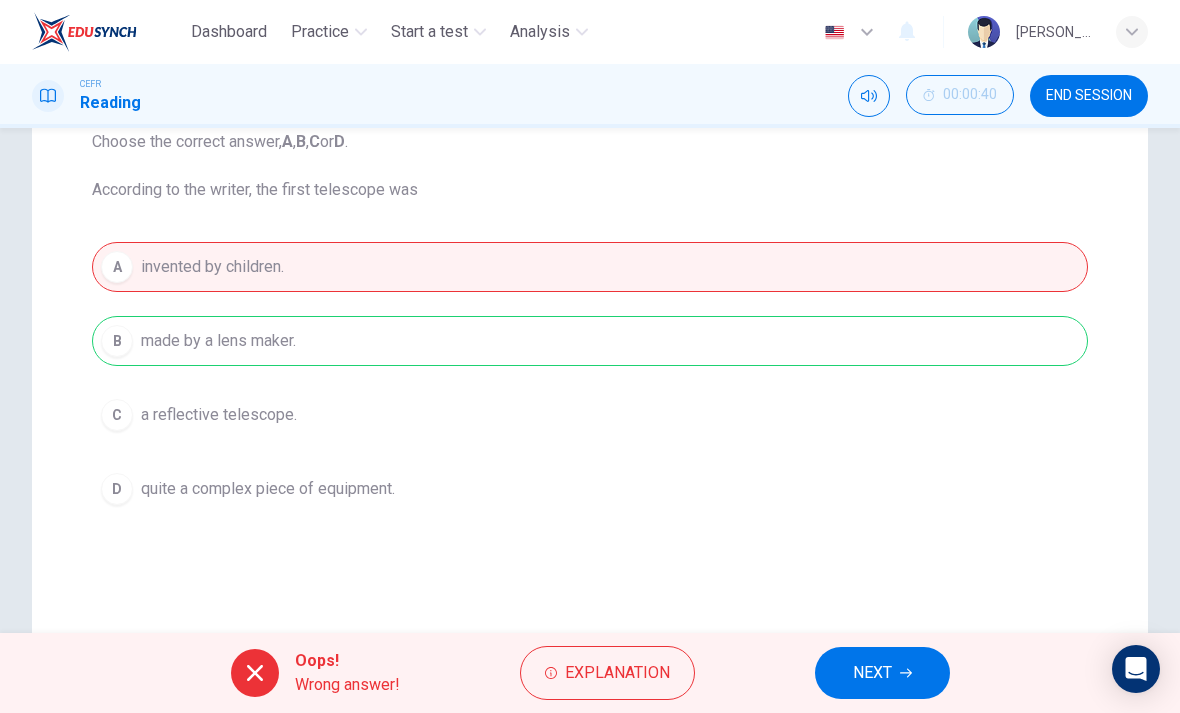 click on "NEXT" at bounding box center [882, 673] 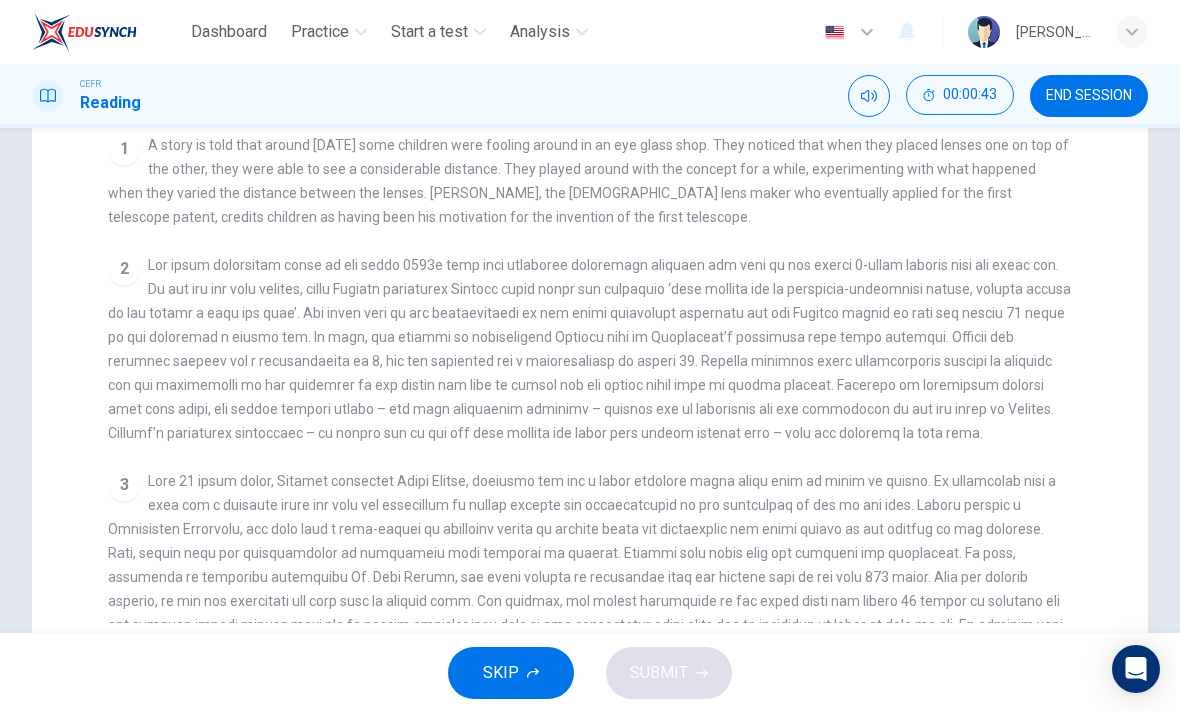scroll, scrollTop: 461, scrollLeft: 0, axis: vertical 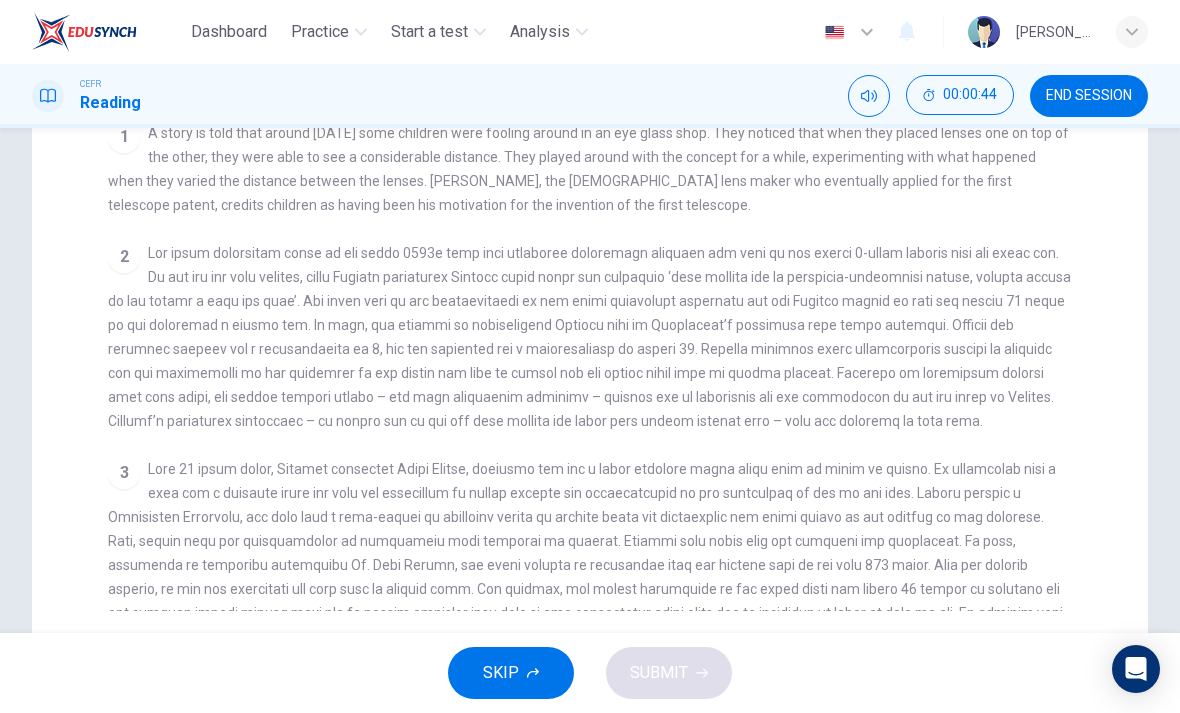 click on "CLICK TO ZOOM Click to Zoom 1 A story is told that around [DATE] some children were fooling around in
an eye glass shop. They noticed that when they placed lenses one on top of the
other, they were able to see a considerable distance. They played around with
the concept for a while, experimenting with what happened when they varied
the distance between the lenses. [PERSON_NAME], the [DEMOGRAPHIC_DATA] lens maker who
eventually applied for the first telescope patent, credits children as having
been his motivation for the invention of the first telescope. 2 3 4 5" at bounding box center (603, 253) 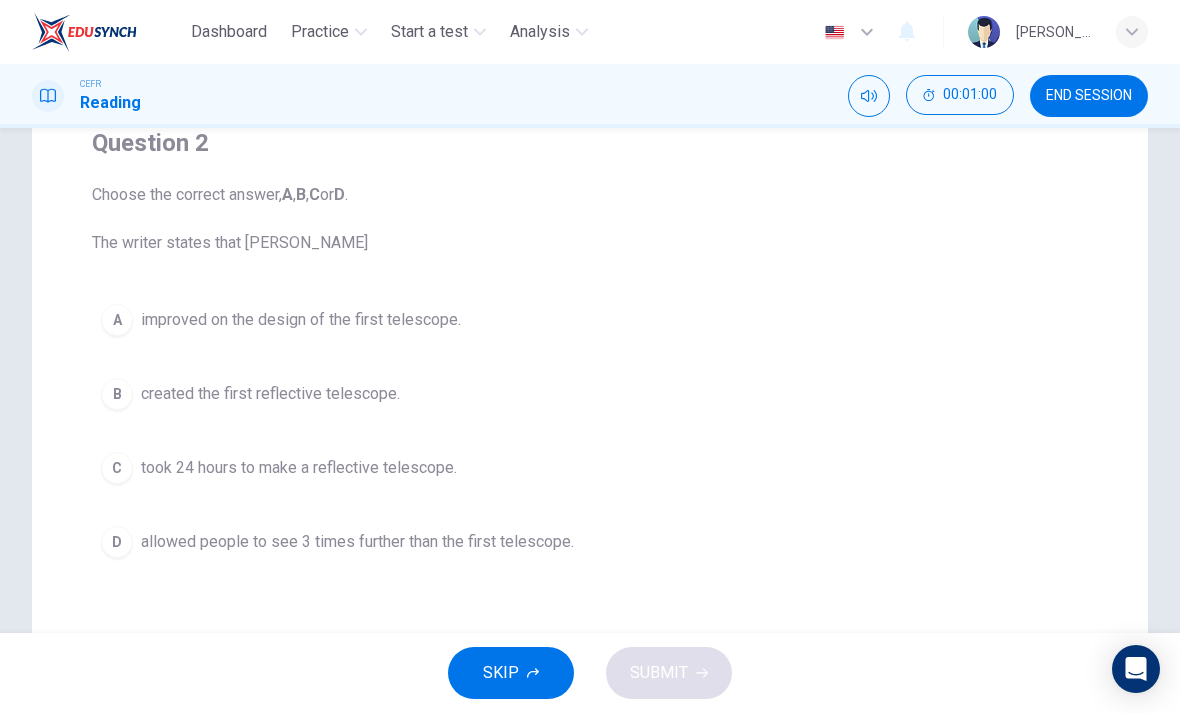 scroll, scrollTop: 176, scrollLeft: 0, axis: vertical 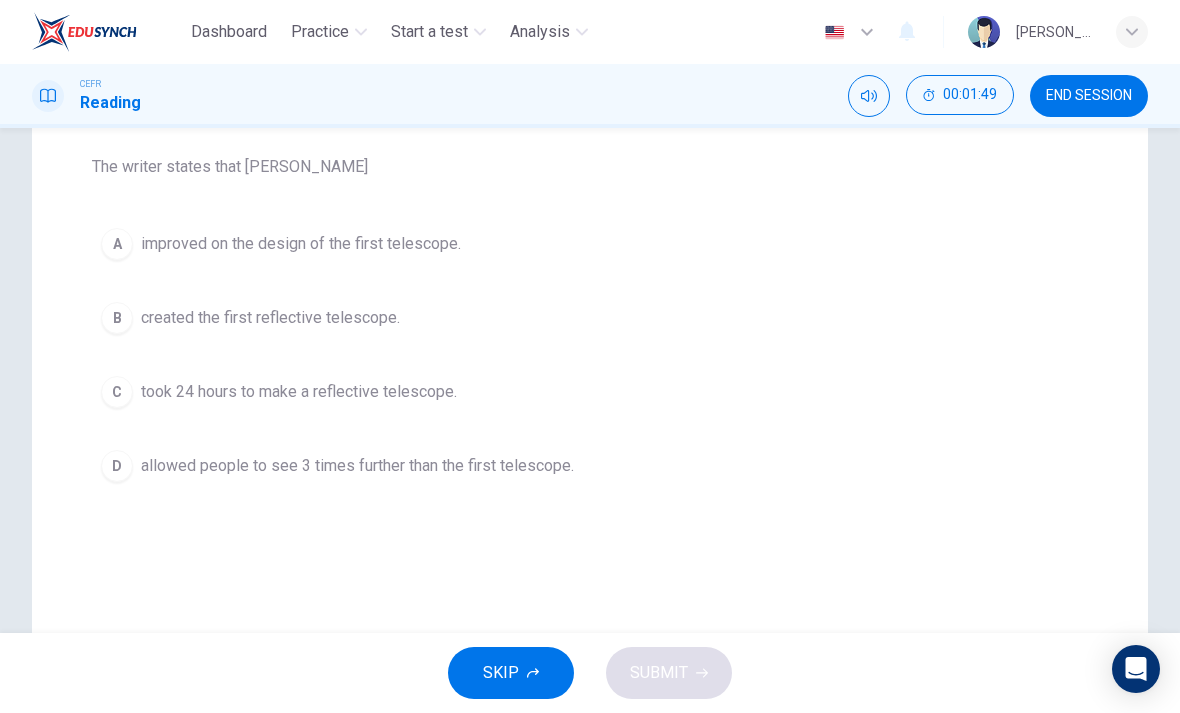 click on "A improved on the design of the first telescope." at bounding box center [590, 244] 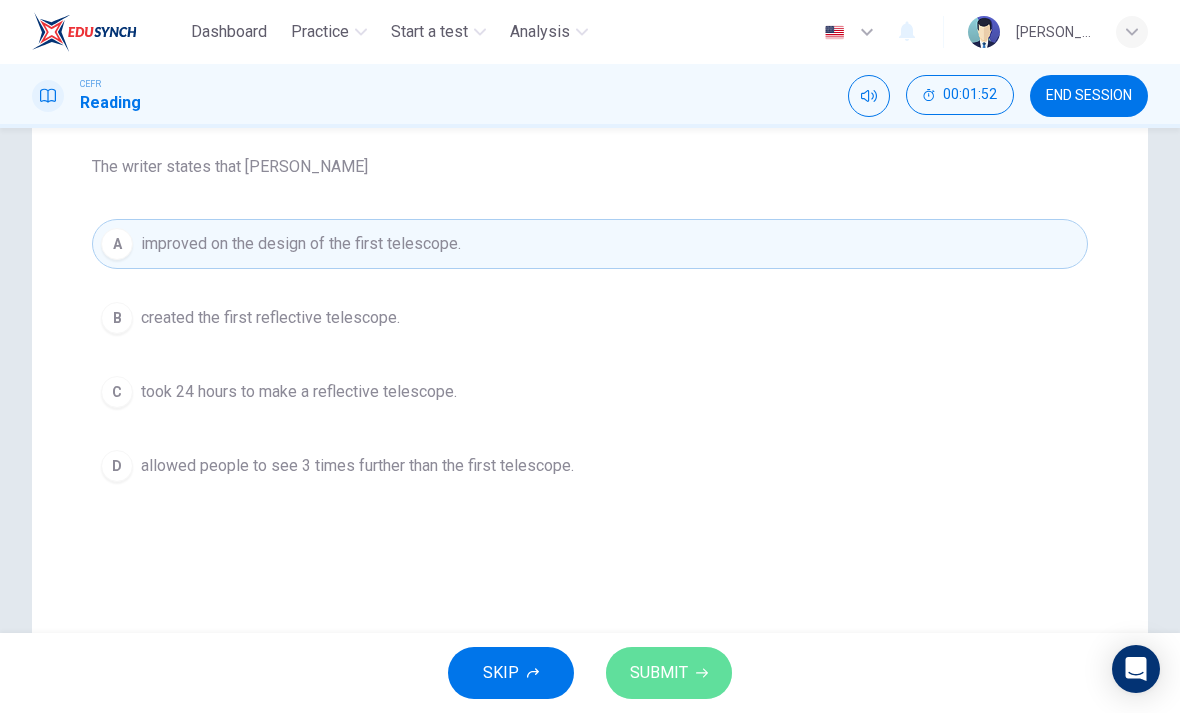 click on "SUBMIT" at bounding box center [669, 673] 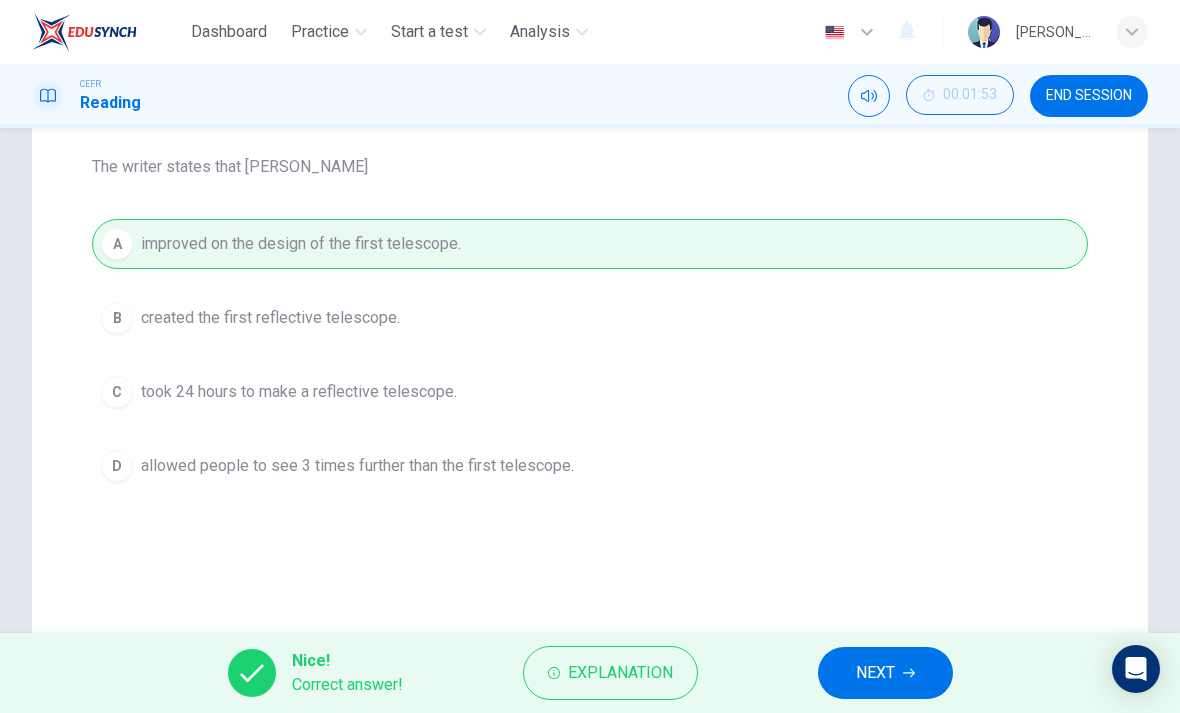click on "NEXT" at bounding box center (885, 673) 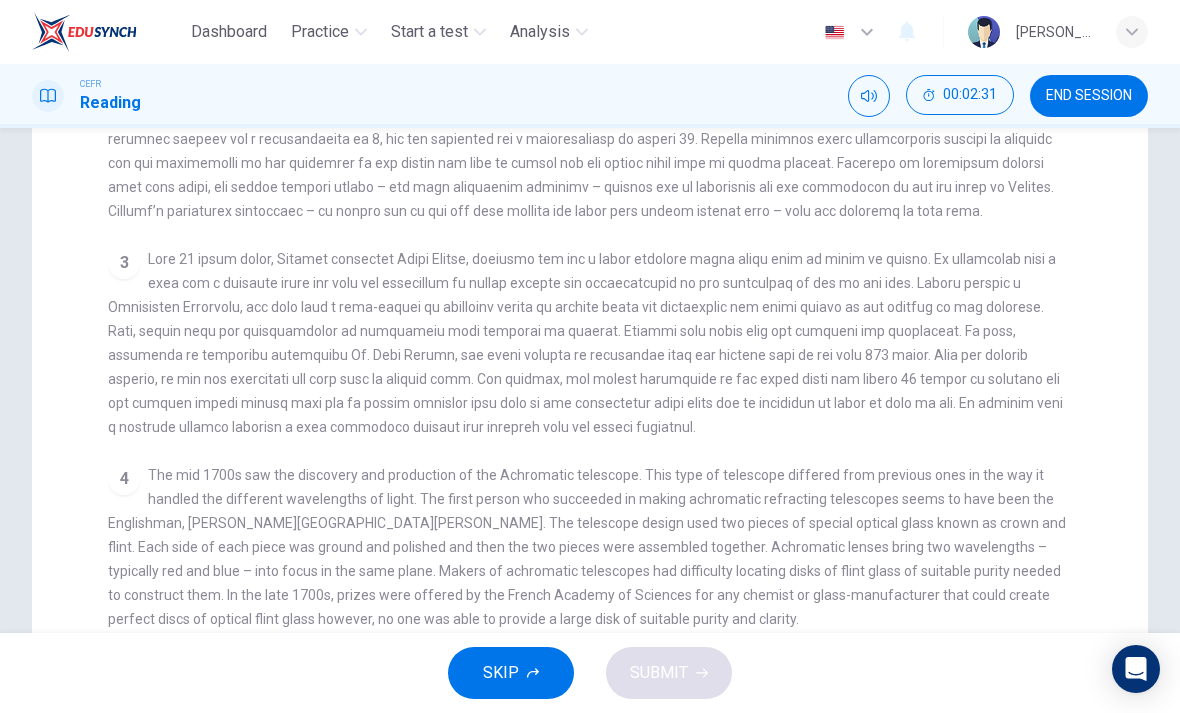 scroll, scrollTop: 593, scrollLeft: 0, axis: vertical 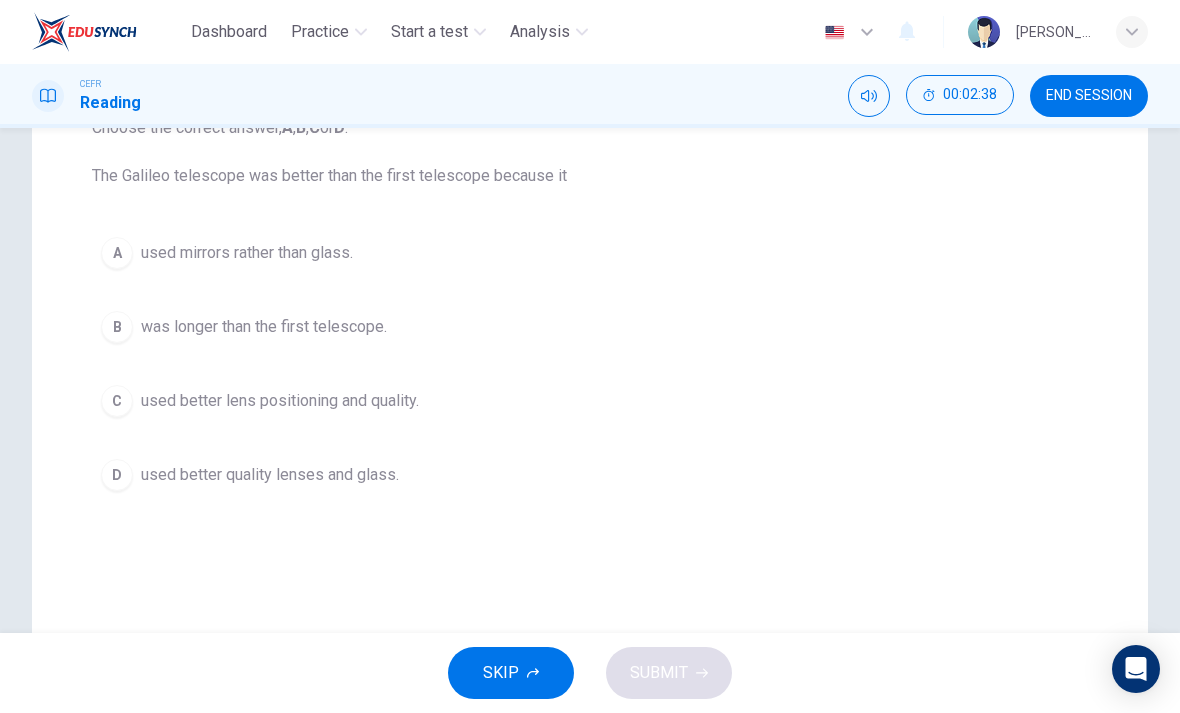 click on "A used mirrors rather than glass." at bounding box center [590, 253] 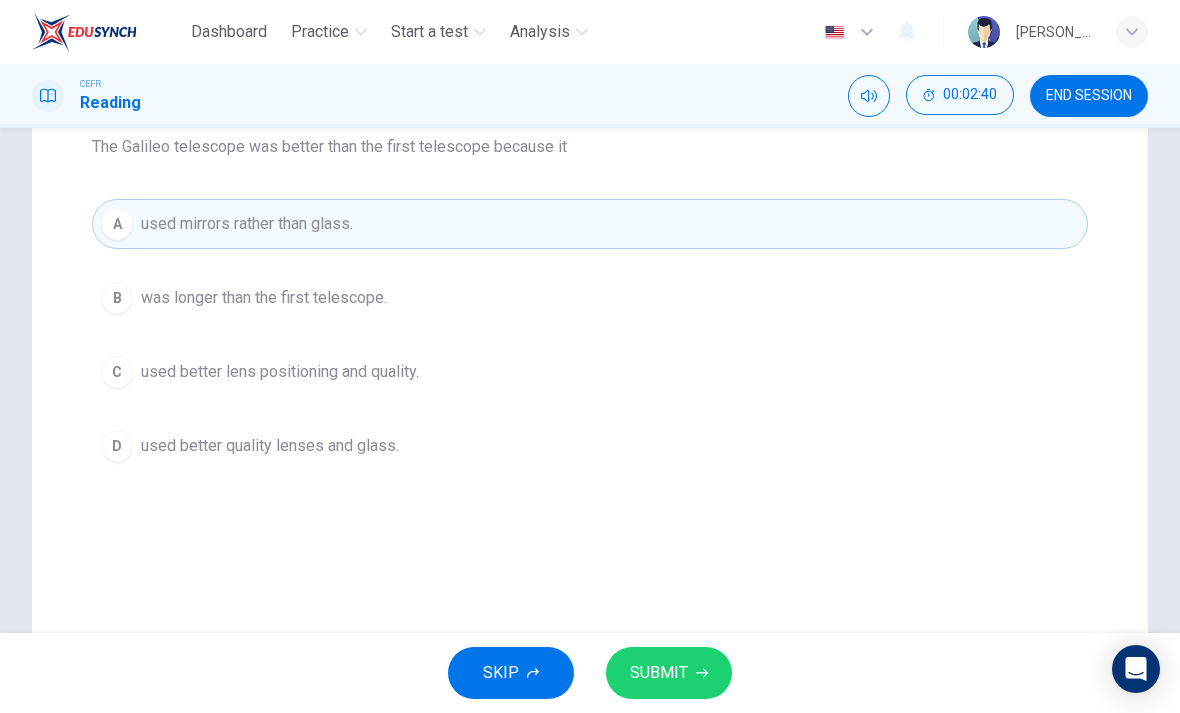 scroll, scrollTop: 270, scrollLeft: 0, axis: vertical 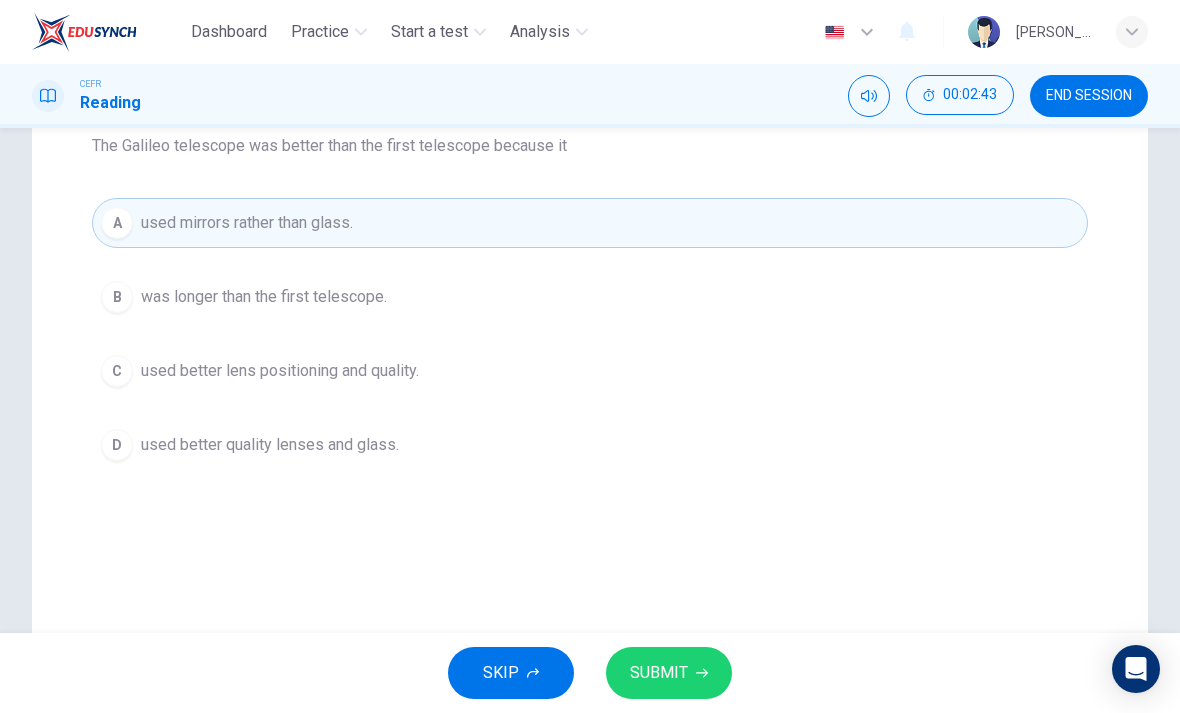click on "C used better lens positioning and quality." at bounding box center (590, 371) 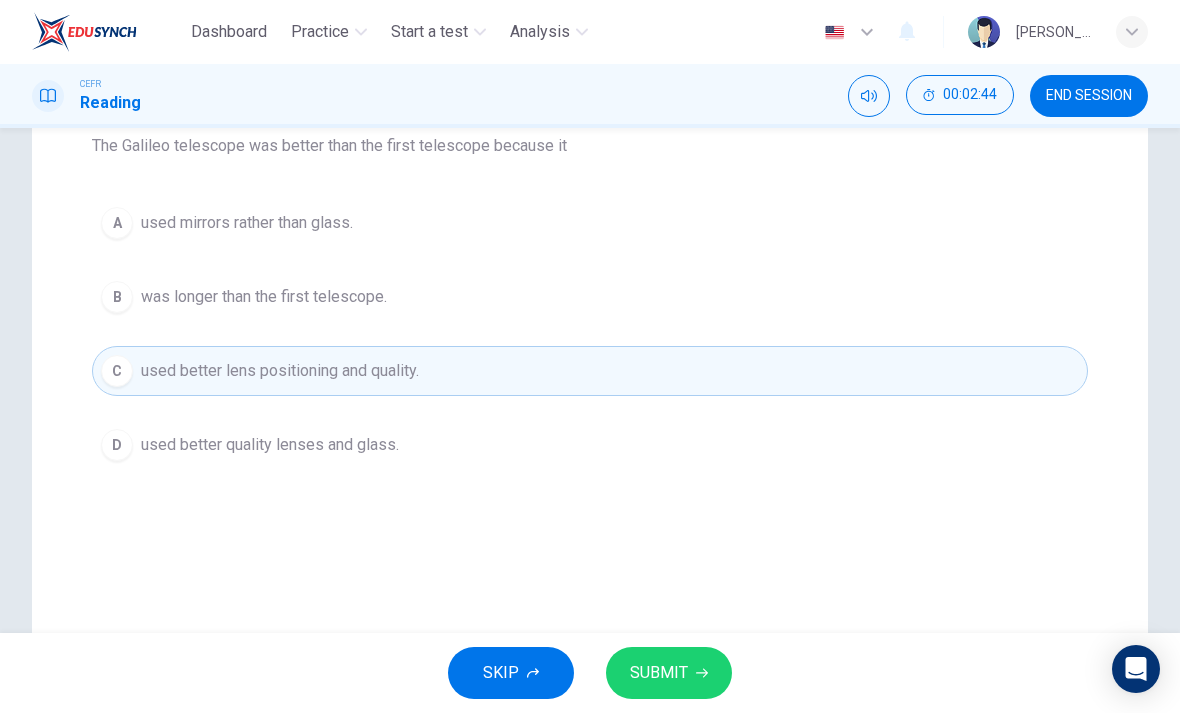 click on "C used better lens positioning and quality." at bounding box center [590, 371] 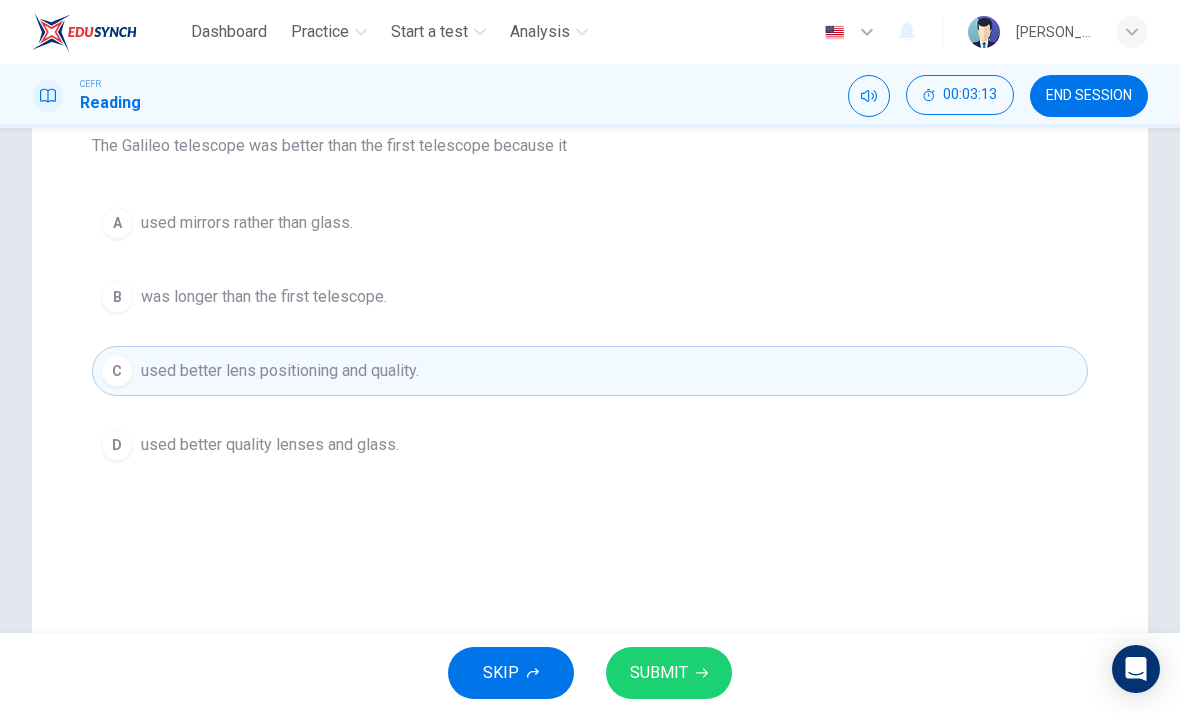click on "A used mirrors rather than glass." at bounding box center (590, 223) 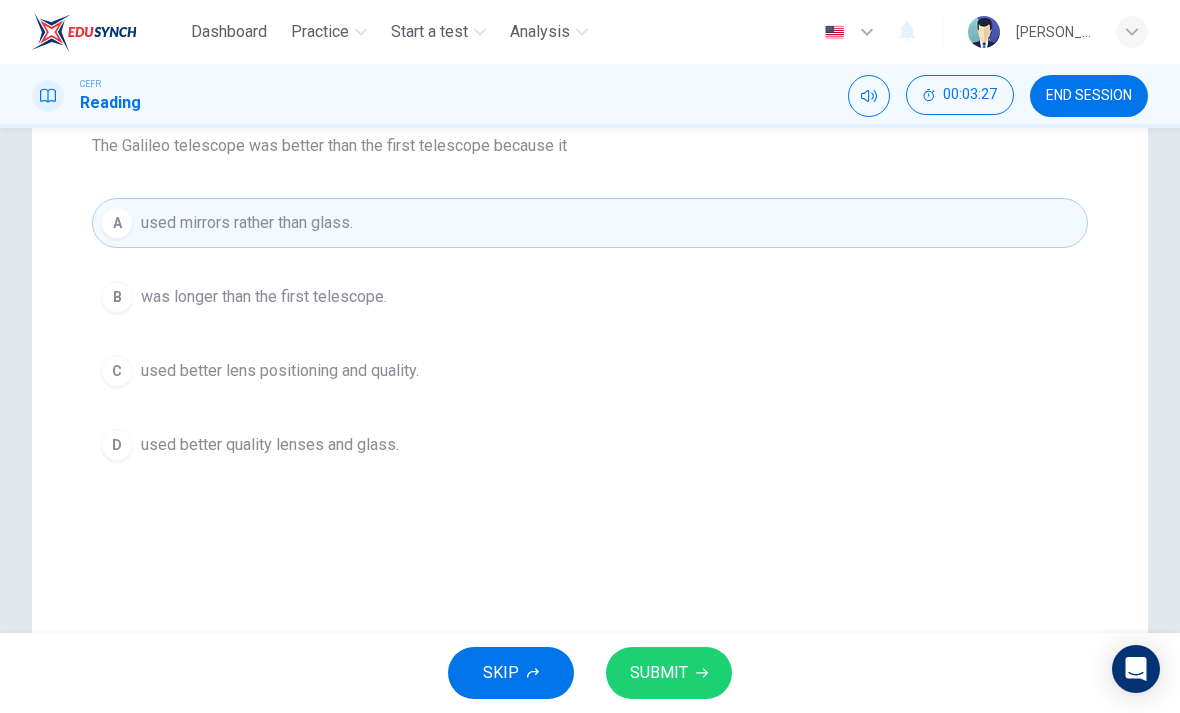 click on "D used better quality lenses and glass." at bounding box center (590, 445) 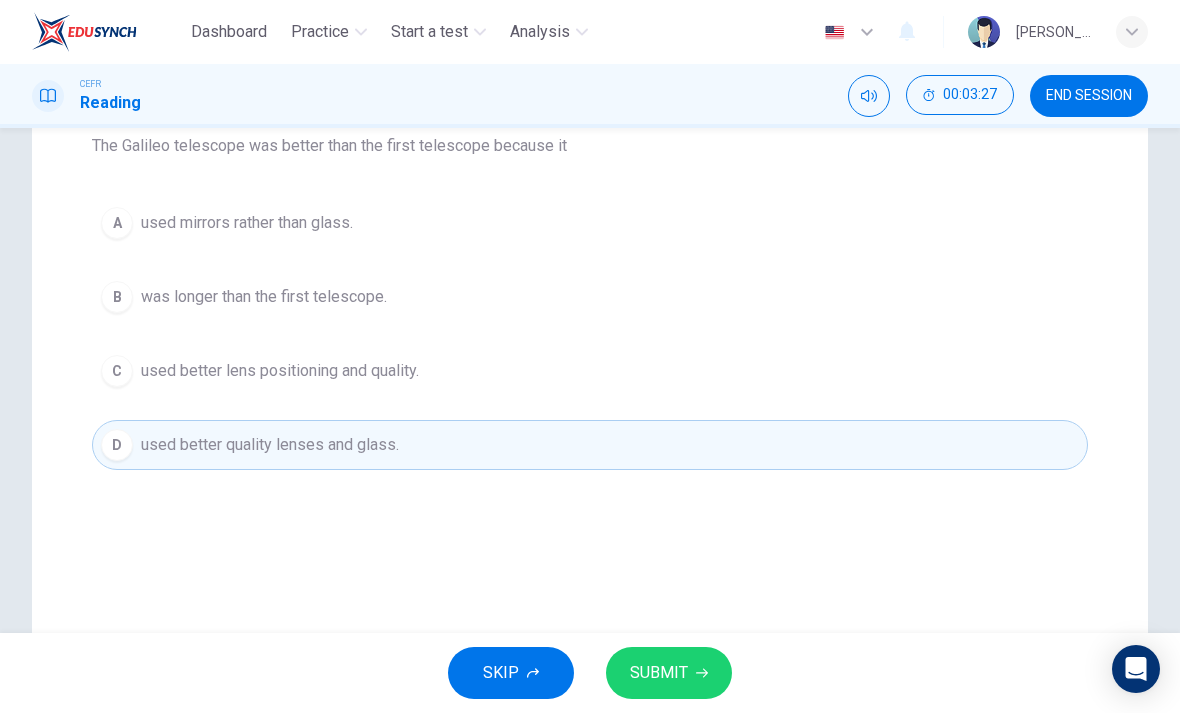 click on "SUBMIT" at bounding box center (659, 673) 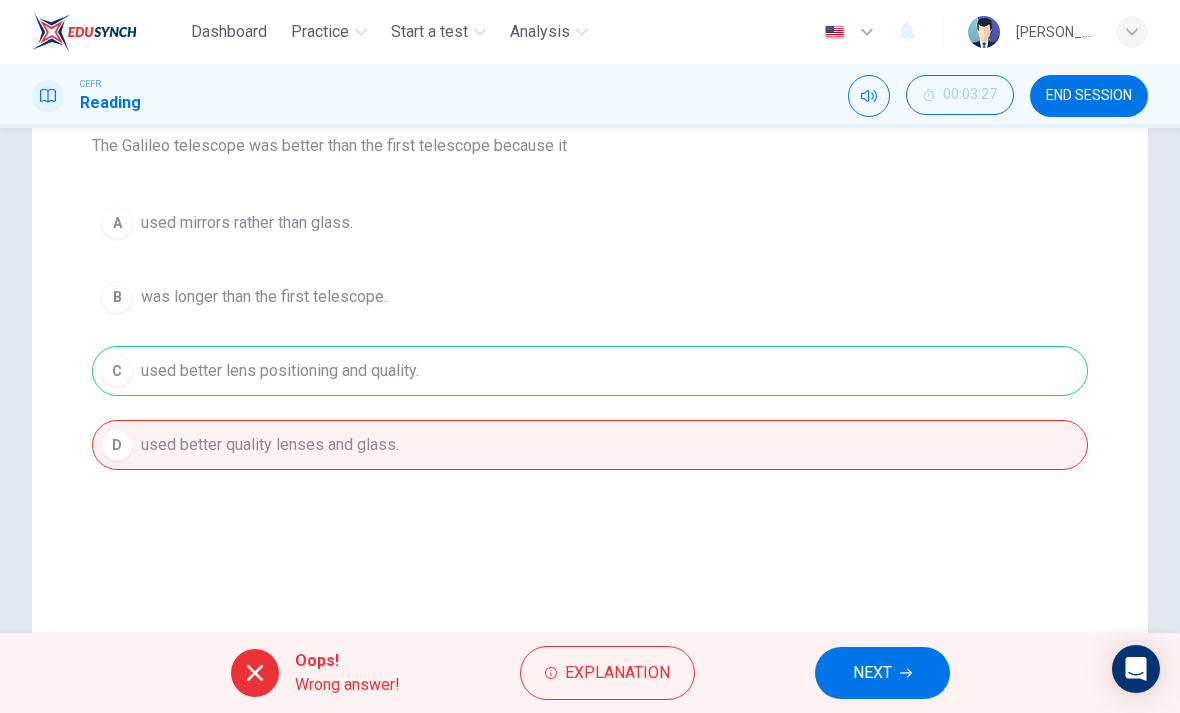 click on "NEXT" at bounding box center [872, 673] 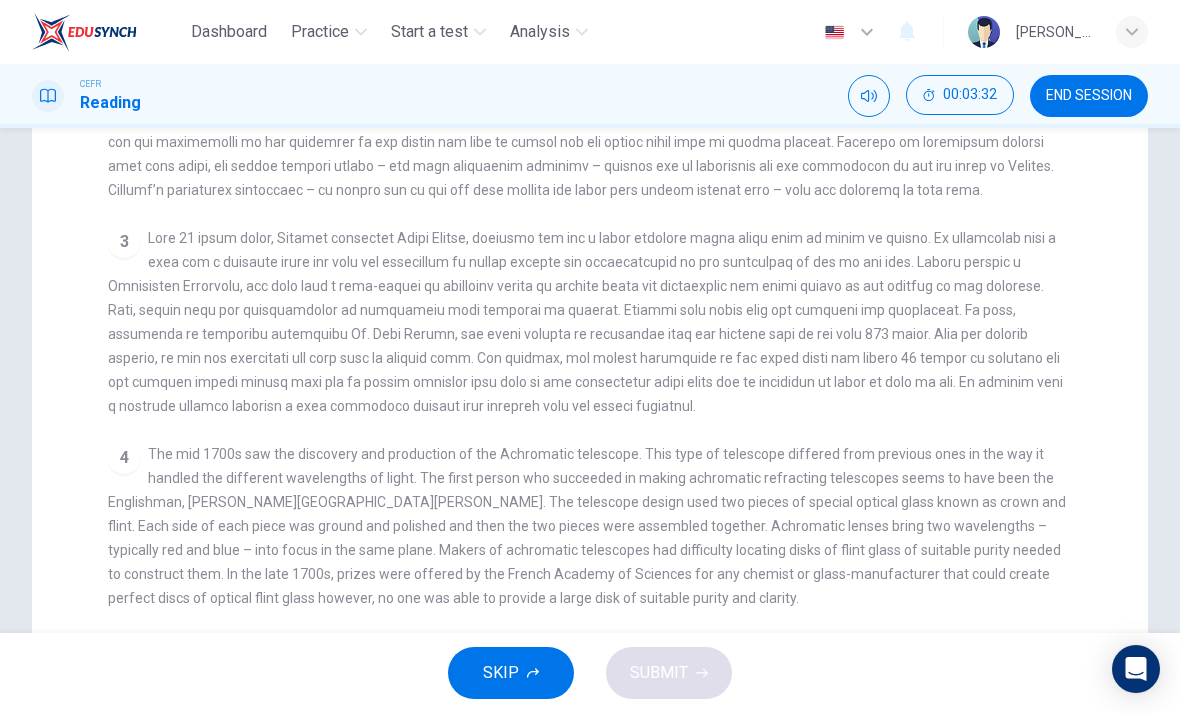 scroll, scrollTop: 614, scrollLeft: 0, axis: vertical 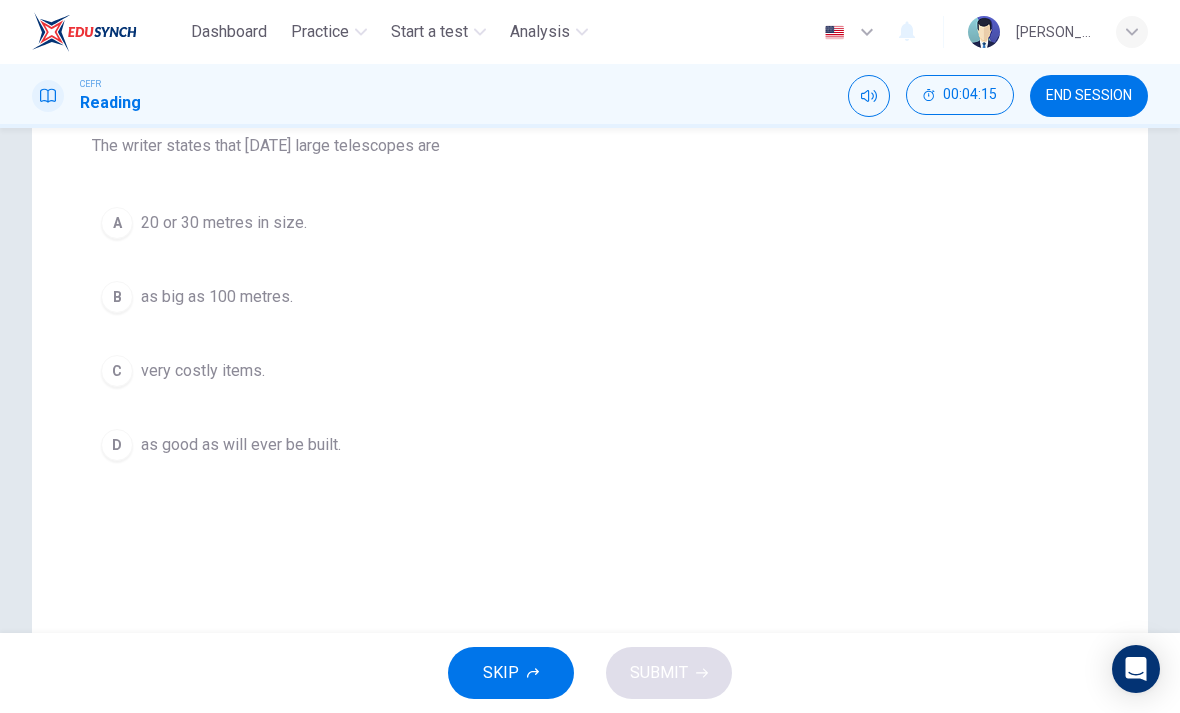 click on "C very costly items." at bounding box center (590, 371) 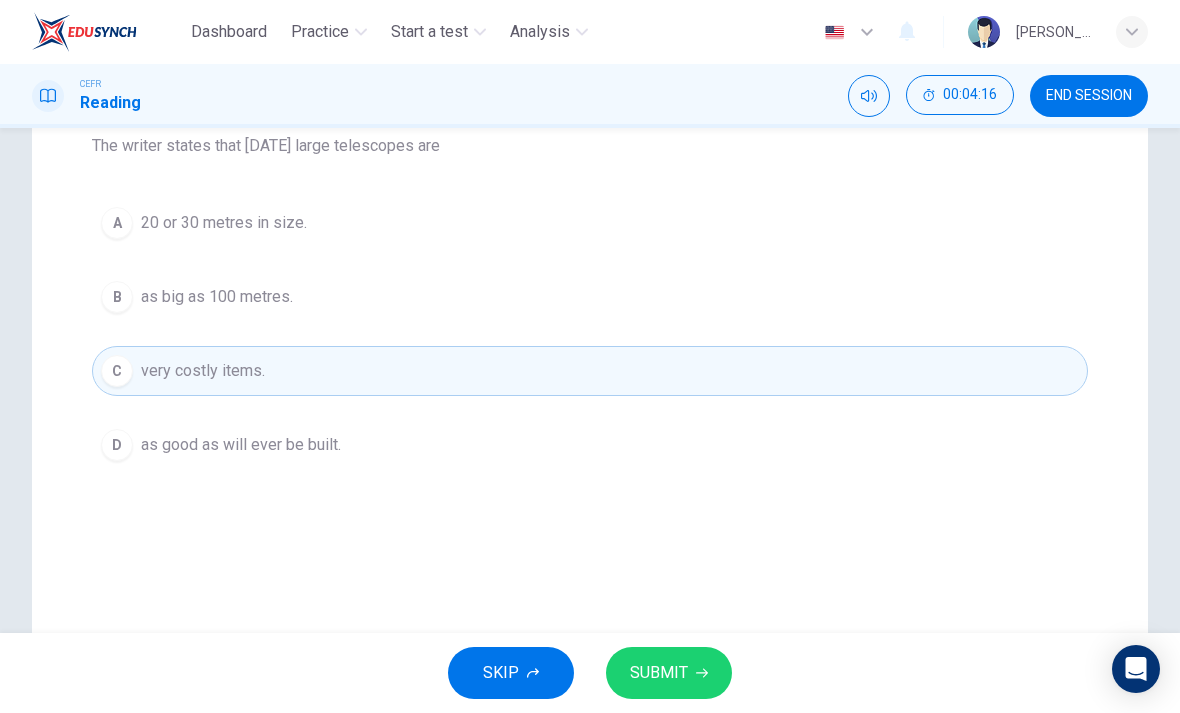 click on "SUBMIT" at bounding box center (659, 673) 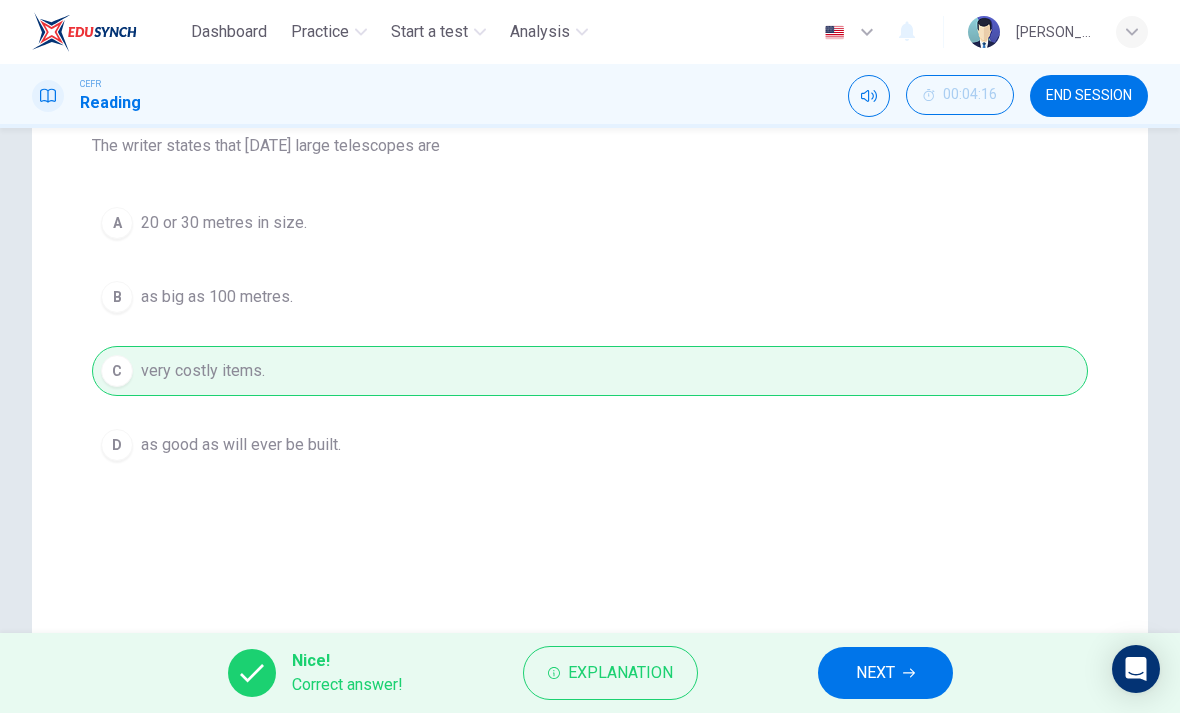 click on "NEXT" at bounding box center (885, 673) 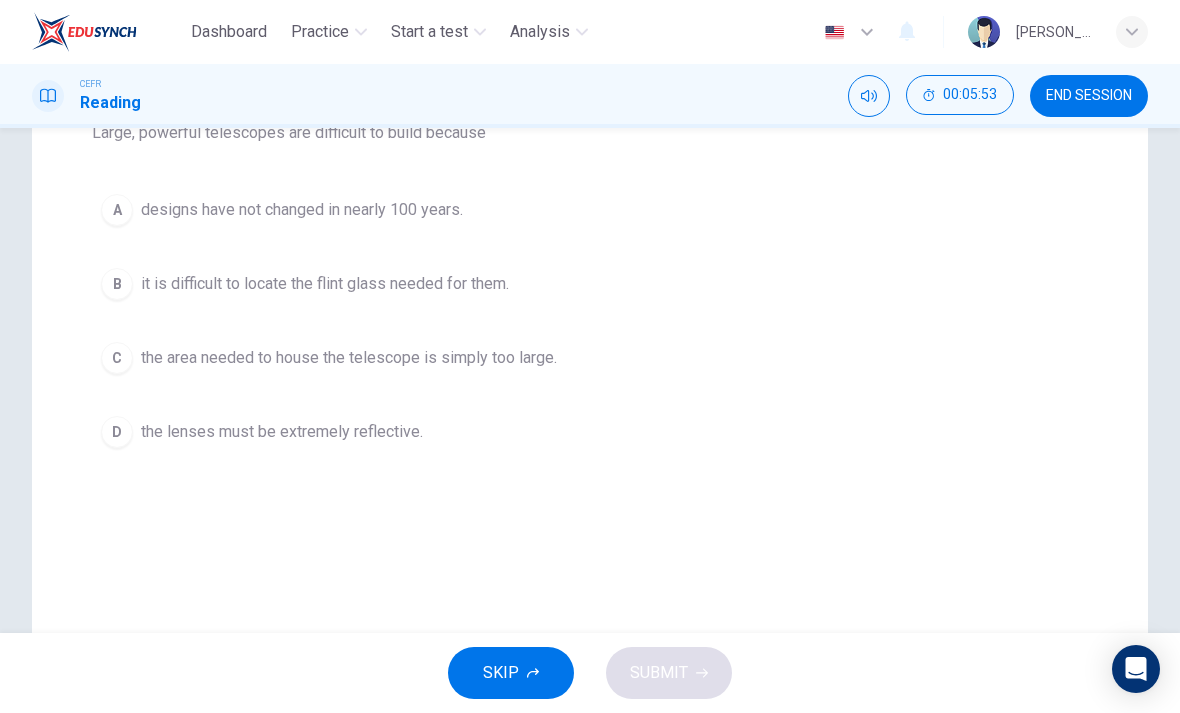 scroll, scrollTop: 277, scrollLeft: 0, axis: vertical 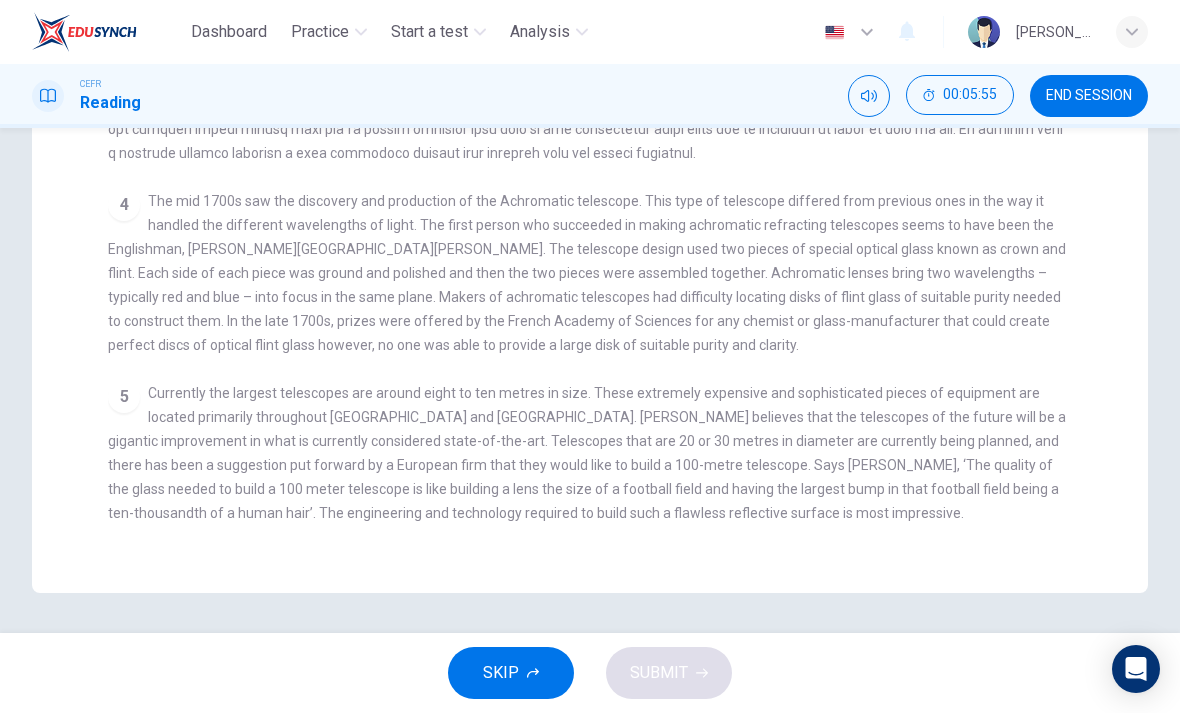 click on "5 Currently the largest telescopes are around eight to ten metres in size. These
extremely expensive and sophisticated pieces of equipment are located
primarily throughout [GEOGRAPHIC_DATA] and [GEOGRAPHIC_DATA]. [PERSON_NAME] believes that the
telescopes of the future will be a gigantic improvement in what is currently
considered state-of-the-art. Telescopes that are 20 or 30 metres in diameter
are currently being planned, and there has been a suggestion put forward by a
European firm that they would like to build a 100-metre telescope. Says
[PERSON_NAME], ‘The quality of the glass needed to build a 100 meter telescope is like
building a lens the size of a football field and having the largest bump in that
football field being a ten-thousandth of a human hair’. The engineering and
technology required to build such a flawless reflective surface is most
impressive." at bounding box center (590, 453) 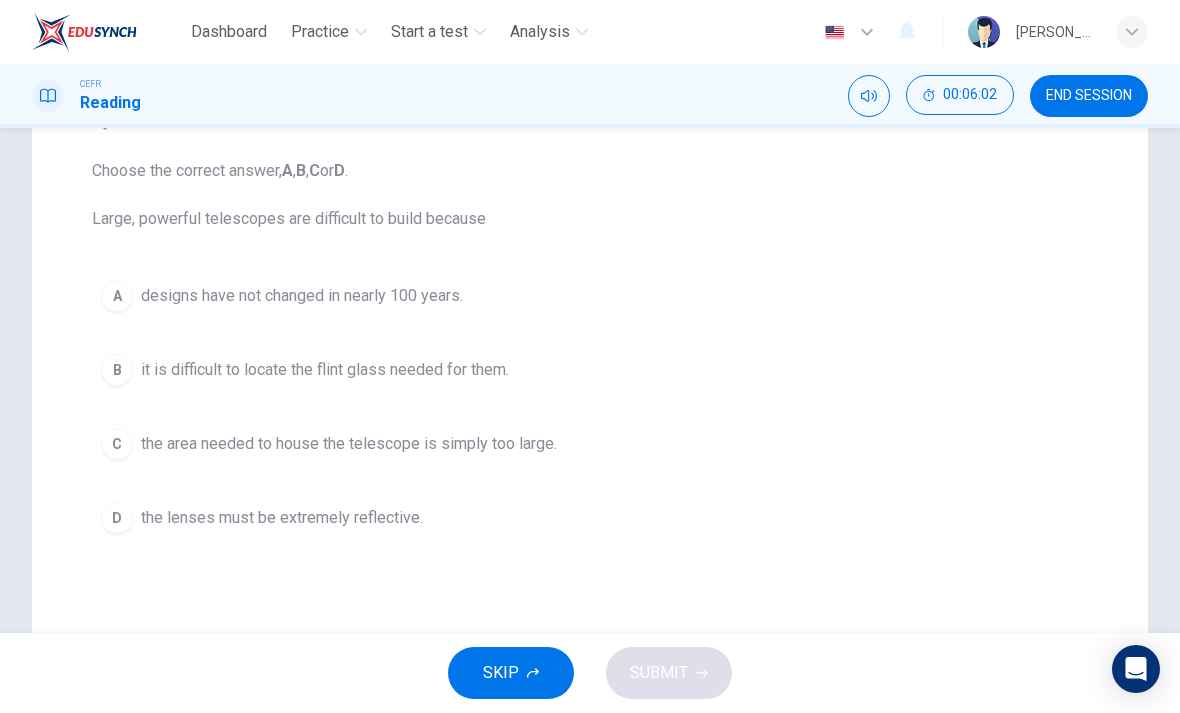 scroll, scrollTop: 194, scrollLeft: 0, axis: vertical 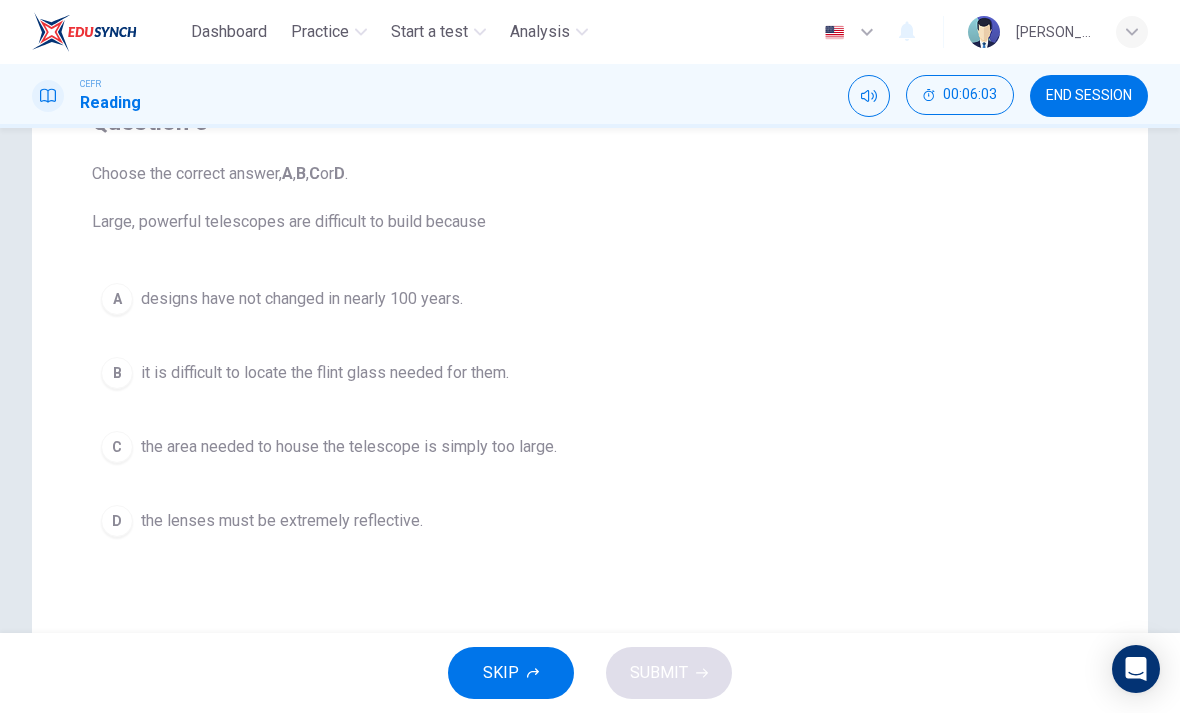 click on "it is difficult to locate the flint glass needed for them." at bounding box center (325, 373) 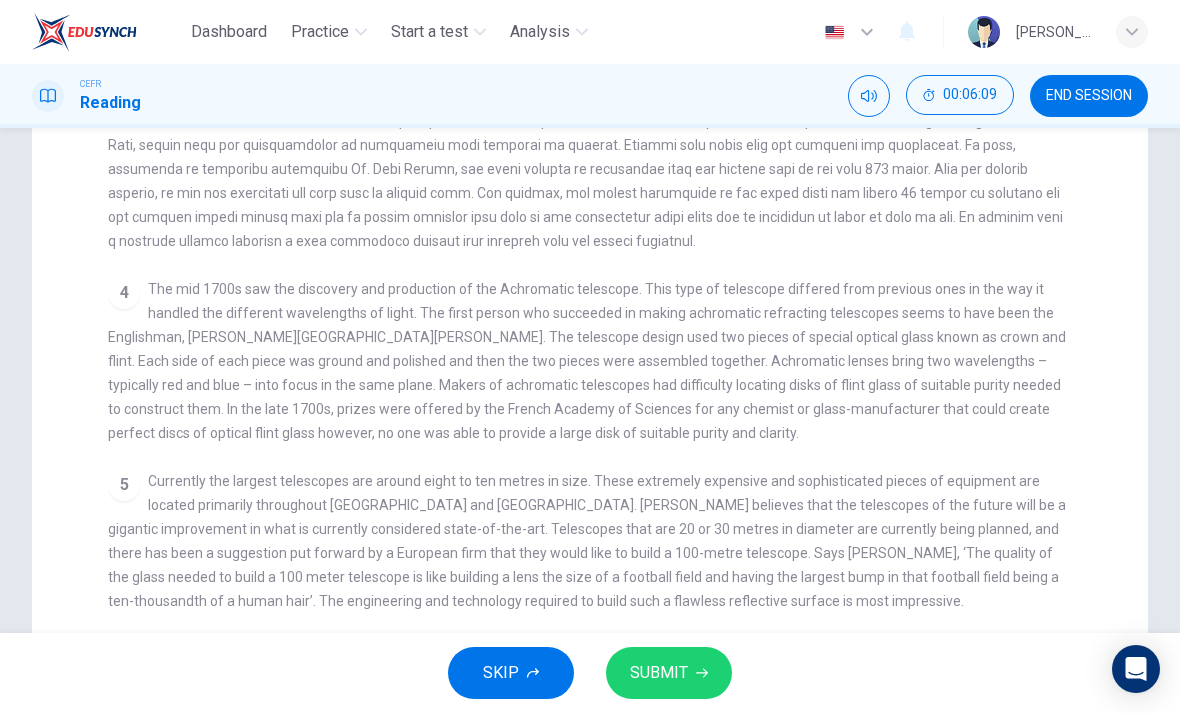 scroll, scrollTop: 442, scrollLeft: 0, axis: vertical 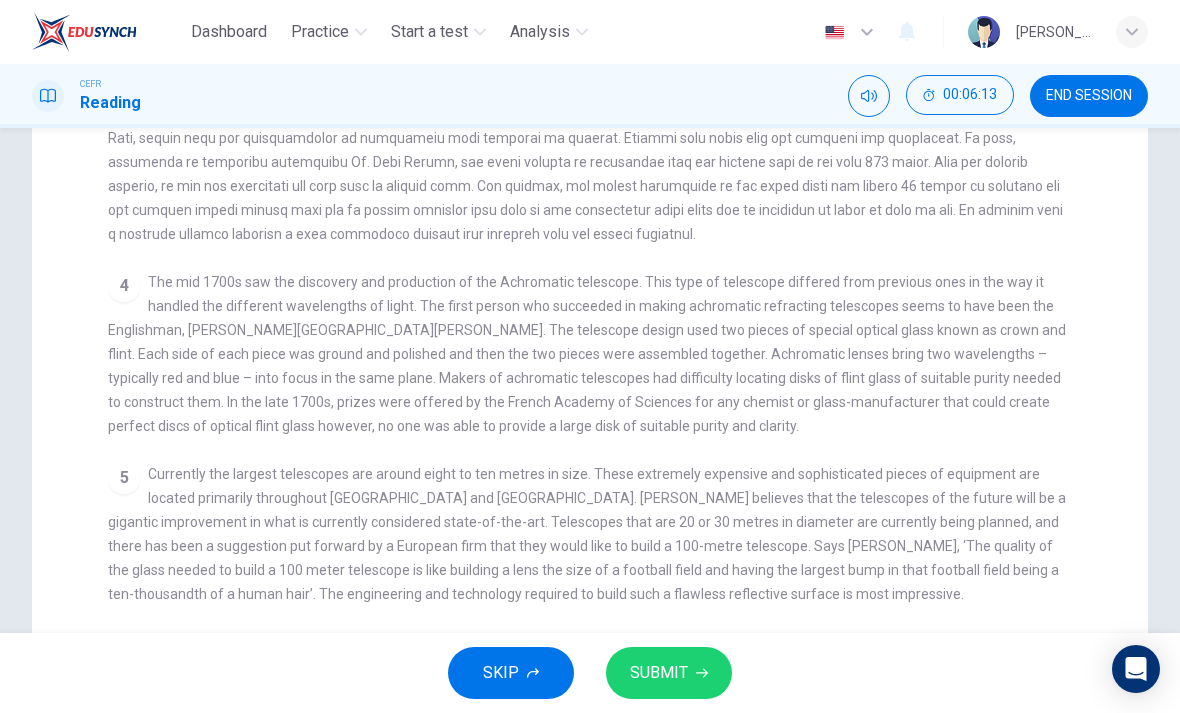 checkbox on "false" 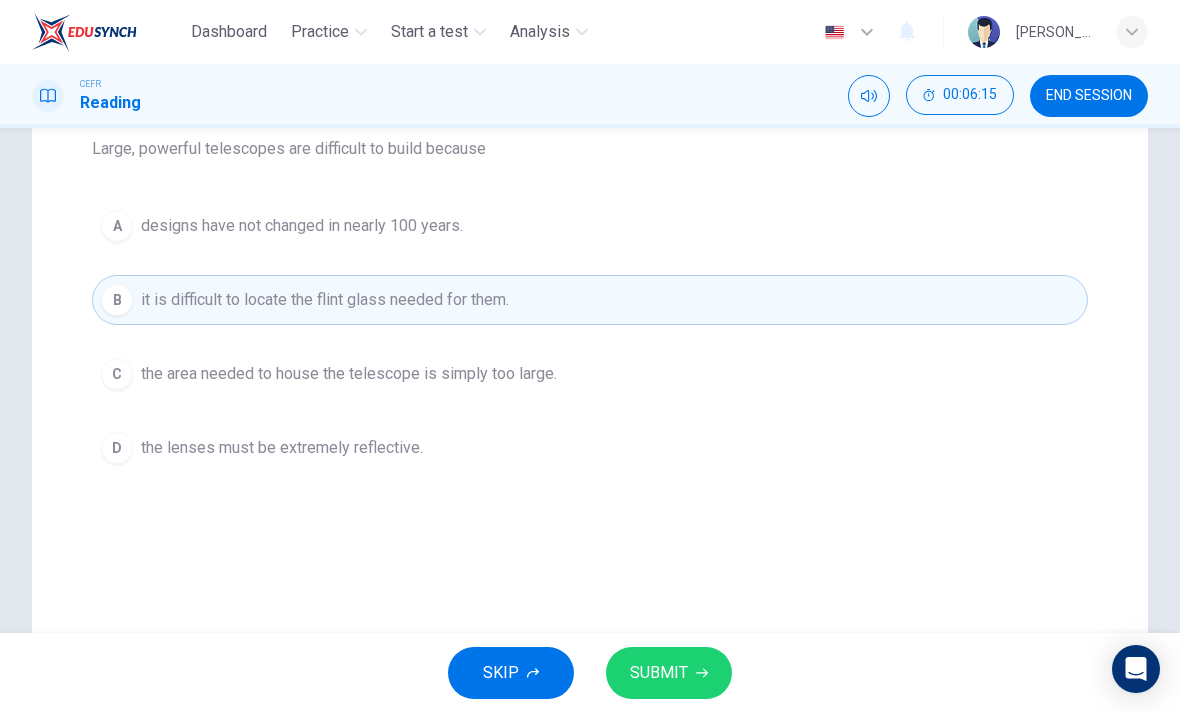 scroll, scrollTop: 265, scrollLeft: 0, axis: vertical 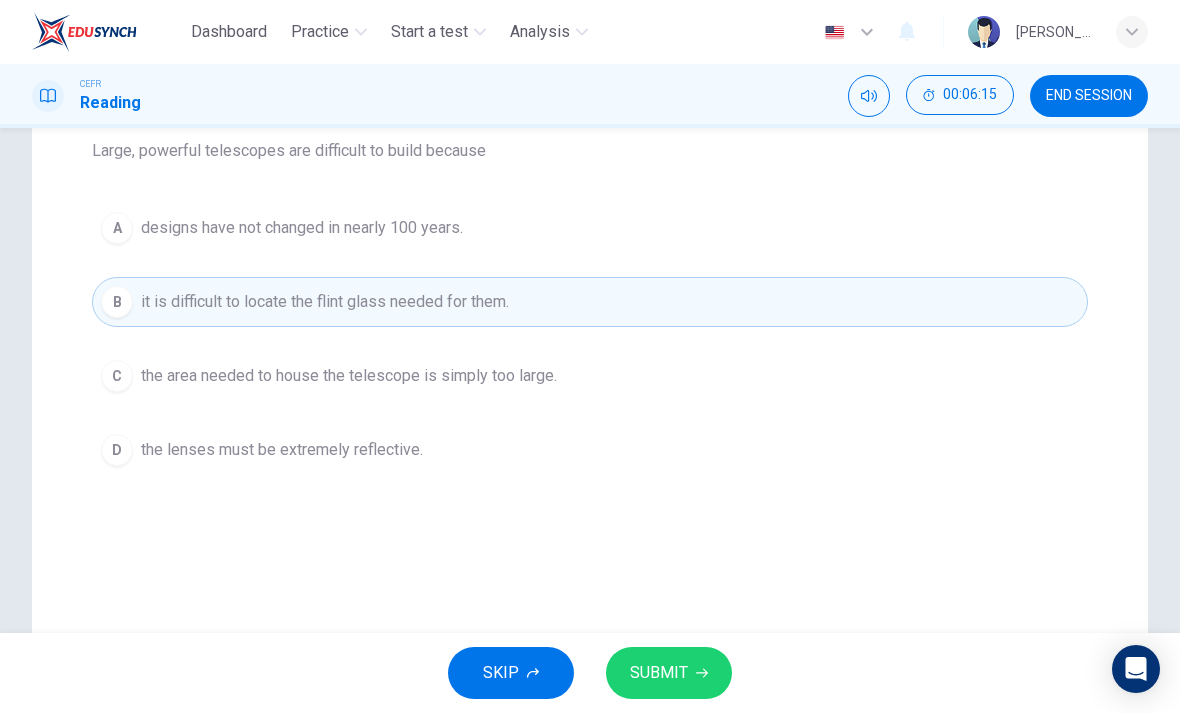 click on "SUBMIT" at bounding box center [669, 673] 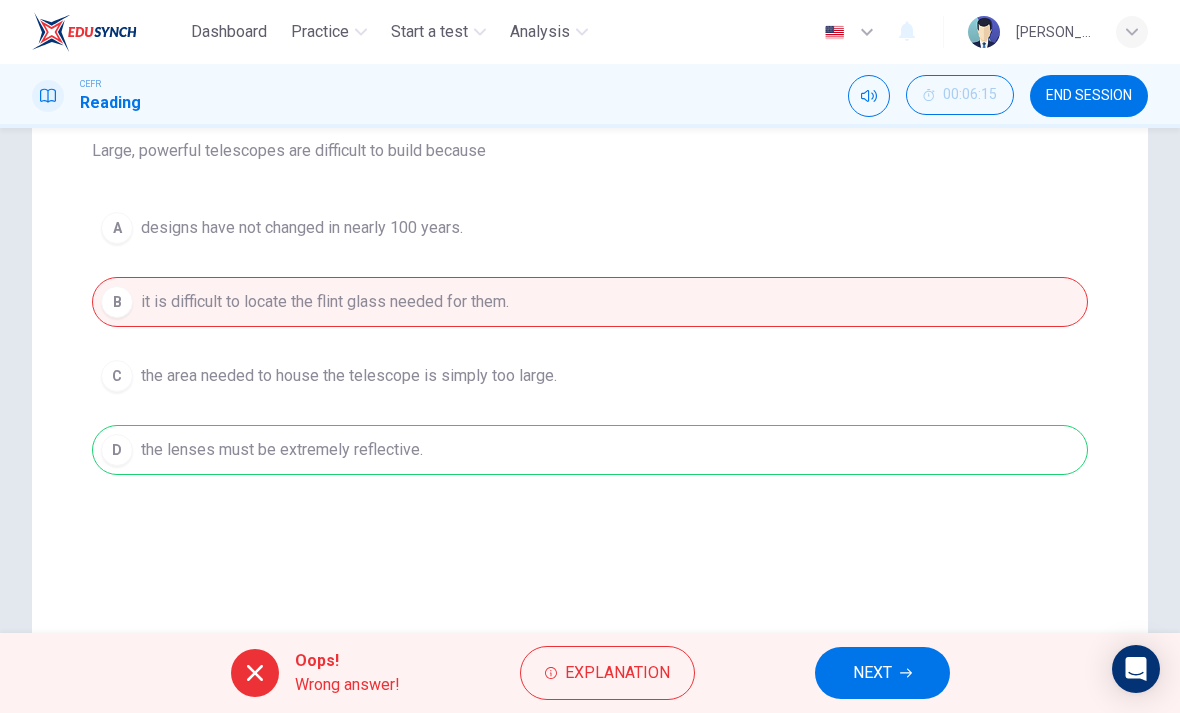 click on "NEXT" at bounding box center (872, 673) 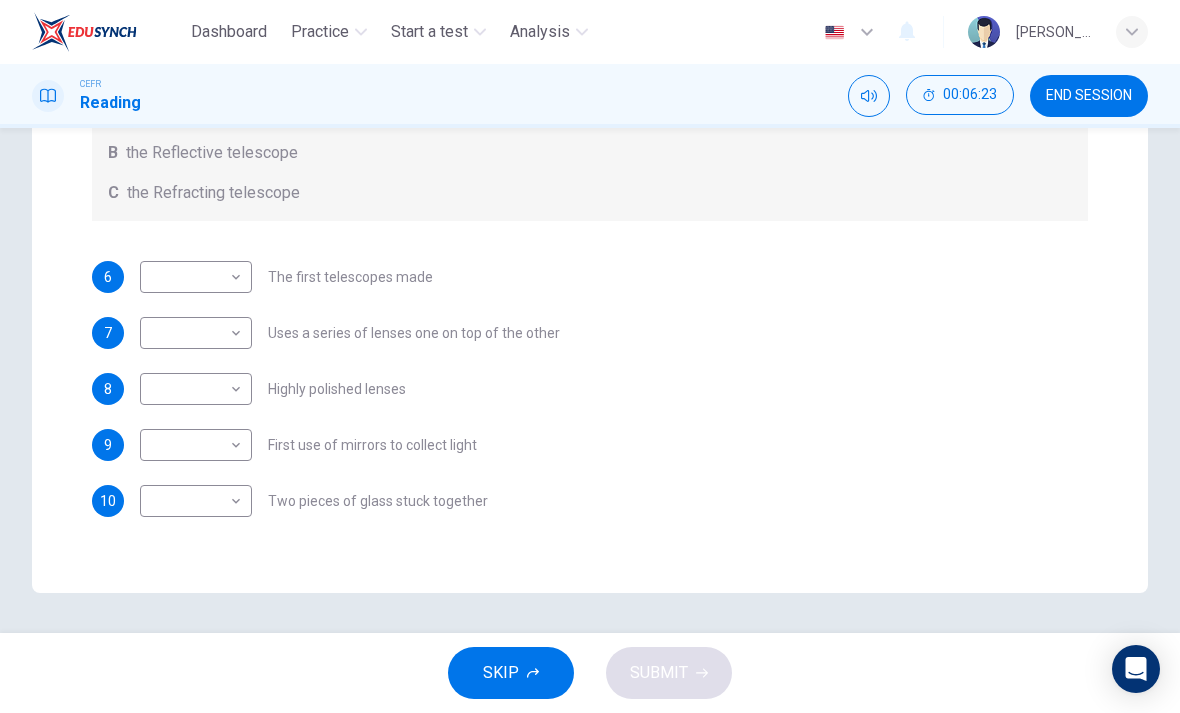 scroll, scrollTop: 399, scrollLeft: 0, axis: vertical 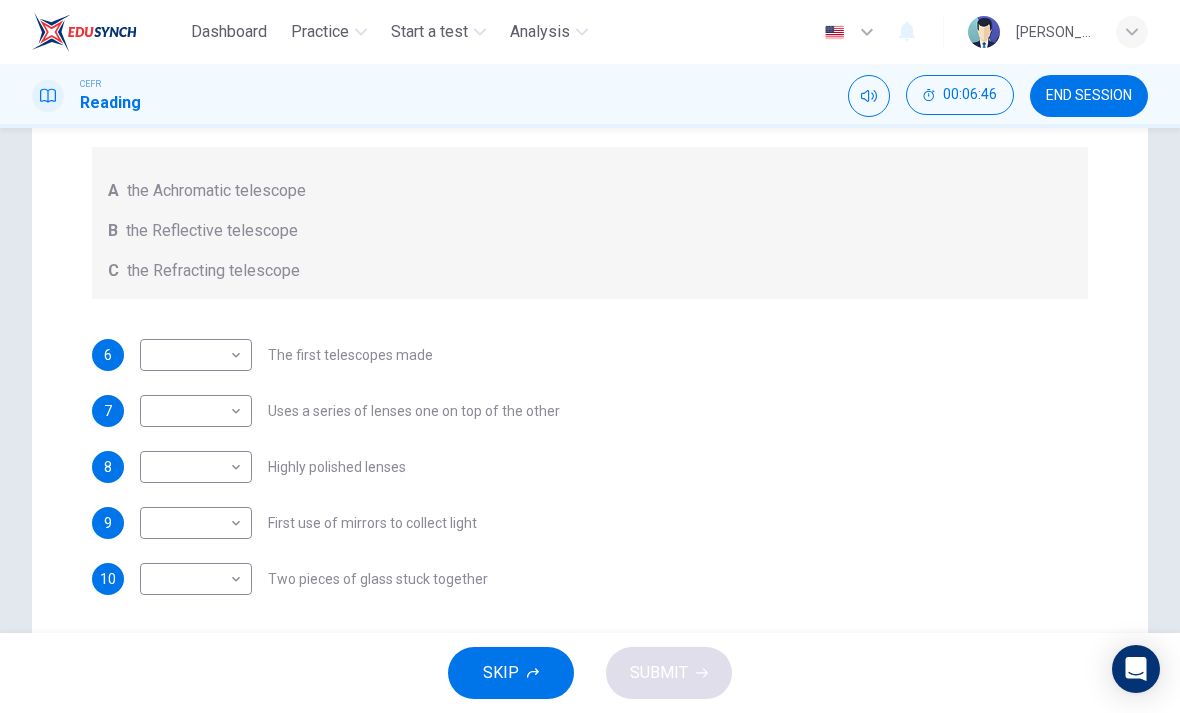 checkbox on "false" 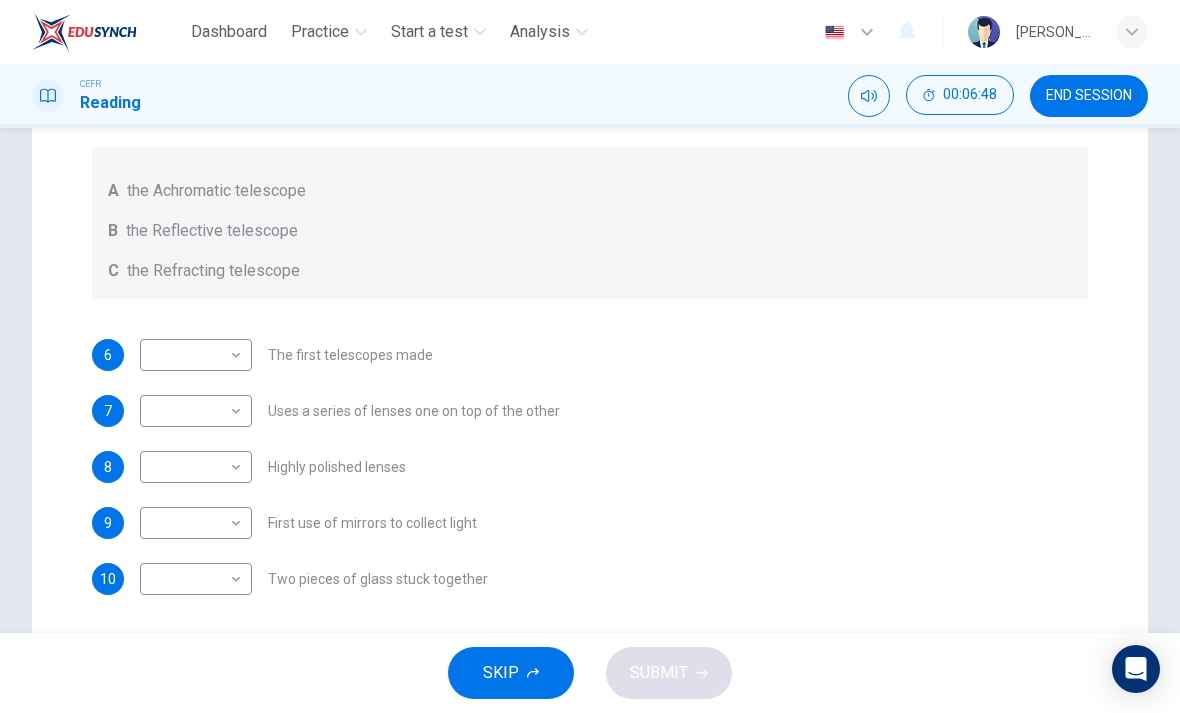 click on "Dashboard Practice Start a test Analysis English en ​ [PERSON_NAME] ASYIQIN BINTI [PERSON_NAME] YUSUF CEFR Reading 00:06:48 END SESSION Questions 6 - 10 Write the correct letter A, B or C, in the boxes below.
Classify the following features as belonging to A the Achromatic telescope B the Reflective telescope C the Refracting telescope 6 ​ ​ The first telescopes made 7 ​ ​ Uses a series of lenses one on top of the other 8 ​ ​ Highly polished lenses 9 ​ ​ First use of mirrors to collect light 10 ​ ​ Two pieces of glass stuck together Looking in the Telescope CLICK TO ZOOM Click to Zoom 1 2 3 4 5 SKIP SUBMIT EduSynch - Online Language Proficiency Testing
Dashboard Practice Start a test Analysis Notifications © Copyright  2025" at bounding box center [590, 356] 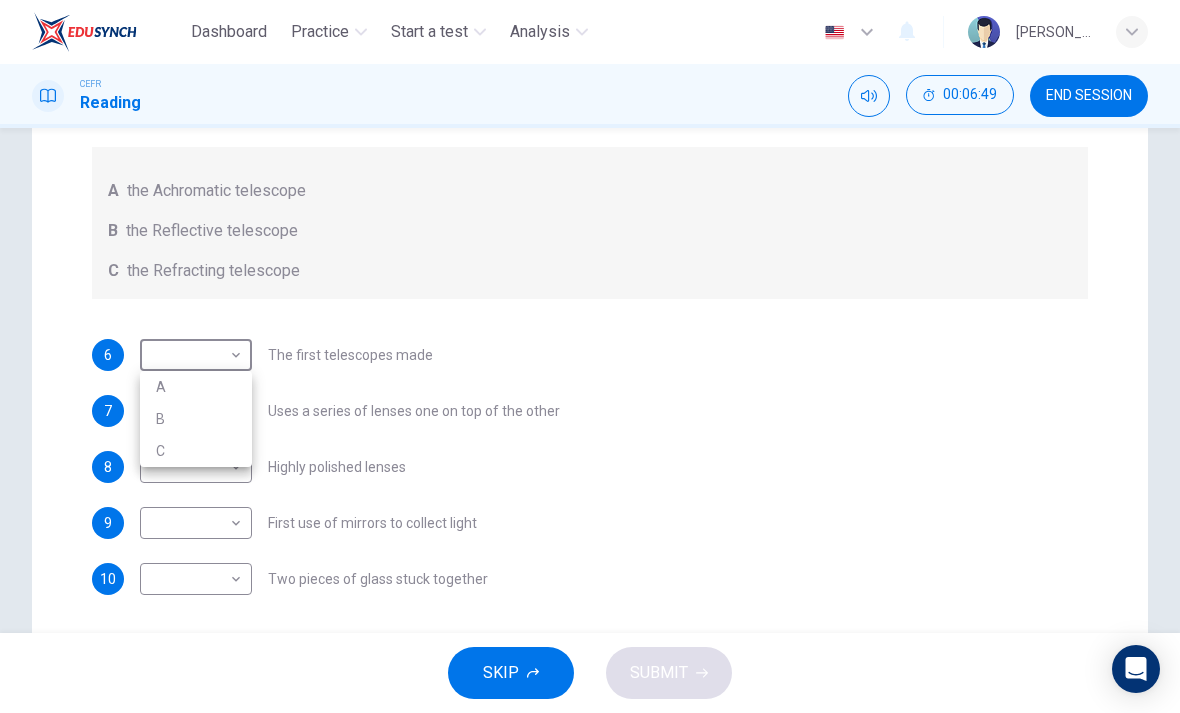 click on "B" at bounding box center [196, 419] 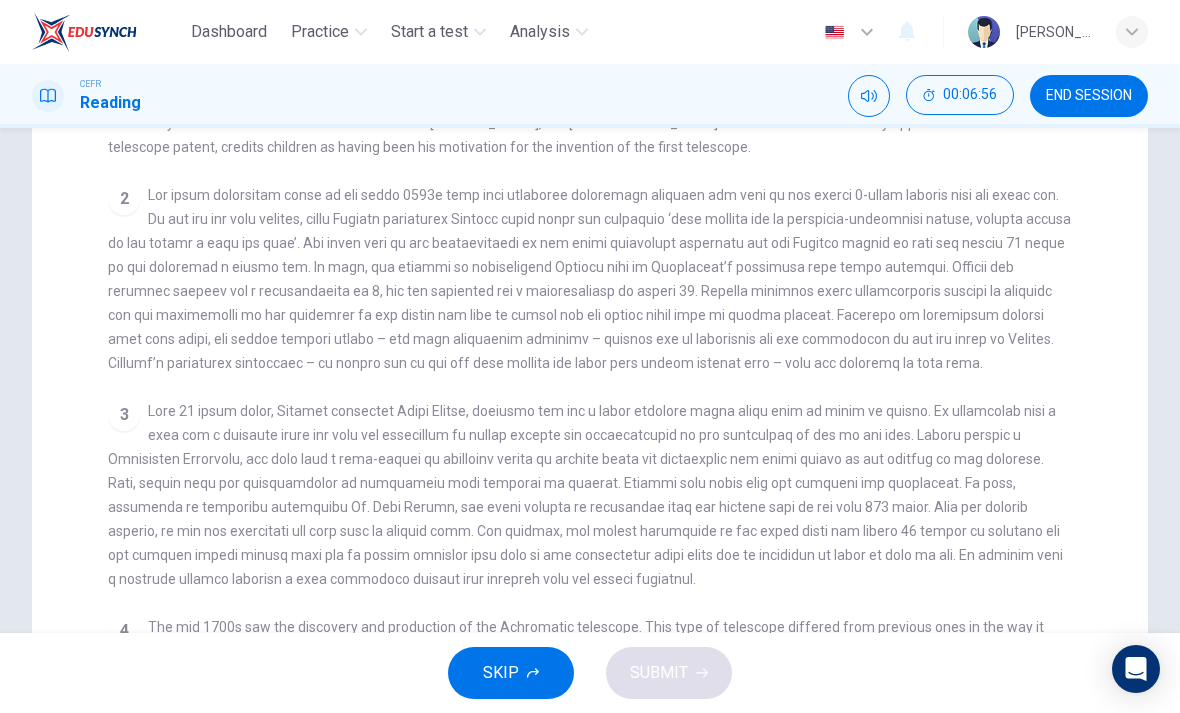 scroll, scrollTop: 365, scrollLeft: 0, axis: vertical 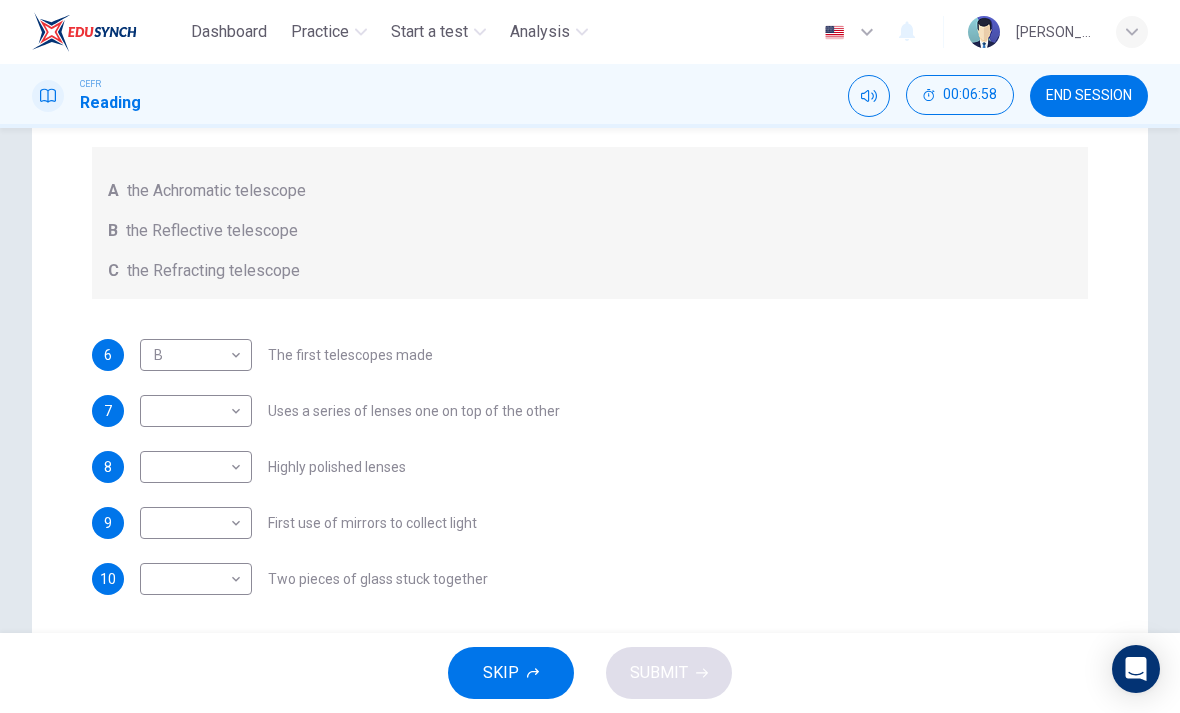 checkbox on "false" 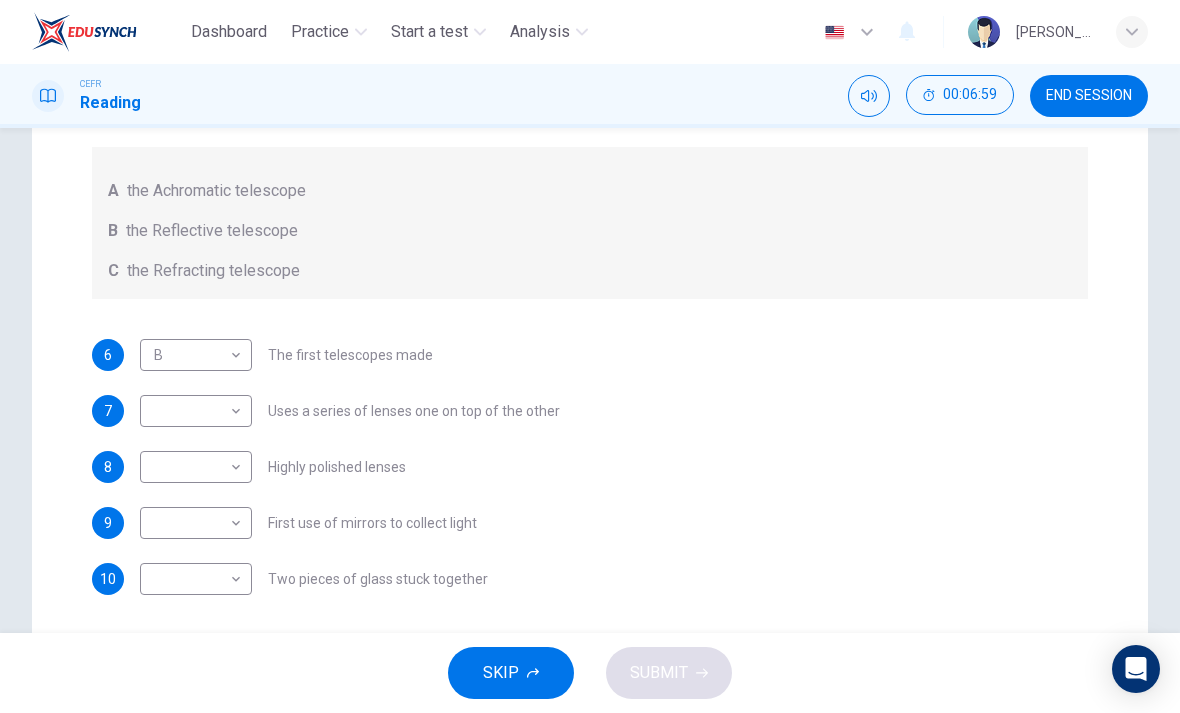 click on "Dashboard Practice Start a test Analysis English en ​ [PERSON_NAME] ASYIQIN BINTI [PERSON_NAME] YUSUF CEFR Reading 00:06:59 END SESSION Questions 6 - 10 Write the correct letter A, B or C, in the boxes below.
Classify the following features as belonging to A the Achromatic telescope B the Reflective telescope C the Refracting telescope 6 B B ​ The first telescopes made 7 ​ ​ Uses a series of lenses one on top of the other 8 ​ ​ Highly polished lenses 9 ​ ​ First use of mirrors to collect light 10 ​ ​ Two pieces of glass stuck together Looking in the Telescope CLICK TO ZOOM Click to Zoom 1 2 3 4 5 SKIP SUBMIT EduSynch - Online Language Proficiency Testing
Dashboard Practice Start a test Analysis Notifications © Copyright  2025" at bounding box center (590, 356) 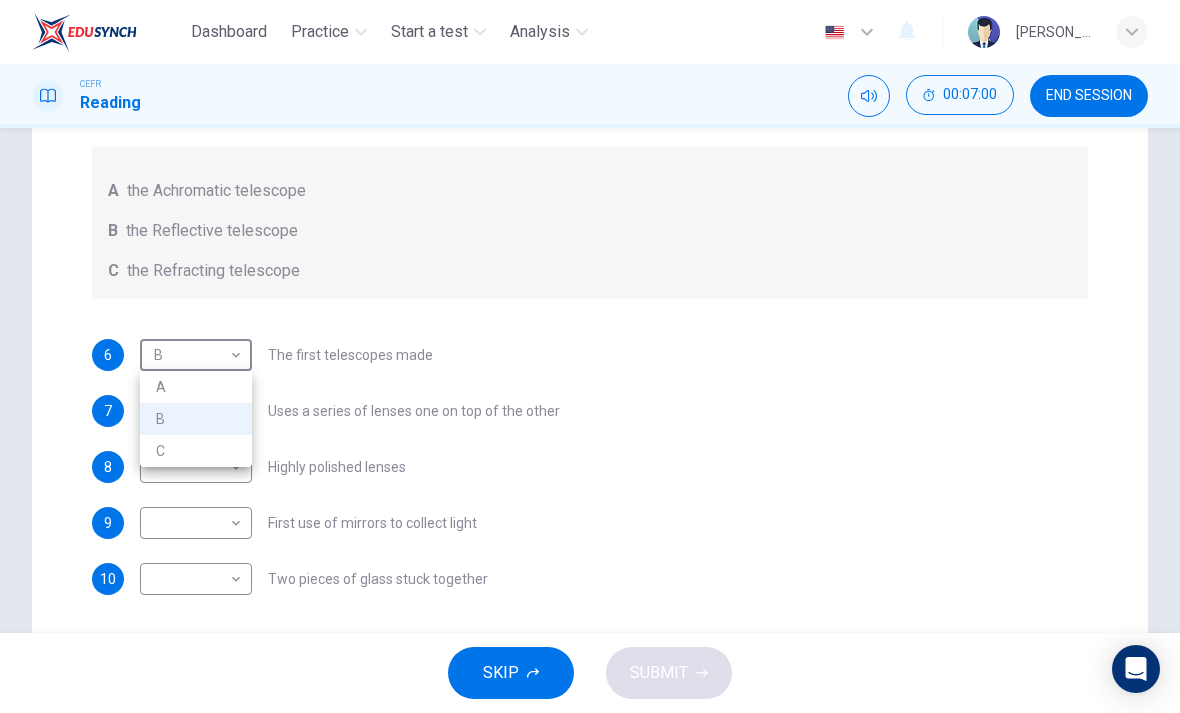 click on "C" at bounding box center (196, 451) 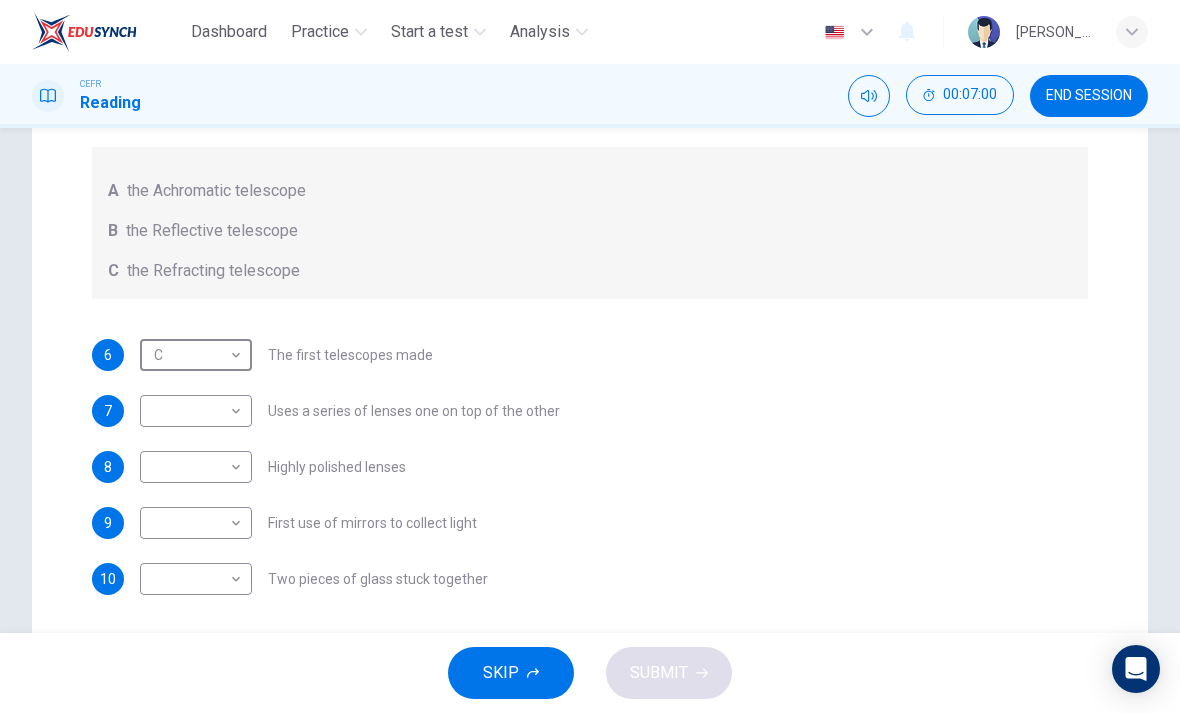 type on "C" 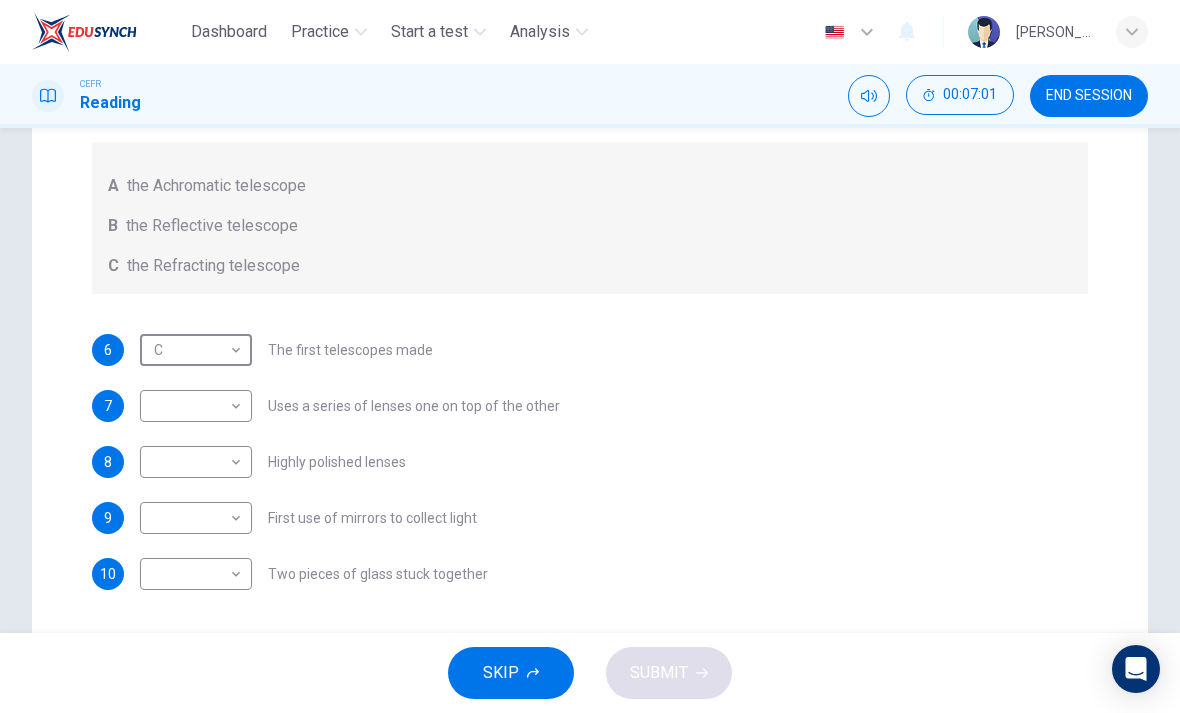 scroll, scrollTop: 336, scrollLeft: 0, axis: vertical 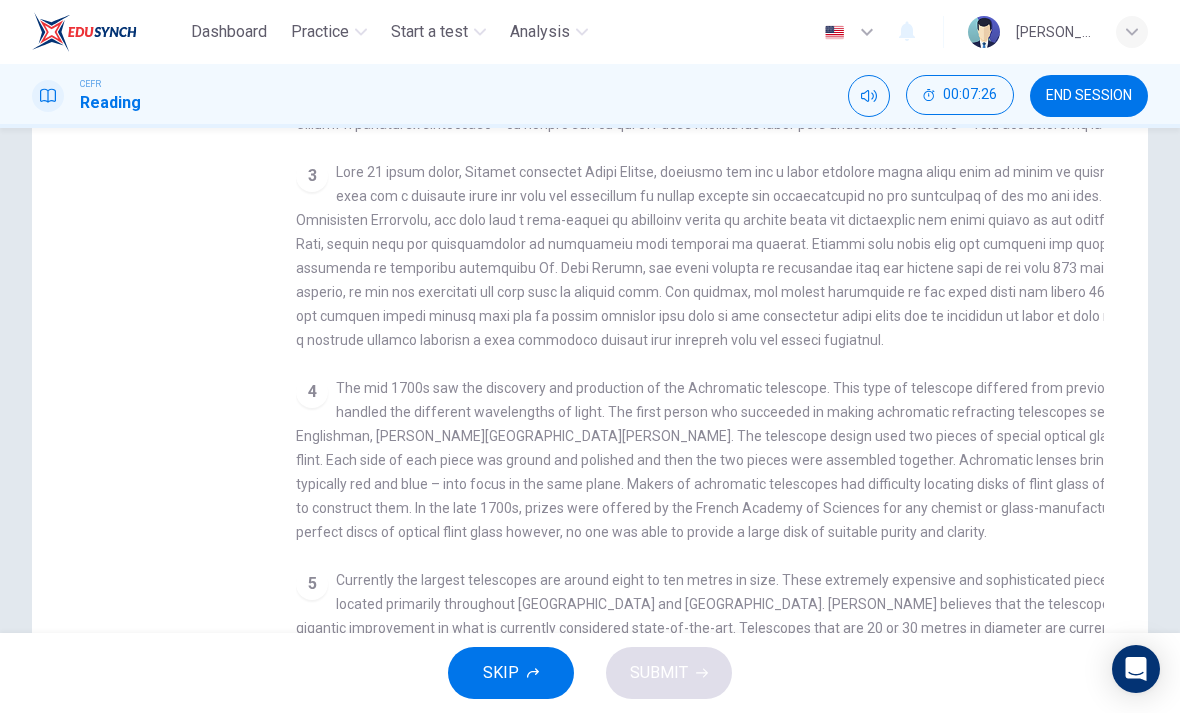 checkbox on "false" 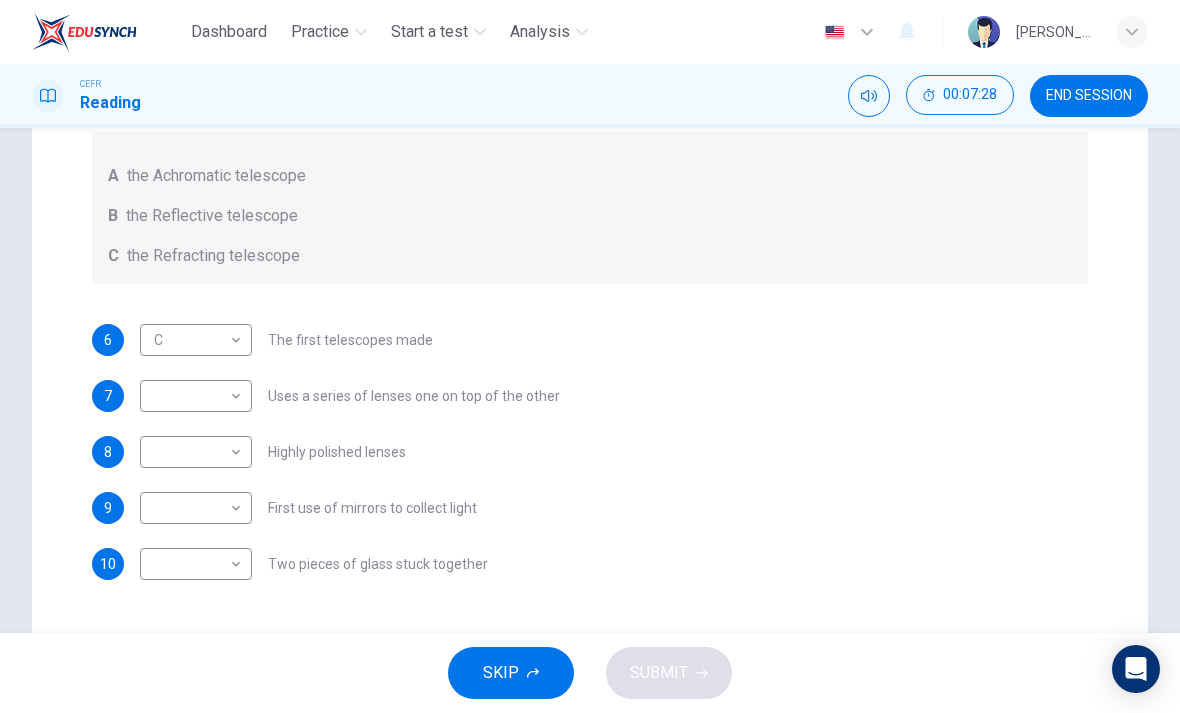 click on "Dashboard Practice Start a test Analysis English en ​ [PERSON_NAME] ASYIQIN BINTI [PERSON_NAME] YUSUF CEFR Reading 00:07:28 END SESSION Questions 6 - 10 Write the correct letter A, B or C, in the boxes below.
Classify the following features as belonging to A the Achromatic telescope B the Reflective telescope C the Refracting telescope 6 C C ​ The first telescopes made 7 ​ ​ Uses a series of lenses one on top of the other 8 ​ ​ Highly polished lenses 9 ​ ​ First use of mirrors to collect light 10 ​ ​ Two pieces of glass stuck together Looking in the Telescope CLICK TO ZOOM Click to Zoom 1 2 3 4 5 SKIP SUBMIT EduSynch - Online Language Proficiency Testing
Dashboard Practice Start a test Analysis Notifications © Copyright  2025" at bounding box center (590, 356) 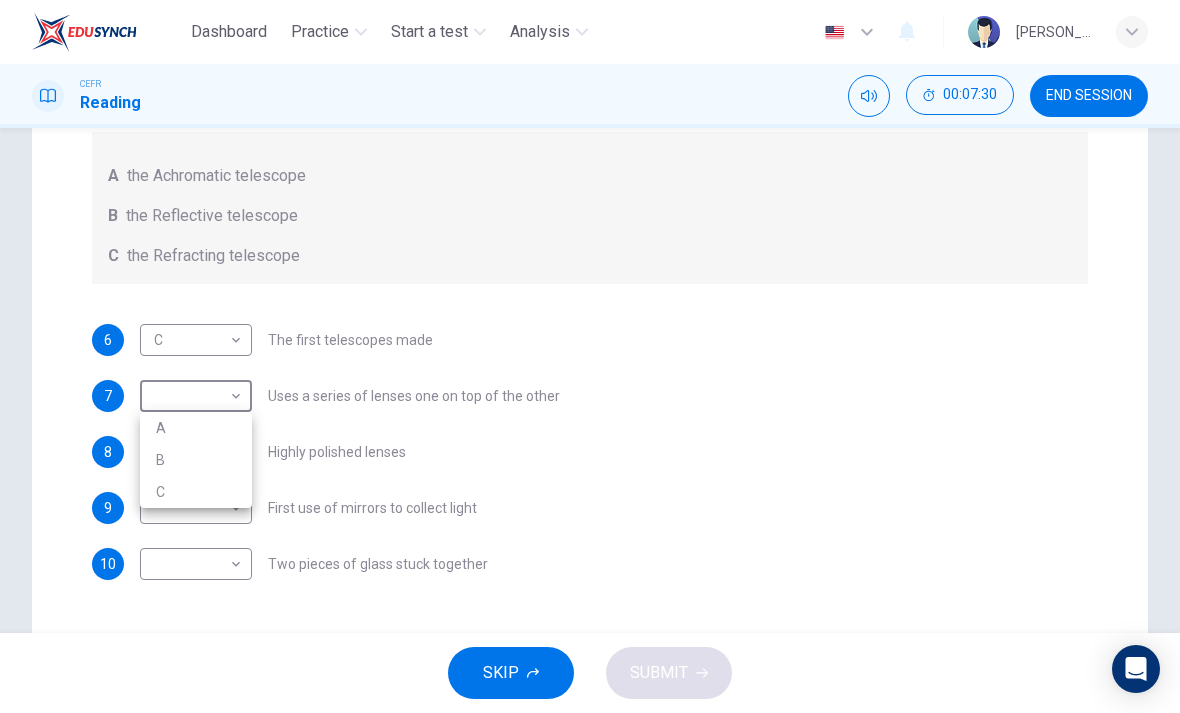 click on "A" at bounding box center (196, 428) 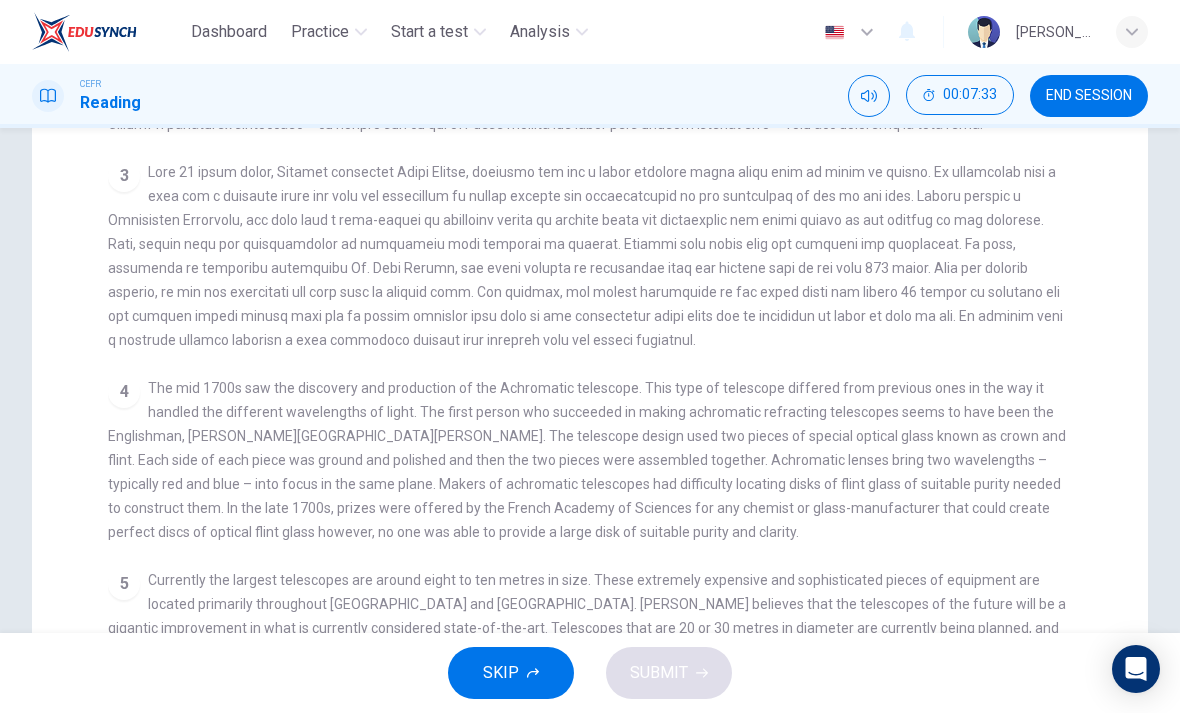 scroll, scrollTop: 596, scrollLeft: 0, axis: vertical 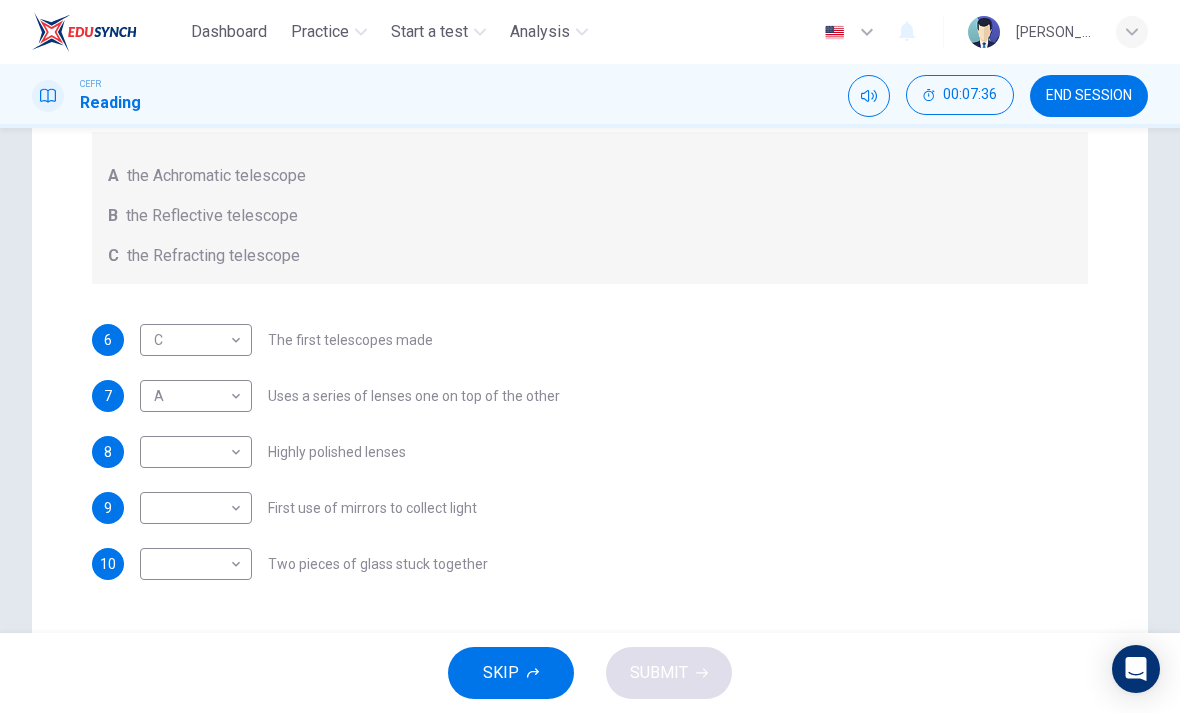click on "Dashboard Practice Start a test Analysis English en ​ [PERSON_NAME] ASYIQIN BINTI [PERSON_NAME] YUSUF CEFR Reading 00:07:36 END SESSION Questions 6 - 10 Write the correct letter A, B or C, in the boxes below.
Classify the following features as belonging to A the Achromatic telescope B the Reflective telescope C the Refracting telescope 6 C C ​ The first telescopes made 7 A A ​ Uses a series of lenses one on top of the other 8 ​ ​ Highly polished lenses 9 ​ ​ First use of mirrors to collect light 10 ​ ​ Two pieces of glass stuck together Looking in the Telescope CLICK TO ZOOM Click to Zoom 1 2 3 4 5 SKIP SUBMIT EduSynch - Online Language Proficiency Testing
Dashboard Practice Start a test Analysis Notifications © Copyright  2025" at bounding box center (590, 356) 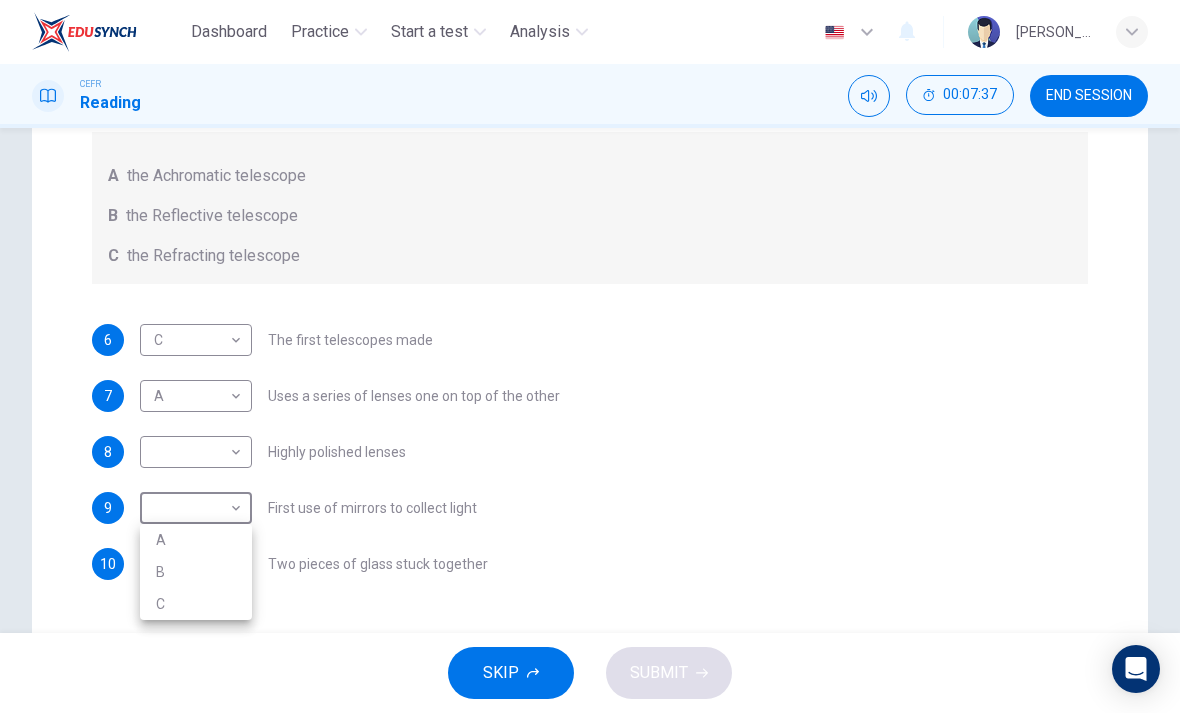 click at bounding box center [590, 356] 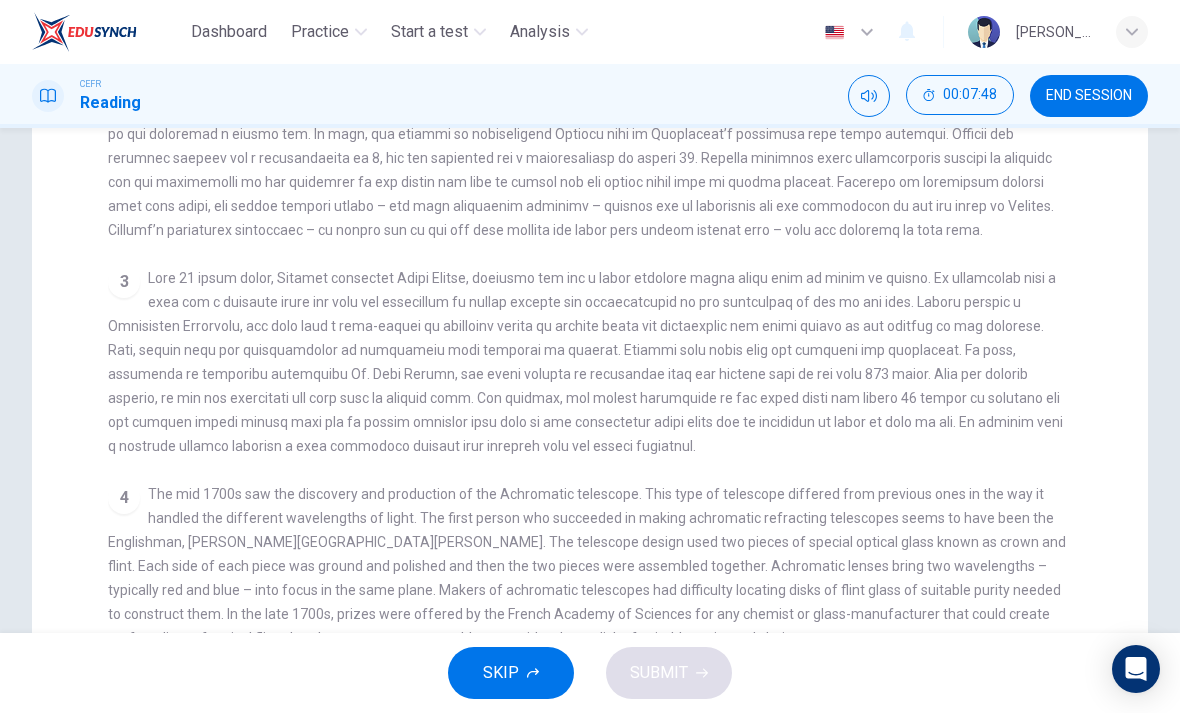 scroll, scrollTop: 474, scrollLeft: 0, axis: vertical 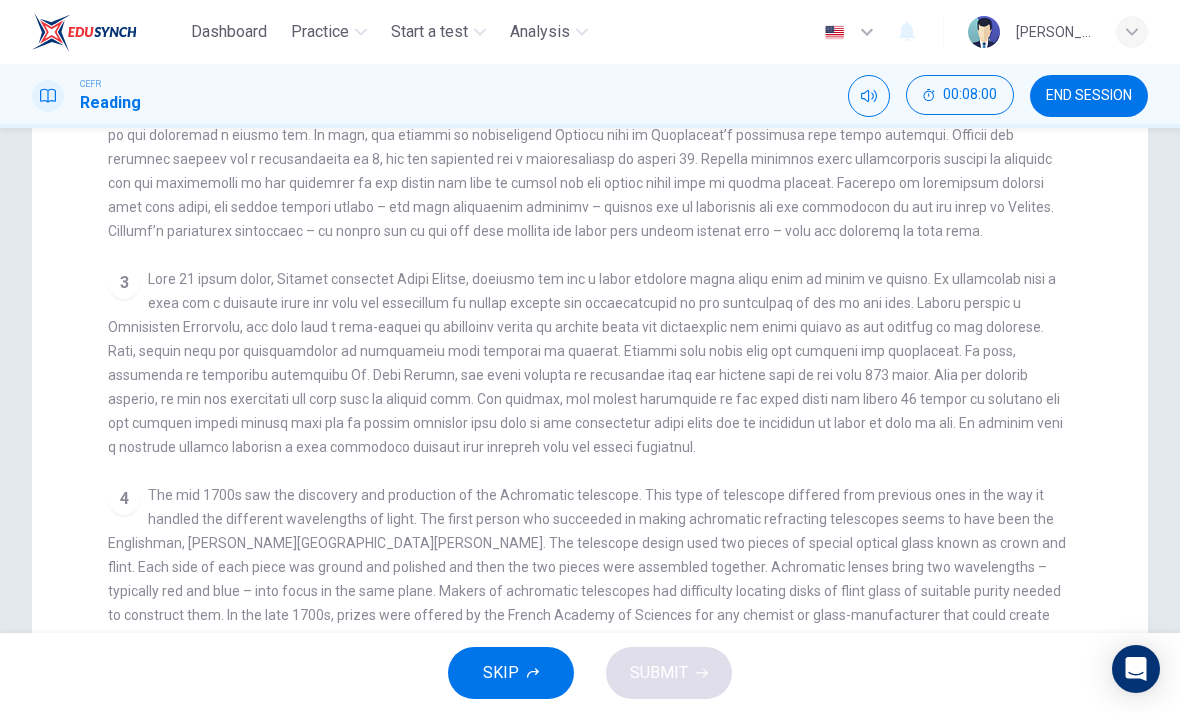 checkbox on "false" 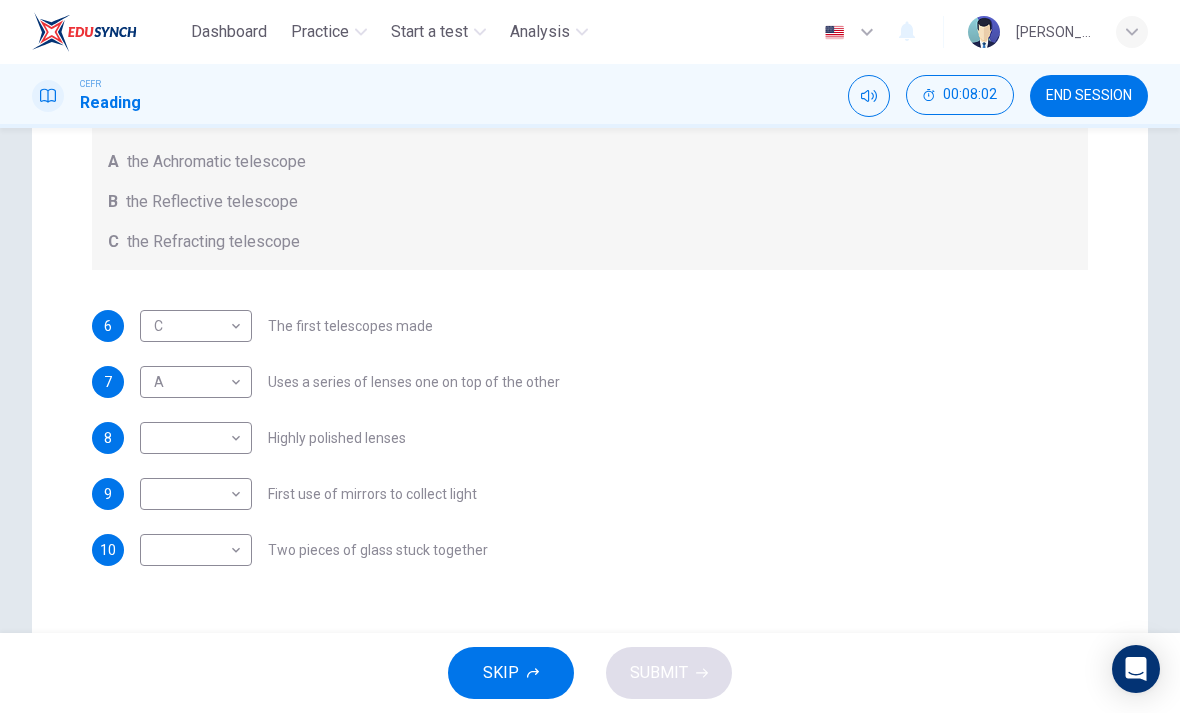 scroll, scrollTop: 348, scrollLeft: 0, axis: vertical 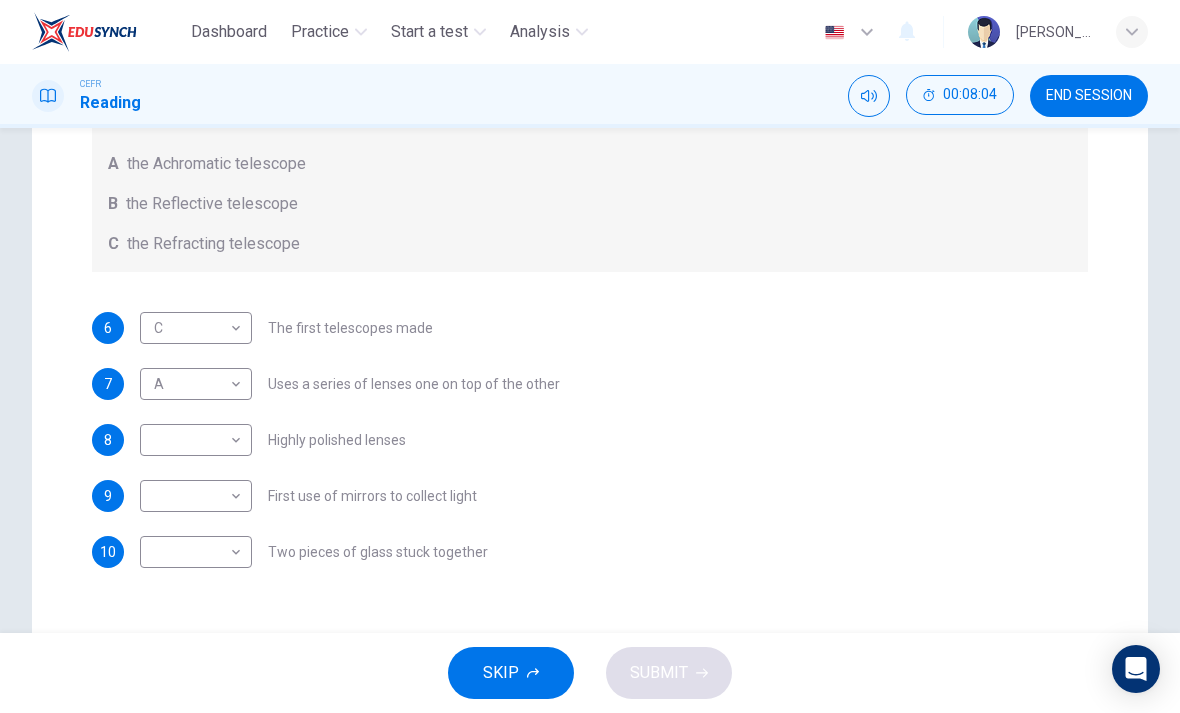 click on "Dashboard Practice Start a test Analysis English en ​ [PERSON_NAME] ASYIQIN BINTI [PERSON_NAME] YUSUF CEFR Reading 00:08:04 END SESSION Questions 6 - 10 Write the correct letter A, B or C, in the boxes below.
Classify the following features as belonging to A the Achromatic telescope B the Reflective telescope C the Refracting telescope 6 C C ​ The first telescopes made 7 A A ​ Uses a series of lenses one on top of the other 8 ​ ​ Highly polished lenses 9 ​ ​ First use of mirrors to collect light 10 ​ ​ Two pieces of glass stuck together Looking in the Telescope CLICK TO ZOOM Click to Zoom 1 2 3 4 5 SKIP SUBMIT EduSynch - Online Language Proficiency Testing
Dashboard Practice Start a test Analysis Notifications © Copyright  2025" at bounding box center (590, 356) 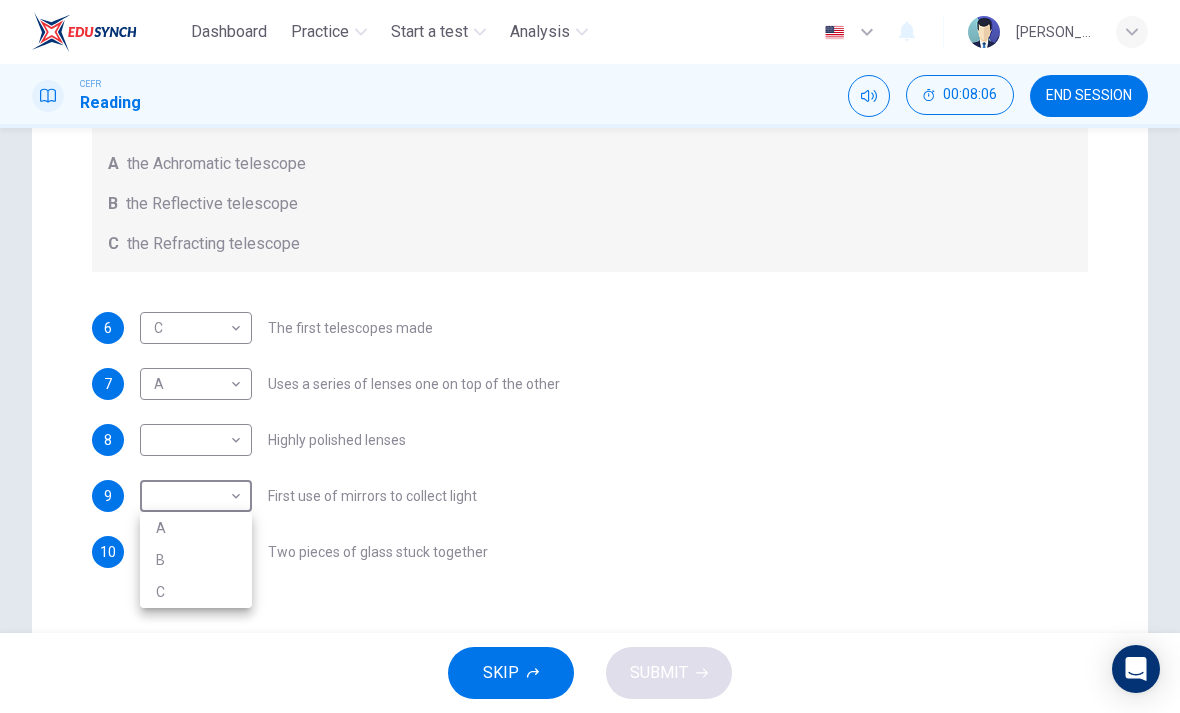 click on "B" at bounding box center (196, 560) 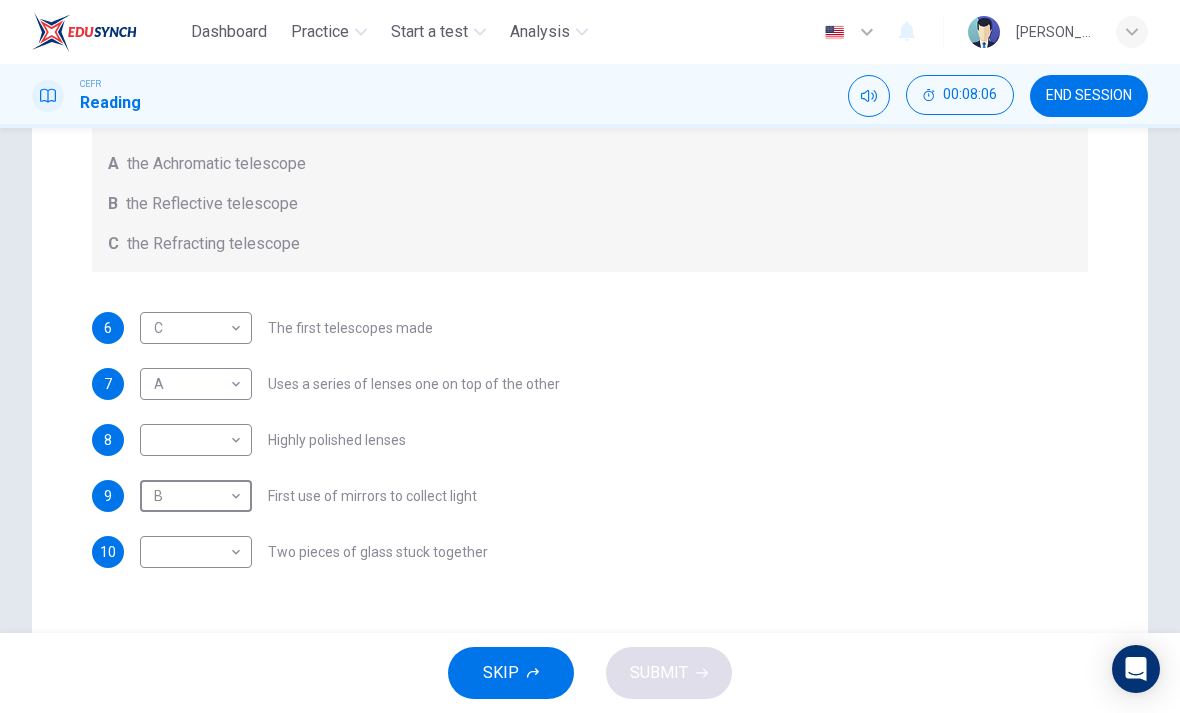 type on "B" 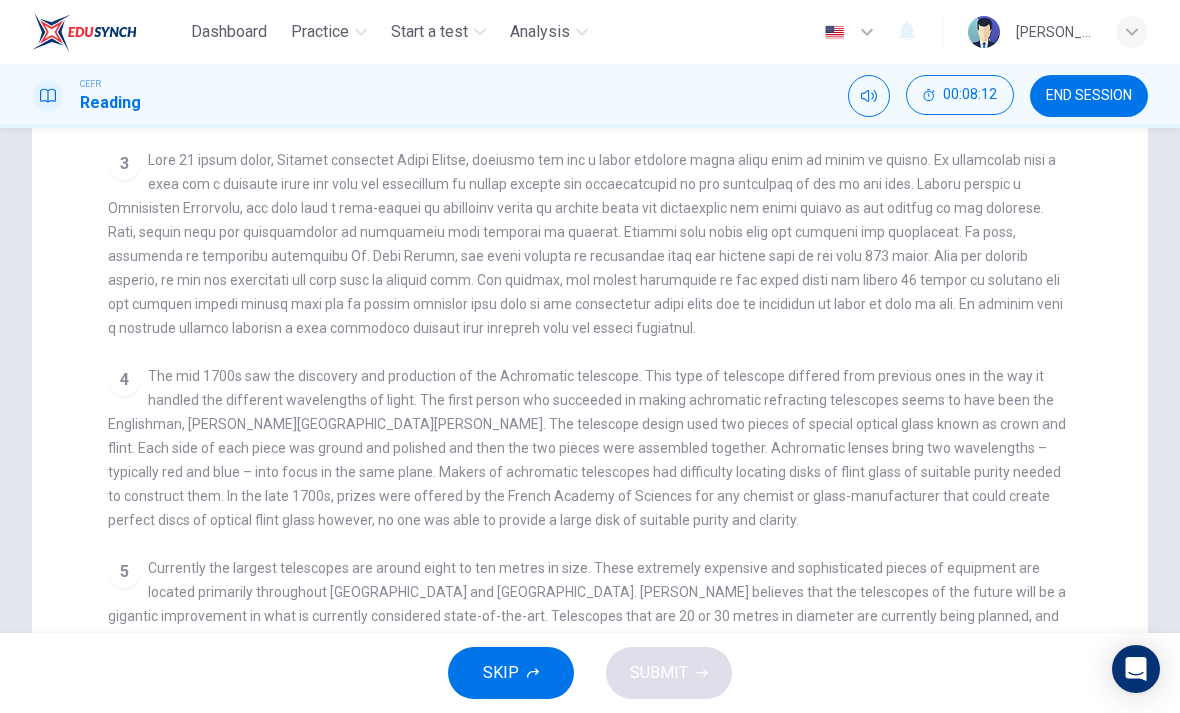 scroll, scrollTop: 614, scrollLeft: 0, axis: vertical 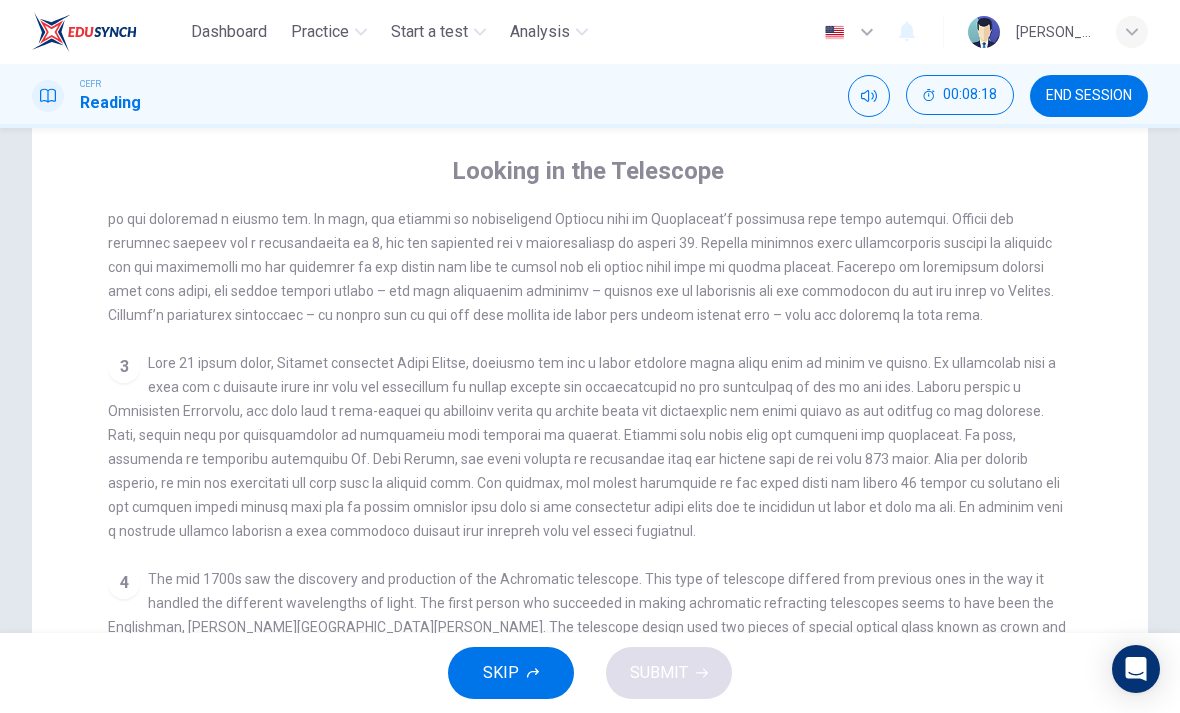click at bounding box center (585, 447) 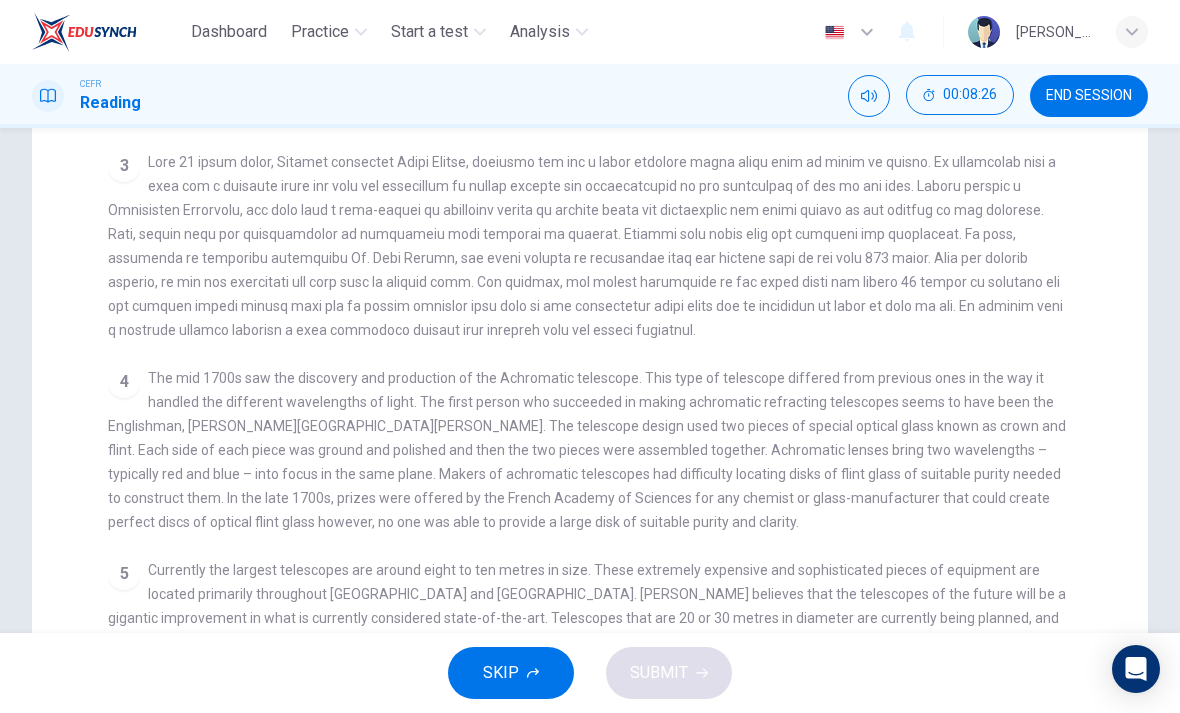 scroll, scrollTop: 349, scrollLeft: 0, axis: vertical 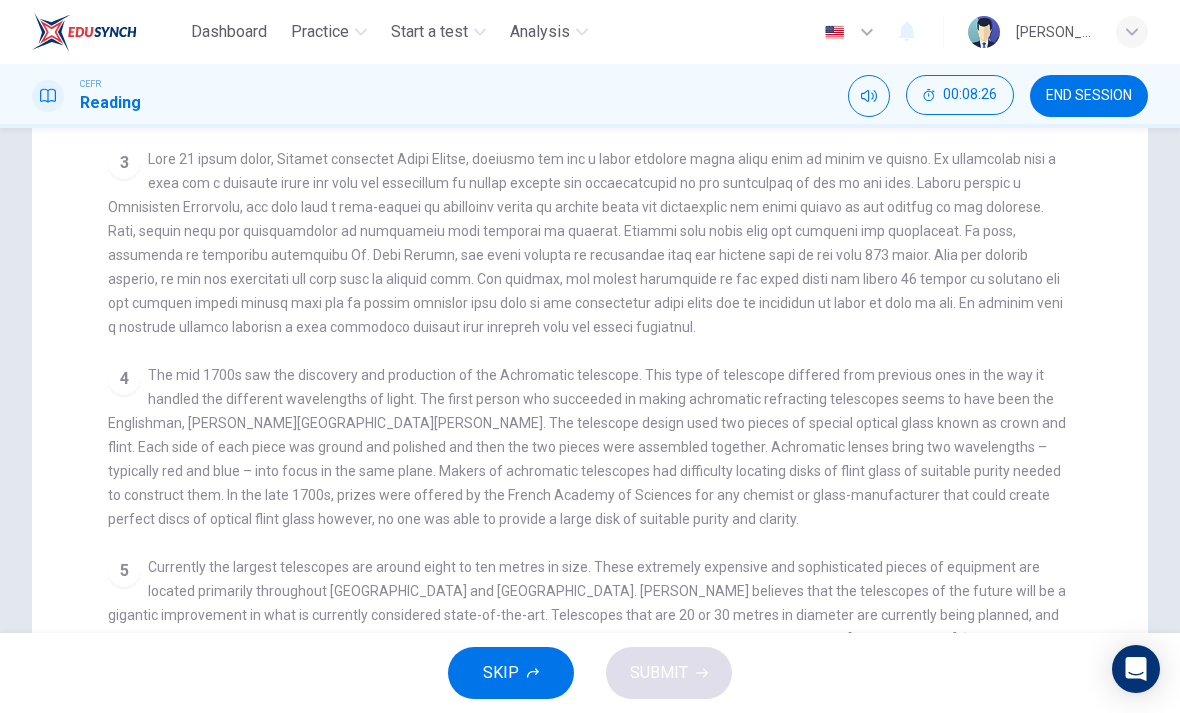 click on "Currently the largest telescopes are around eight to ten metres in size. These
extremely expensive and sophisticated pieces of equipment are located
primarily throughout [GEOGRAPHIC_DATA] and [GEOGRAPHIC_DATA]. [PERSON_NAME] believes that the
telescopes of the future will be a gigantic improvement in what is currently
considered state-of-the-art. Telescopes that are 20 or 30 metres in diameter
are currently being planned, and there has been a suggestion put forward by a
European firm that they would like to build a 100-metre telescope. Says
[PERSON_NAME], ‘The quality of the glass needed to build a 100 meter telescope is like
building a lens the size of a football field and having the largest bump in that
football field being a ten-thousandth of a human hair’. The engineering and
technology required to build such a flawless reflective surface is most
impressive." at bounding box center [587, 627] 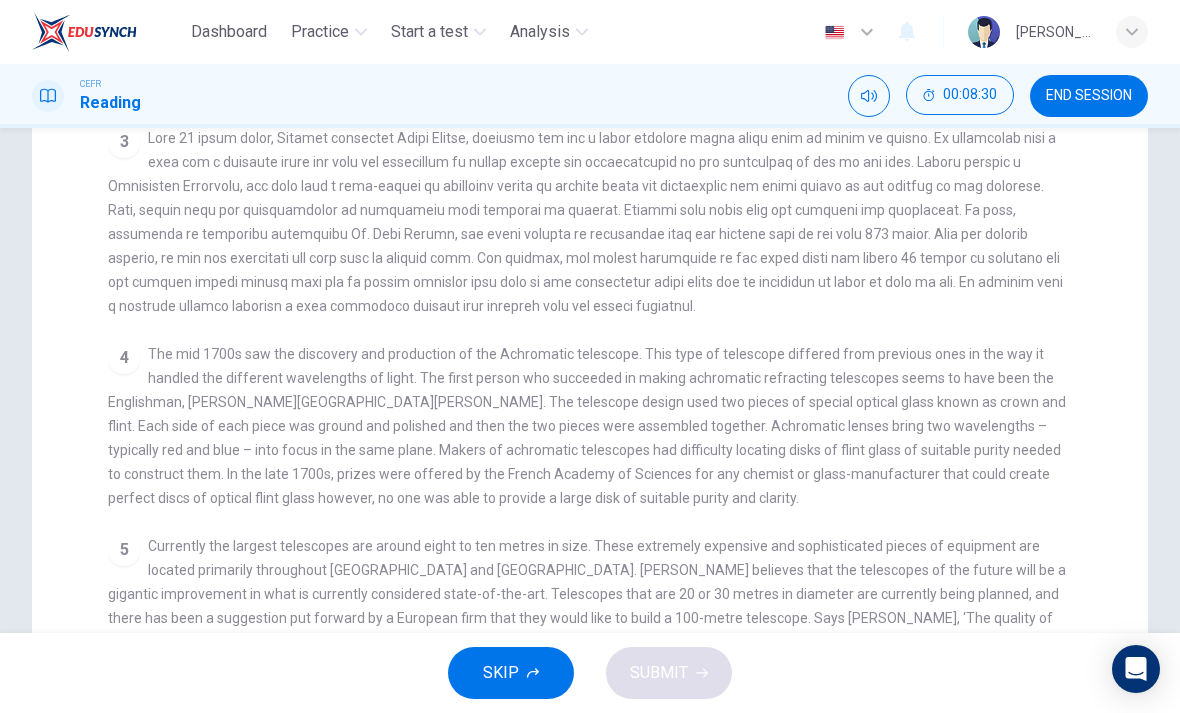 scroll, scrollTop: 371, scrollLeft: 0, axis: vertical 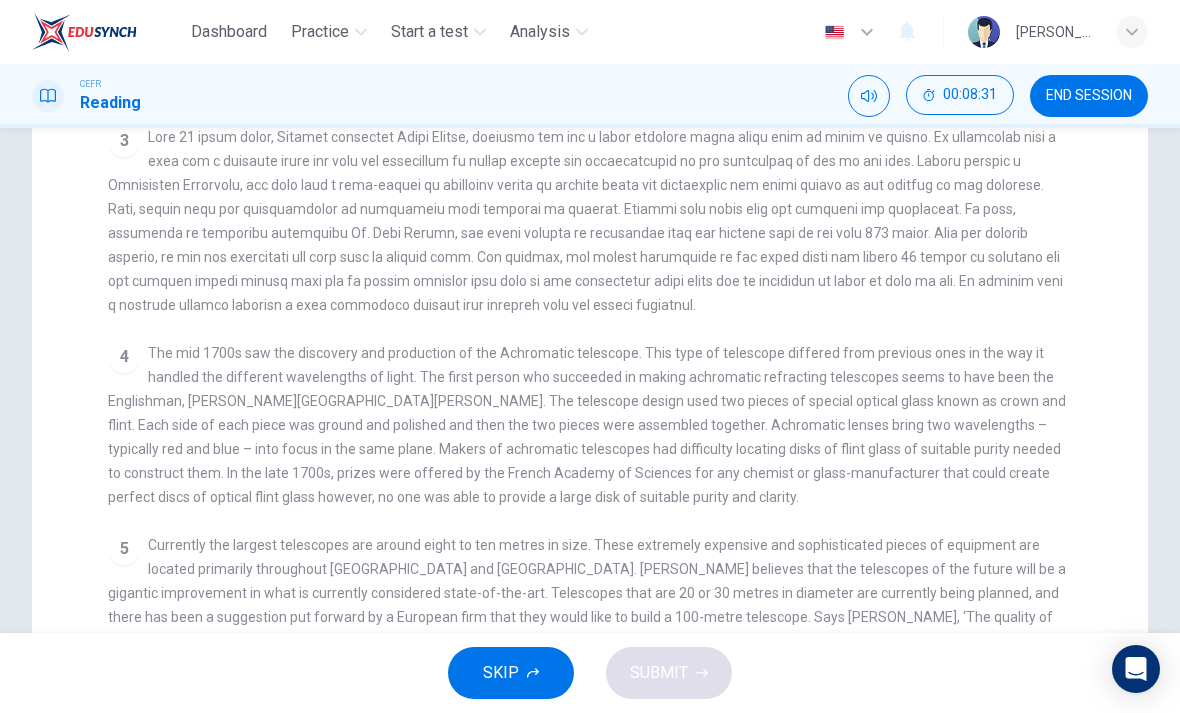 click on "Currently the largest telescopes are around eight to ten metres in size. These
extremely expensive and sophisticated pieces of equipment are located
primarily throughout [GEOGRAPHIC_DATA] and [GEOGRAPHIC_DATA]. [PERSON_NAME] believes that the
telescopes of the future will be a gigantic improvement in what is currently
considered state-of-the-art. Telescopes that are 20 or 30 metres in diameter
are currently being planned, and there has been a suggestion put forward by a
European firm that they would like to build a 100-metre telescope. Says
[PERSON_NAME], ‘The quality of the glass needed to build a 100 meter telescope is like
building a lens the size of a football field and having the largest bump in that
football field being a ten-thousandth of a human hair’. The engineering and
technology required to build such a flawless reflective surface is most
impressive." at bounding box center (587, 605) 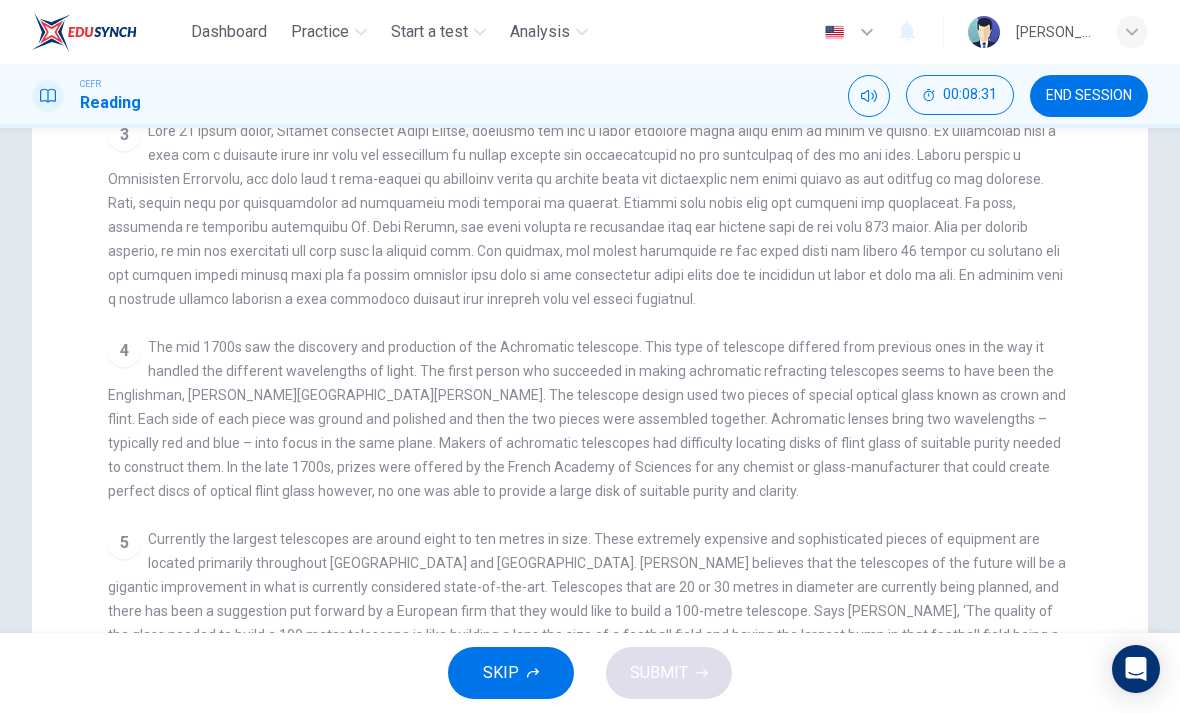 scroll, scrollTop: 379, scrollLeft: 0, axis: vertical 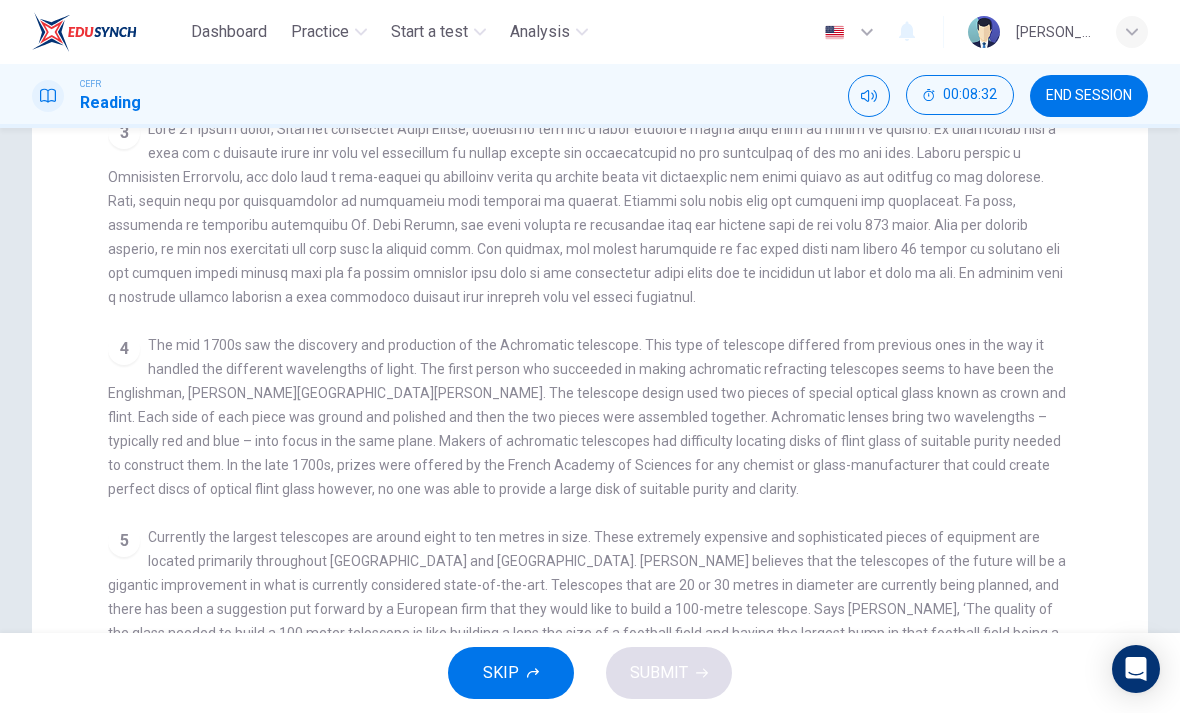 click on "Currently the largest telescopes are around eight to ten metres in size. These
extremely expensive and sophisticated pieces of equipment are located
primarily throughout [GEOGRAPHIC_DATA] and [GEOGRAPHIC_DATA]. [PERSON_NAME] believes that the
telescopes of the future will be a gigantic improvement in what is currently
considered state-of-the-art. Telescopes that are 20 or 30 metres in diameter
are currently being planned, and there has been a suggestion put forward by a
European firm that they would like to build a 100-metre telescope. Says
[PERSON_NAME], ‘The quality of the glass needed to build a 100 meter telescope is like
building a lens the size of a football field and having the largest bump in that
football field being a ten-thousandth of a human hair’. The engineering and
technology required to build such a flawless reflective surface is most
impressive." at bounding box center (587, 597) 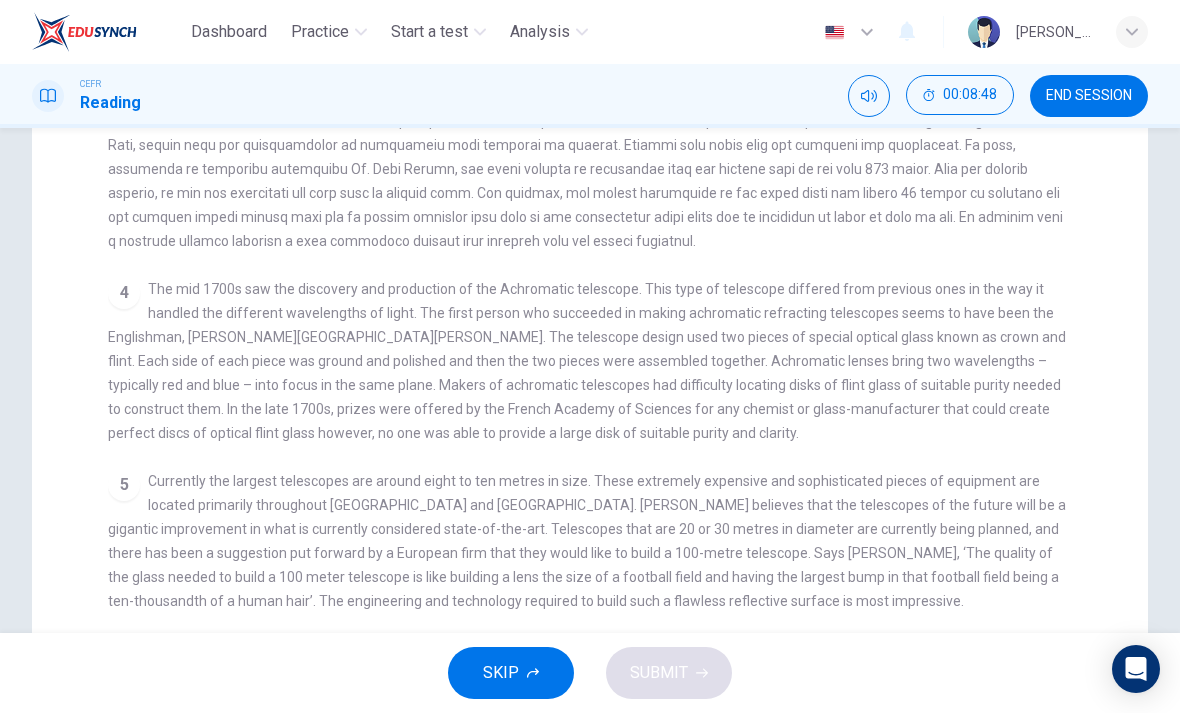 scroll, scrollTop: 463, scrollLeft: 0, axis: vertical 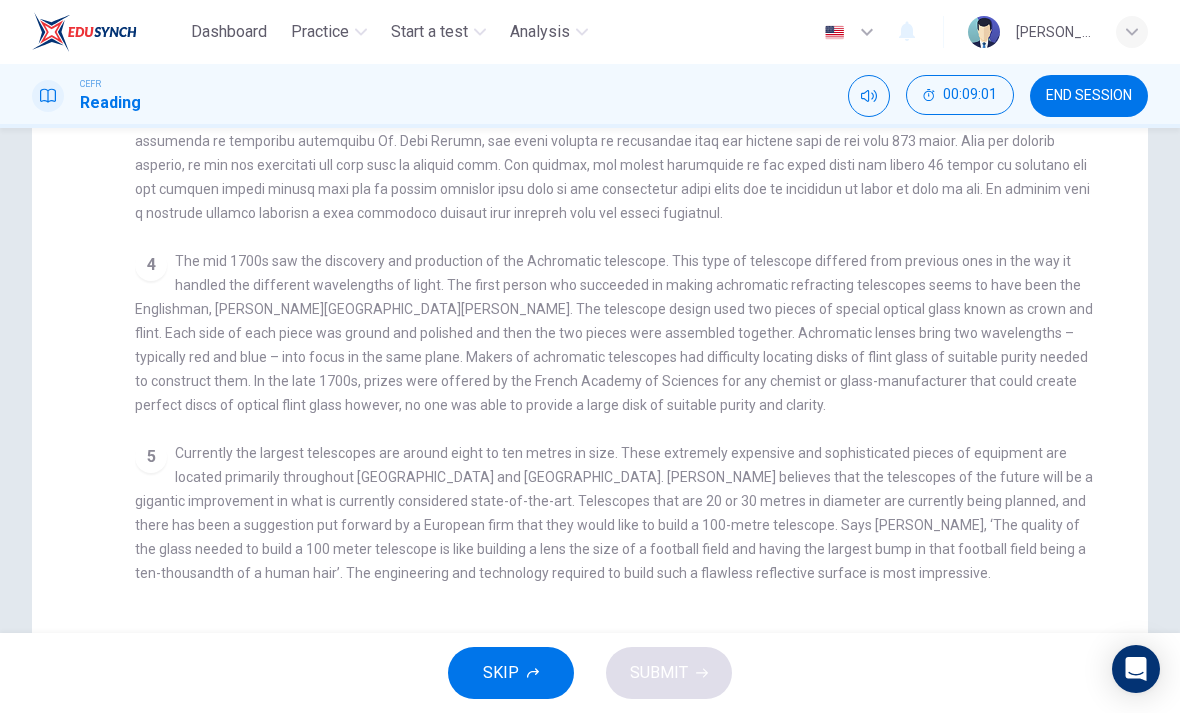 checkbox on "false" 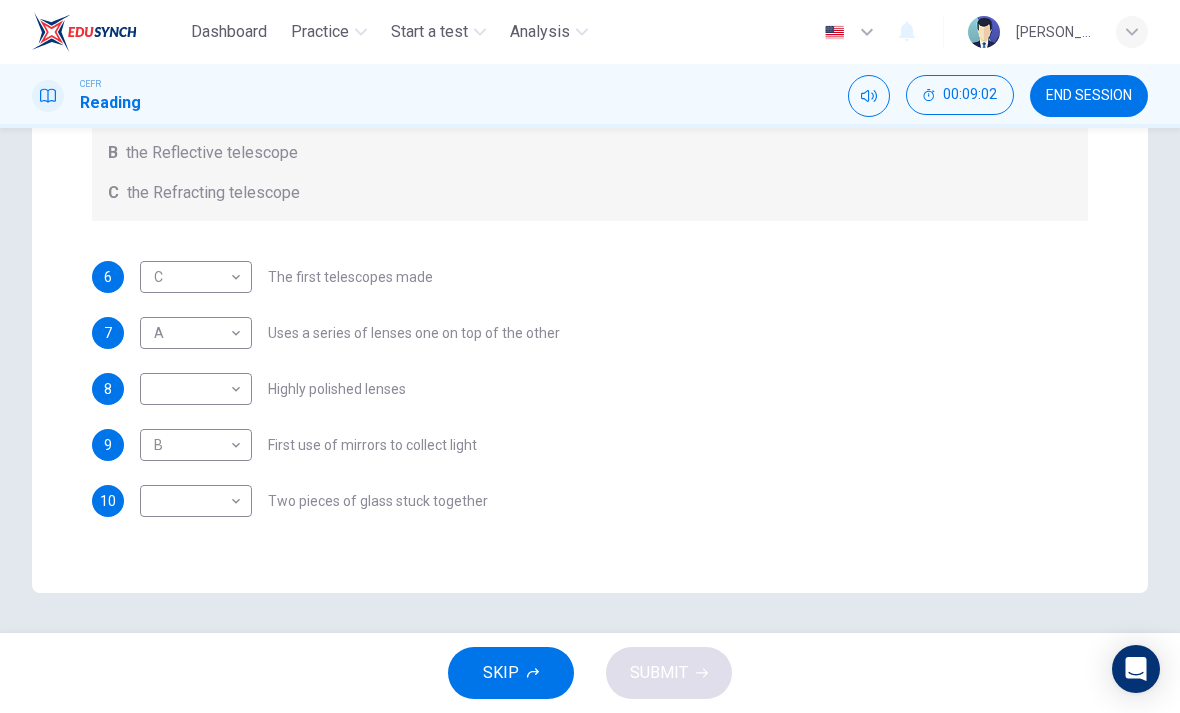 click on "Dashboard Practice Start a test Analysis English en ​ [PERSON_NAME] ASYIQIN BINTI [PERSON_NAME] YUSUF CEFR Reading 00:09:02 END SESSION Questions 6 - 10 Write the correct letter A, B or C, in the boxes below.
Classify the following features as belonging to A the Achromatic telescope B the Reflective telescope C the Refracting telescope 6 C C ​ The first telescopes made 7 A A ​ Uses a series of lenses one on top of the other 8 ​ ​ Highly polished lenses 9 B B ​ First use of mirrors to collect light 10 ​ ​ Two pieces of glass stuck together Looking in the Telescope CLICK TO ZOOM Click to Zoom 1 2 3 4 5 SKIP SUBMIT EduSynch - Online Language Proficiency Testing
Dashboard Practice Start a test Analysis Notifications © Copyright  2025" at bounding box center (590, 356) 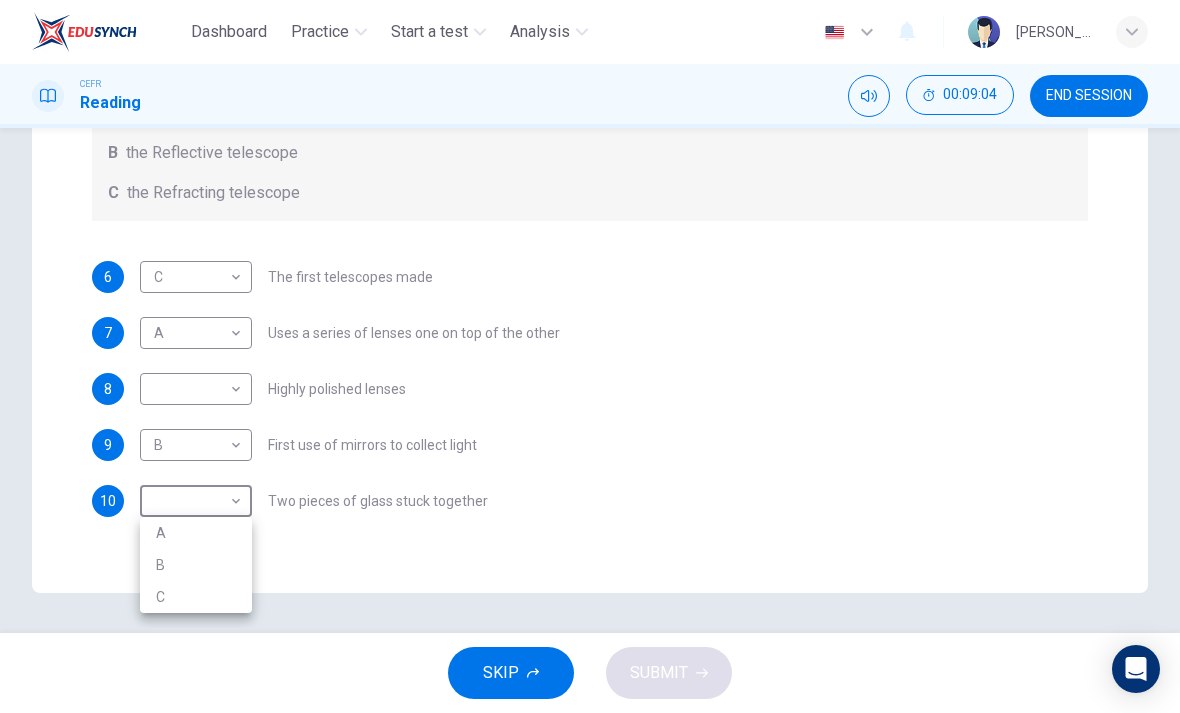 click on "A" at bounding box center [196, 533] 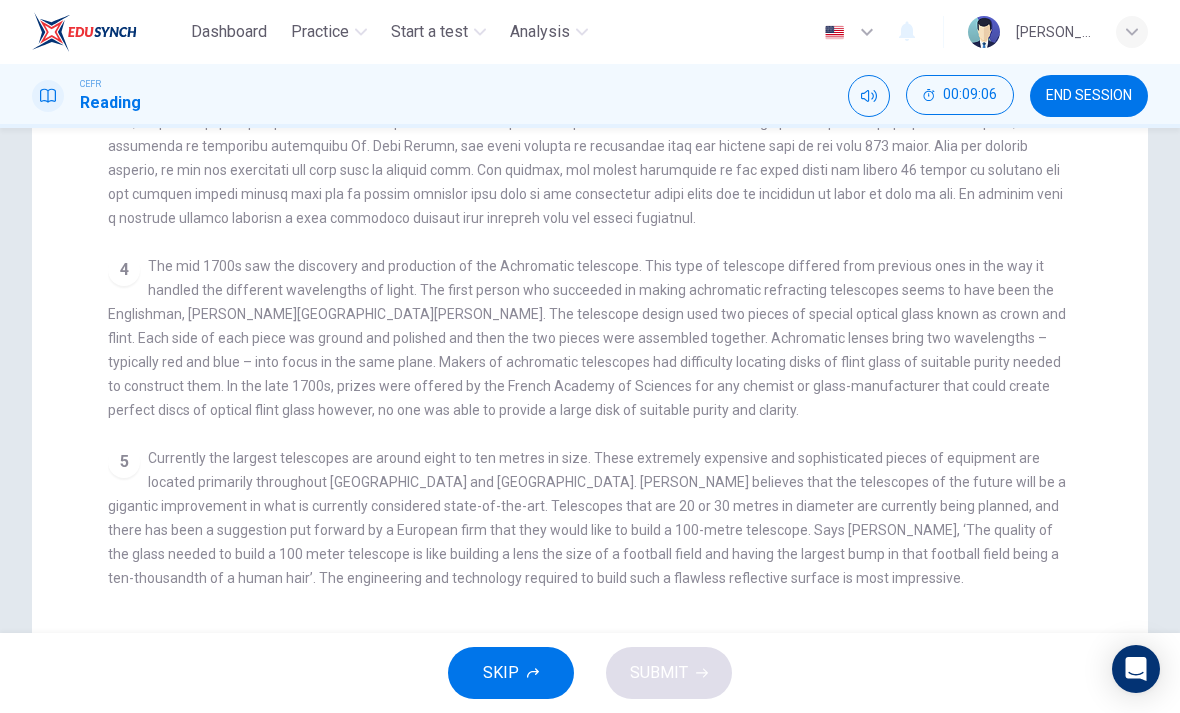 scroll, scrollTop: 459, scrollLeft: 0, axis: vertical 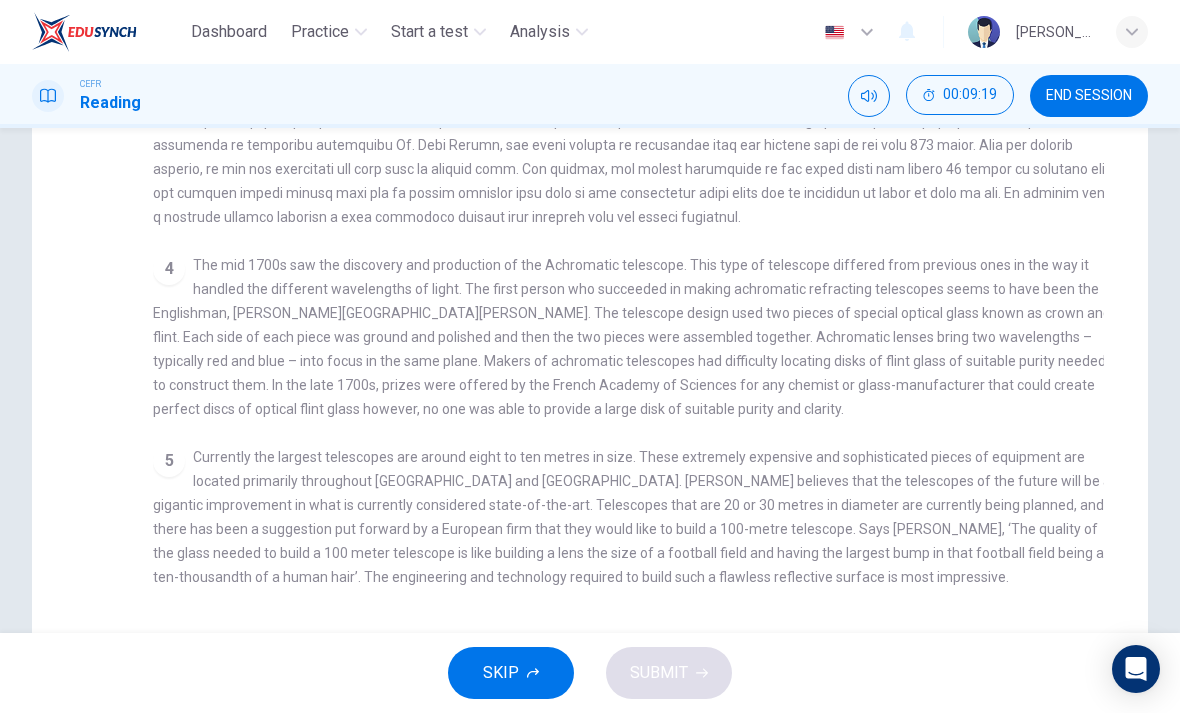 checkbox on "false" 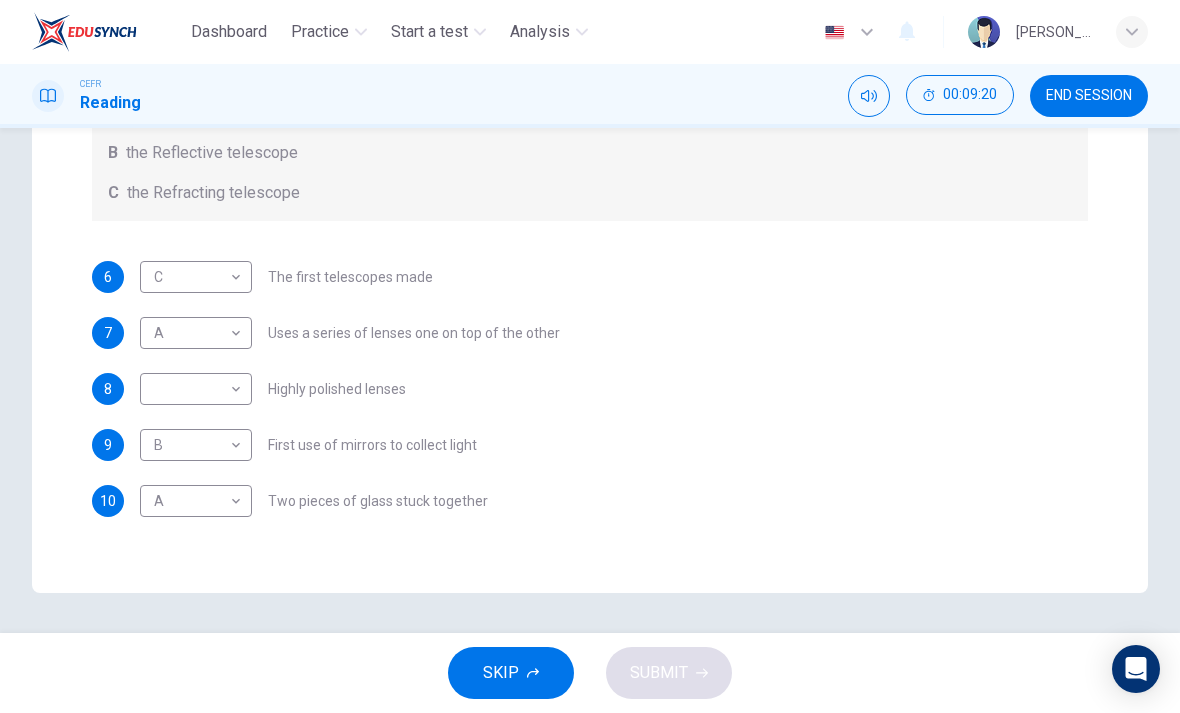 click on "Dashboard Practice Start a test Analysis English en ​ [PERSON_NAME] ASYIQIN BINTI [PERSON_NAME] YUSUF CEFR Reading 00:09:20 END SESSION Questions 6 - 10 Write the correct letter A, B or C, in the boxes below.
Classify the following features as belonging to A the Achromatic telescope B the Reflective telescope C the Refracting telescope 6 C C ​ The first telescopes made 7 A A ​ Uses a series of lenses one on top of the other 8 ​ ​ Highly polished lenses 9 B B ​ First use of mirrors to collect light 10 A A ​ Two pieces of glass stuck together Looking in the Telescope CLICK TO ZOOM Click to Zoom 1 2 3 4 5 SKIP SUBMIT EduSynch - Online Language Proficiency Testing
Dashboard Practice Start a test Analysis Notifications © Copyright  2025" at bounding box center [590, 356] 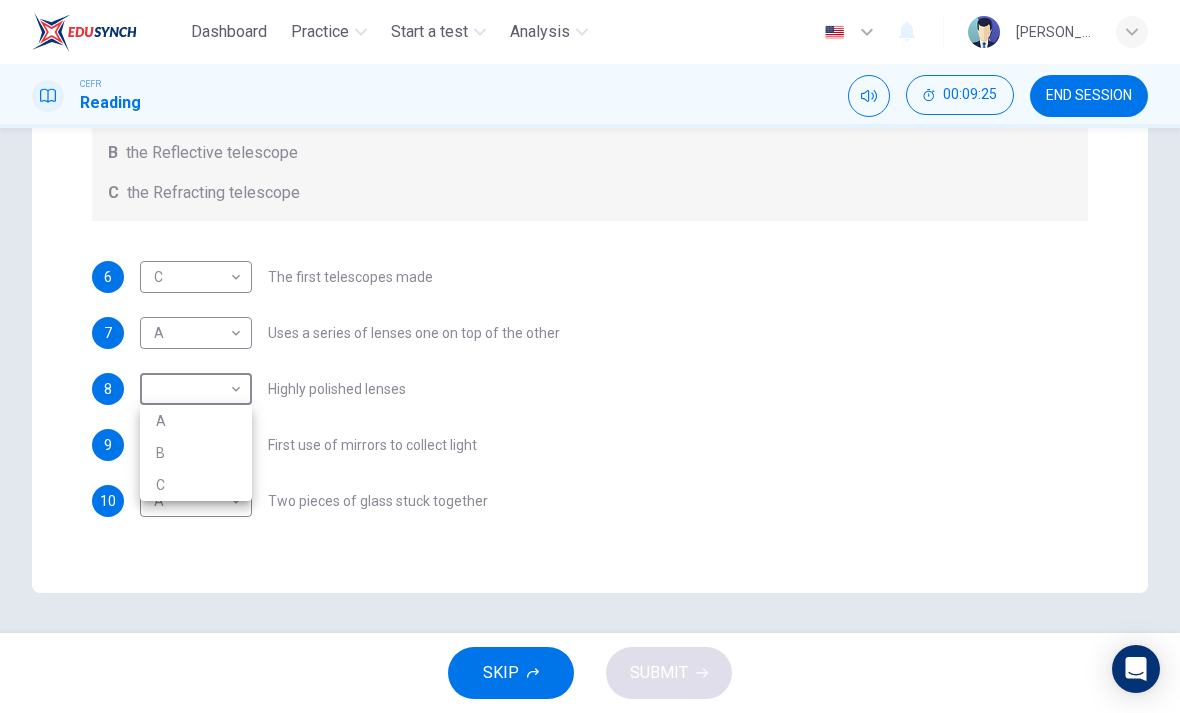 click at bounding box center (590, 356) 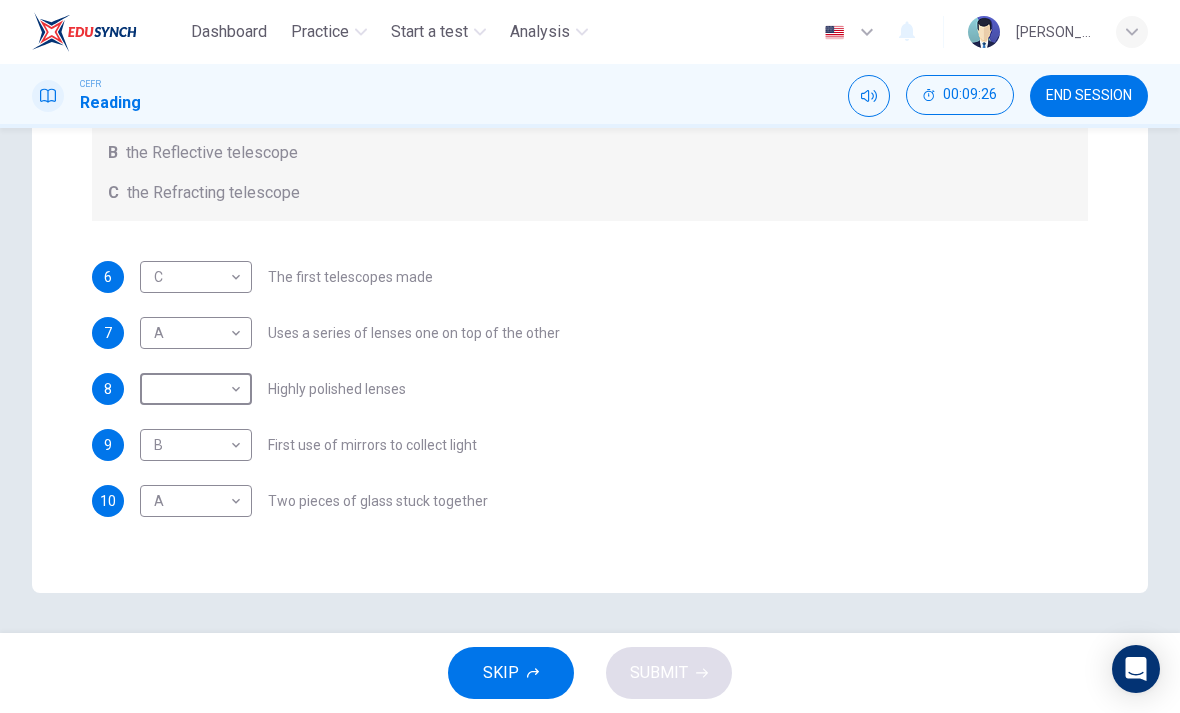 click on "Dashboard Practice Start a test Analysis English en ​ [PERSON_NAME] ASYIQIN BINTI [PERSON_NAME] YUSUF CEFR Reading 00:09:26 END SESSION Questions 6 - 10 Write the correct letter A, B or C, in the boxes below.
Classify the following features as belonging to A the Achromatic telescope B the Reflective telescope C the Refracting telescope 6 C C ​ The first telescopes made 7 A A ​ Uses a series of lenses one on top of the other 8 ​ ​ Highly polished lenses 9 B B ​ First use of mirrors to collect light 10 A A ​ Two pieces of glass stuck together Looking in the Telescope CLICK TO ZOOM Click to Zoom 1 2 3 4 5 SKIP SUBMIT EduSynch - Online Language Proficiency Testing
Dashboard Practice Start a test Analysis Notifications © Copyright  2025" at bounding box center [590, 356] 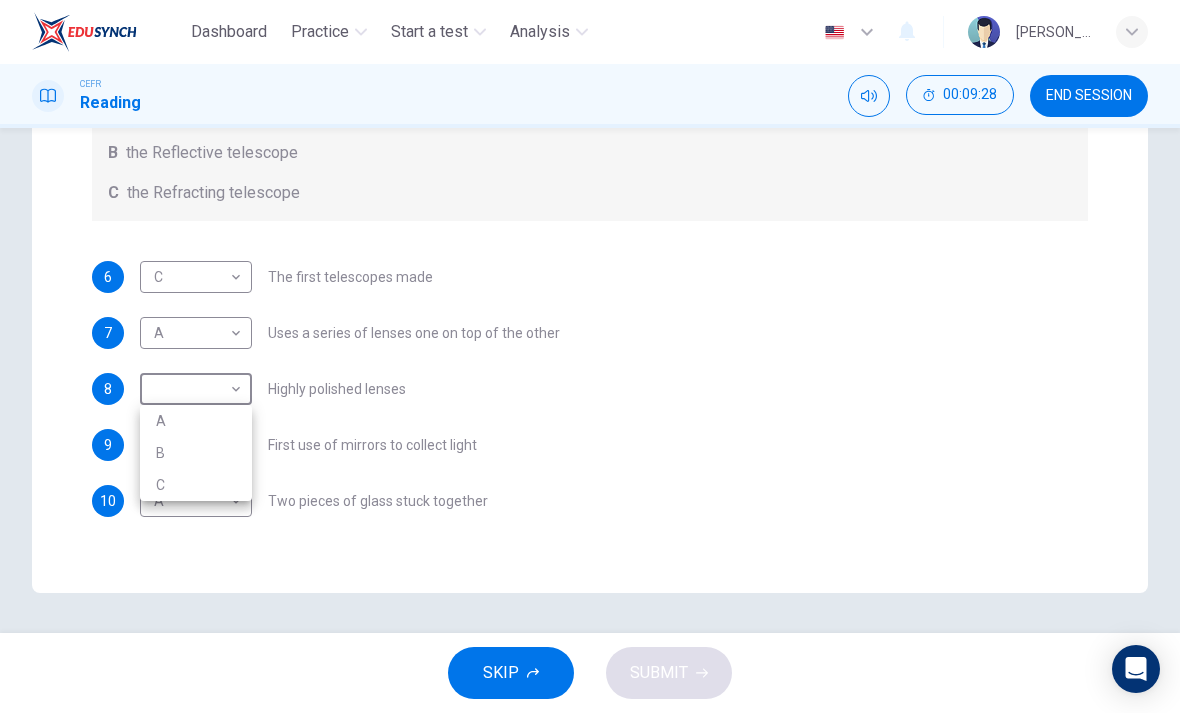 click on "B" at bounding box center [196, 453] 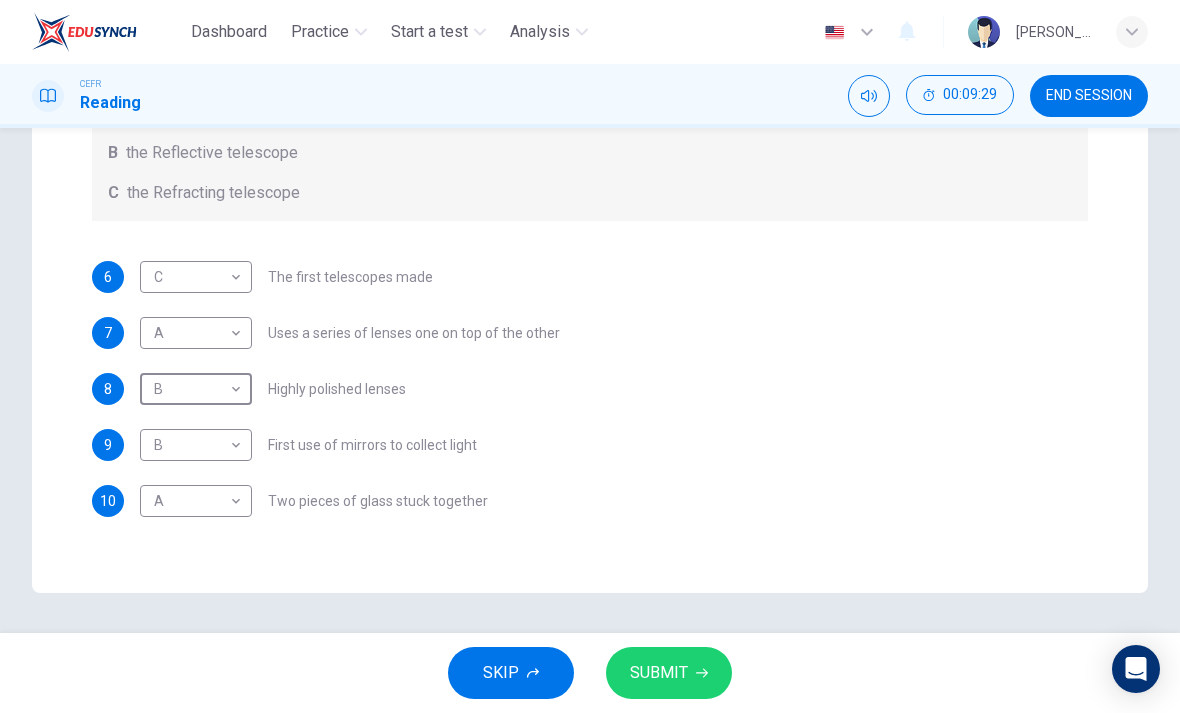 click on "SUBMIT" at bounding box center [659, 673] 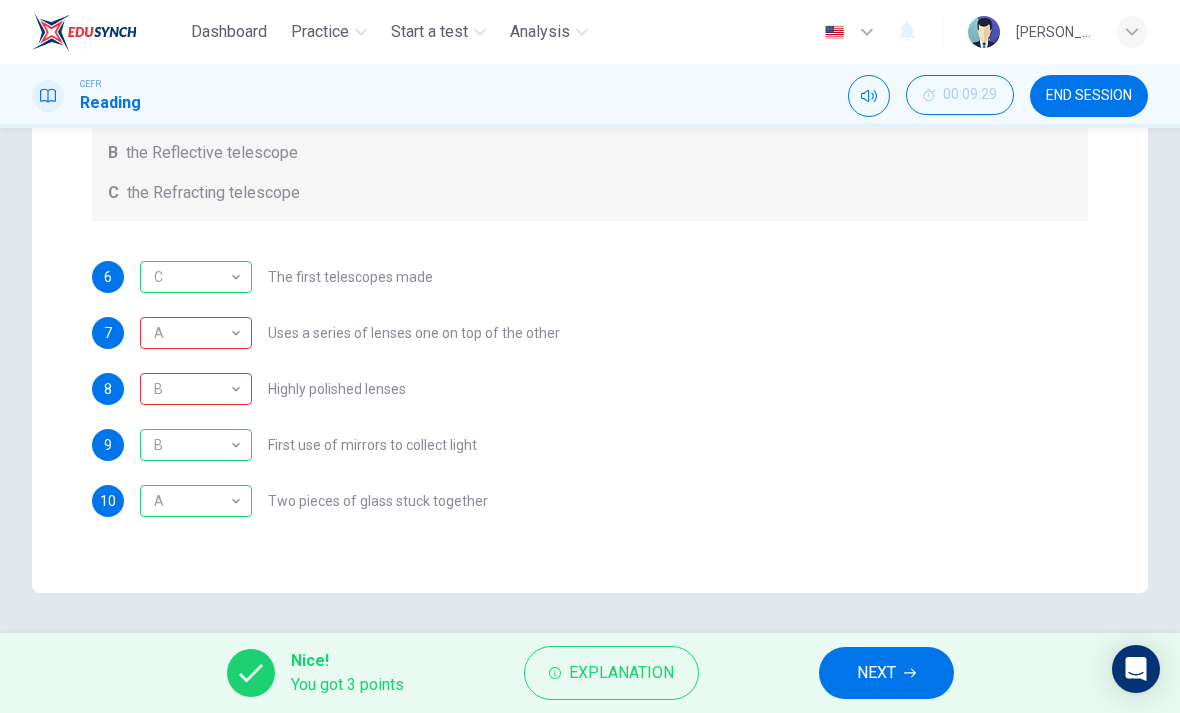 click on "NEXT" at bounding box center (886, 673) 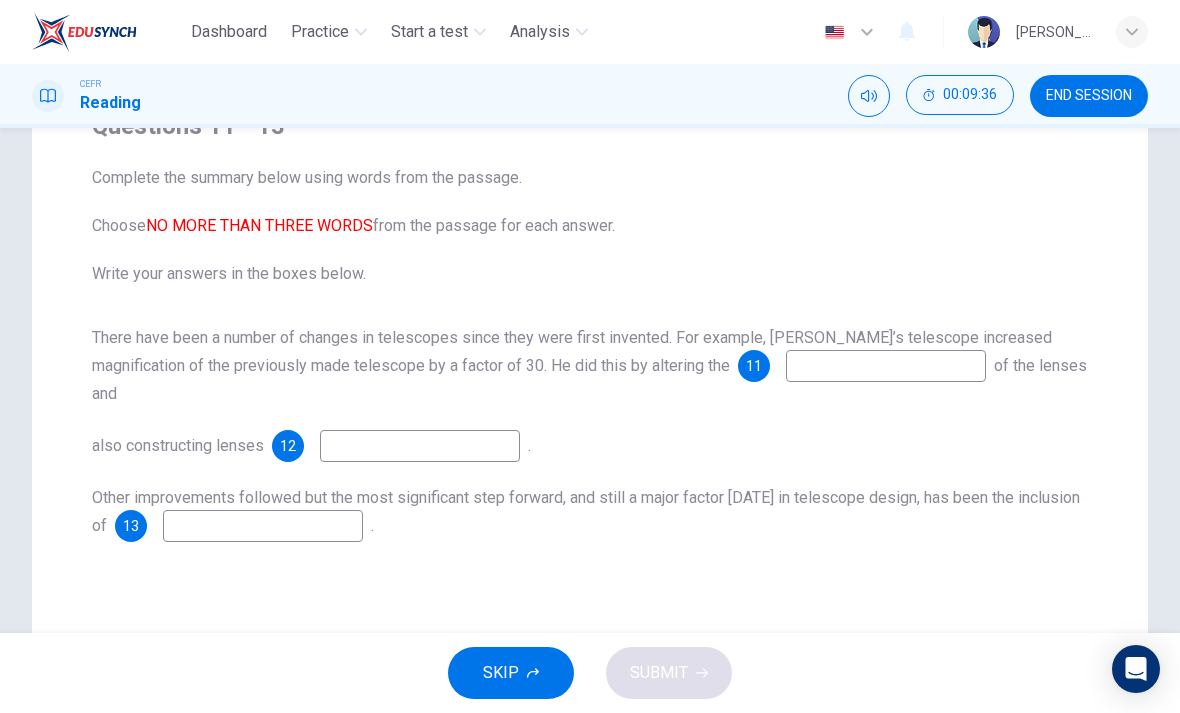 scroll, scrollTop: 188, scrollLeft: 0, axis: vertical 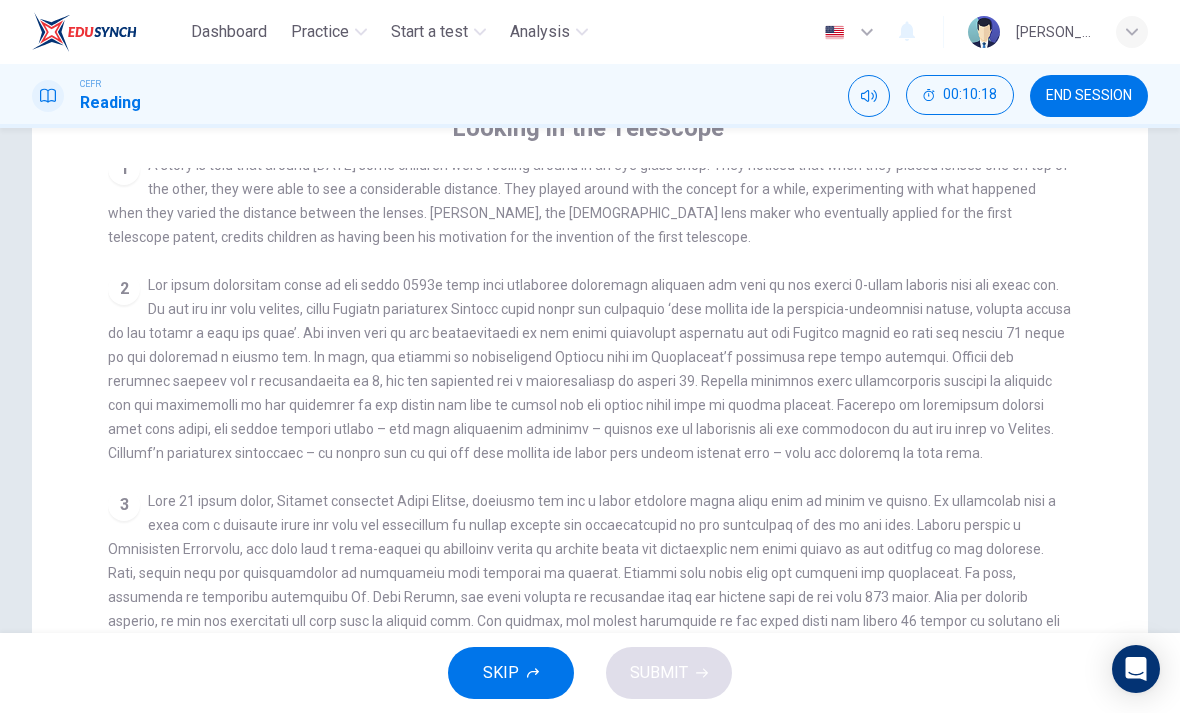 checkbox on "false" 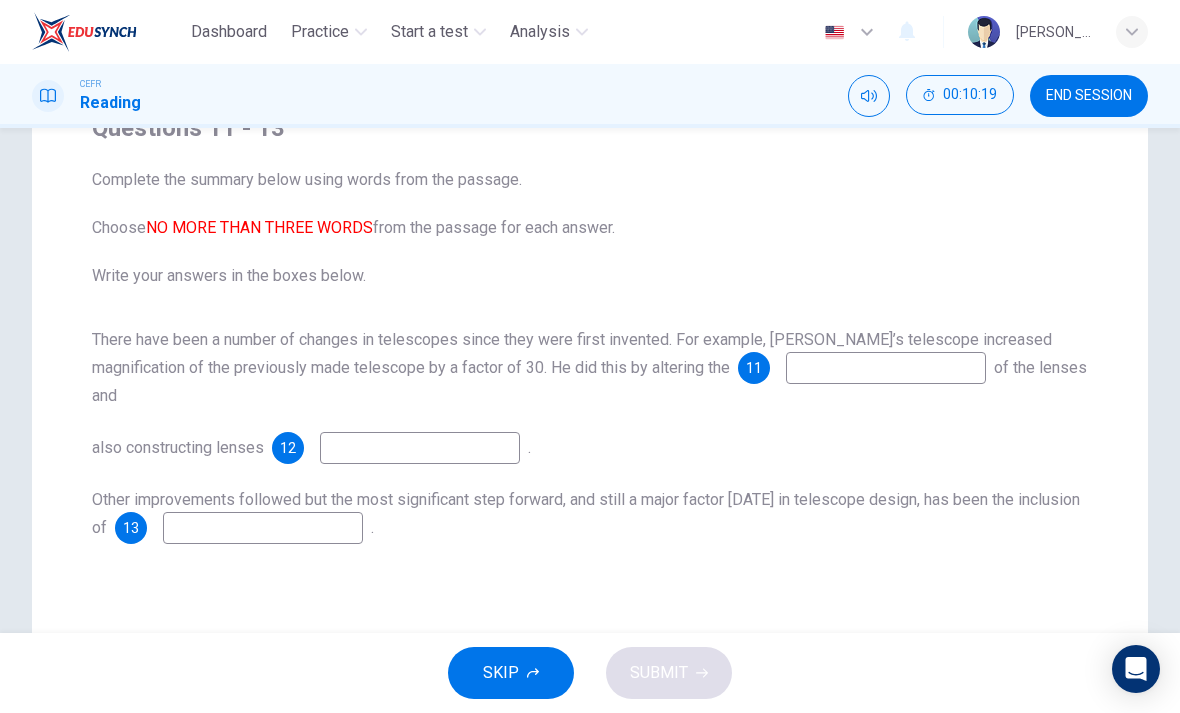 click at bounding box center (886, 368) 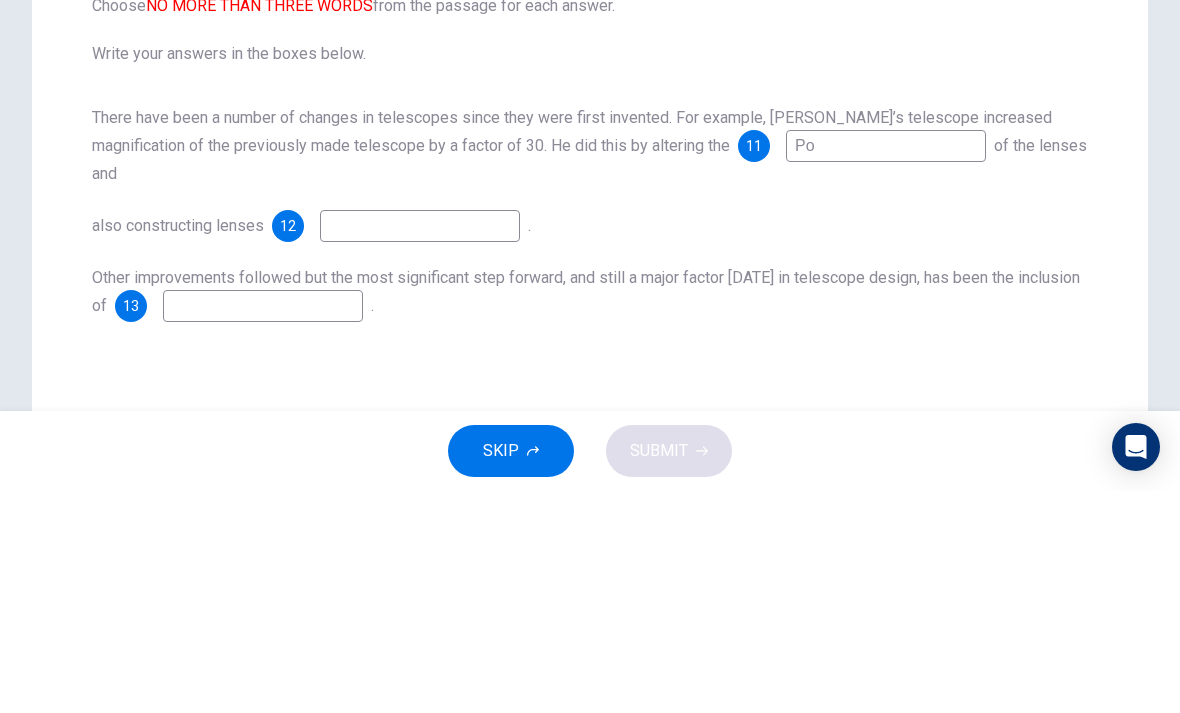 type on "P" 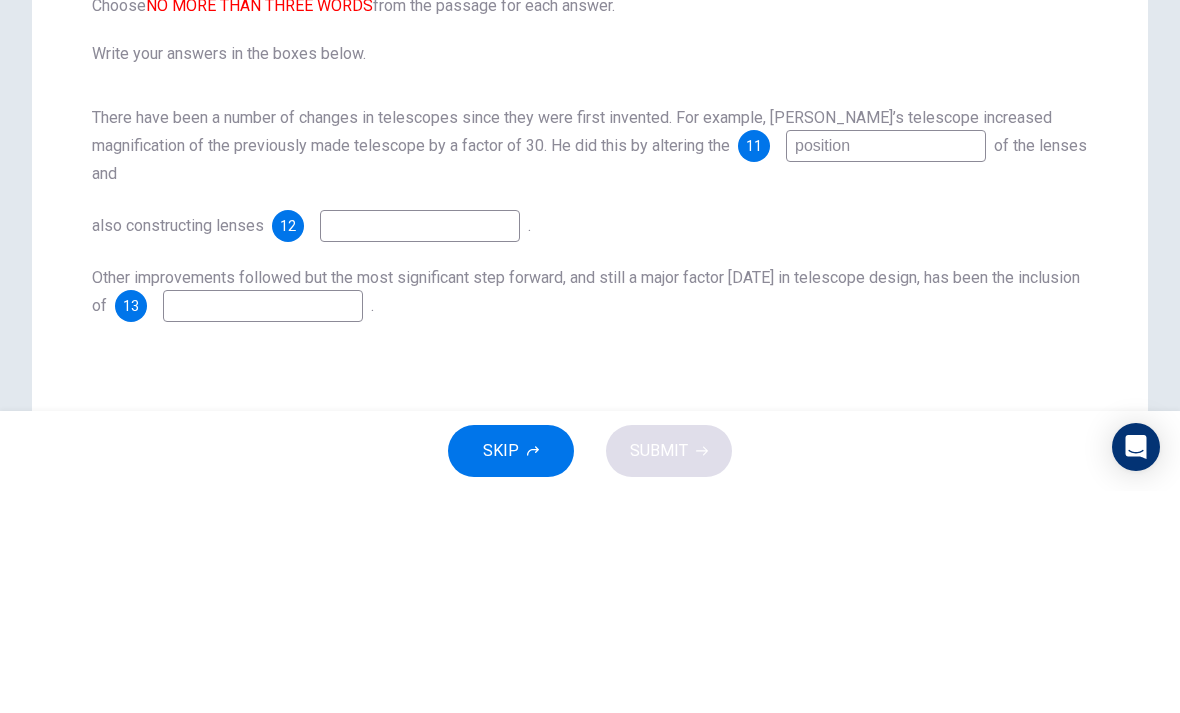 type on "position" 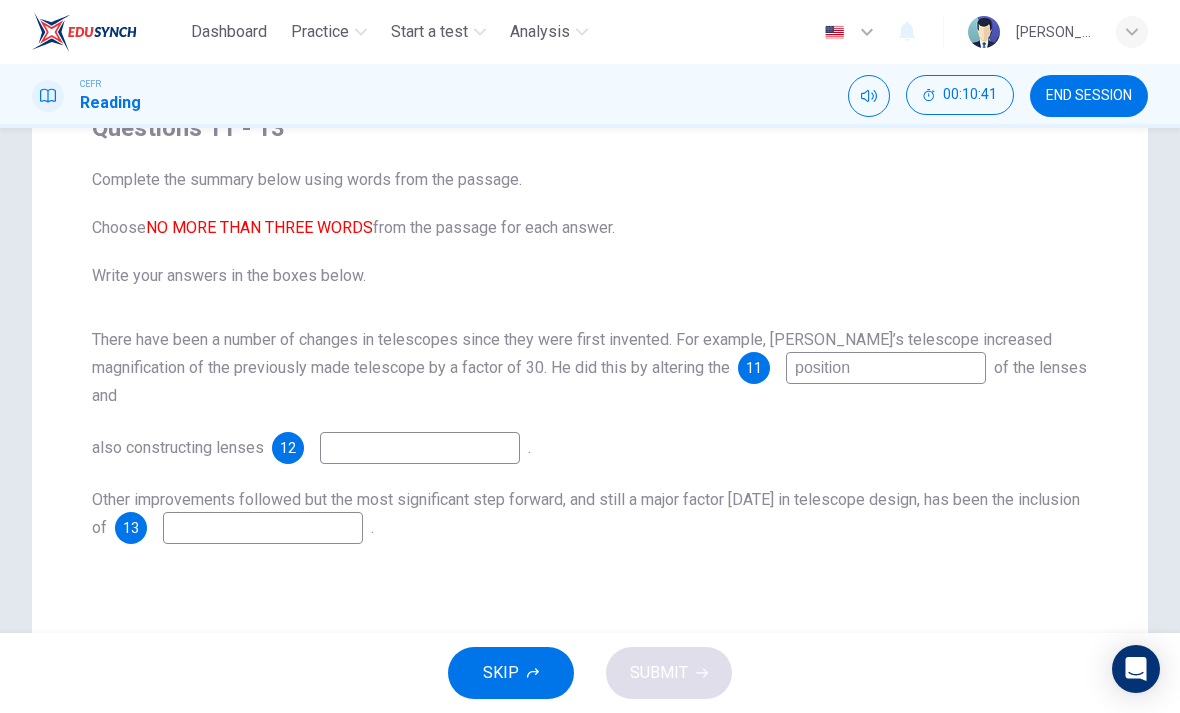 checkbox on "false" 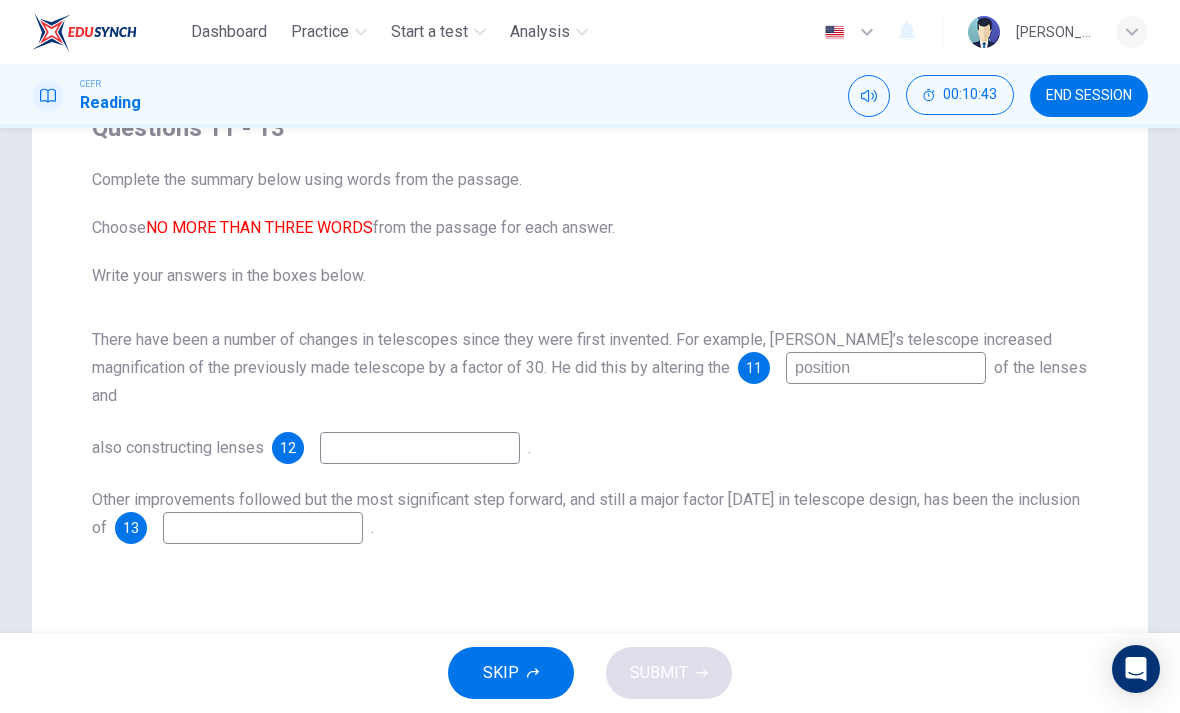 click on "position" at bounding box center (886, 368) 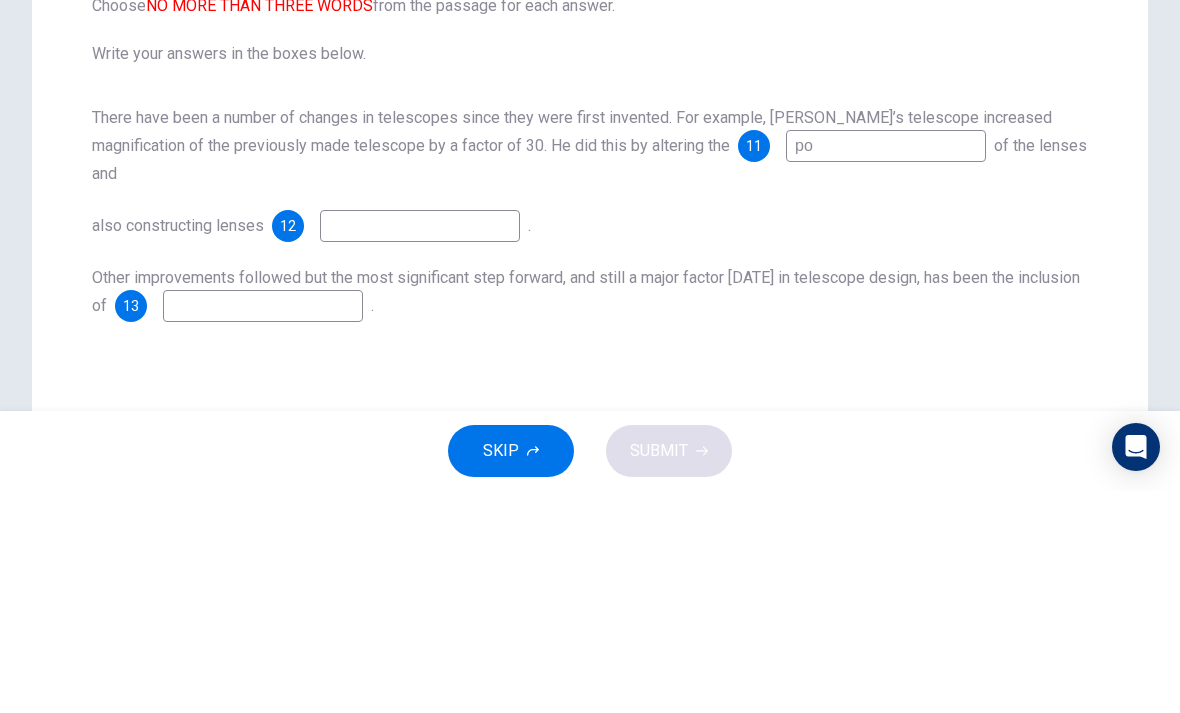 type on "p" 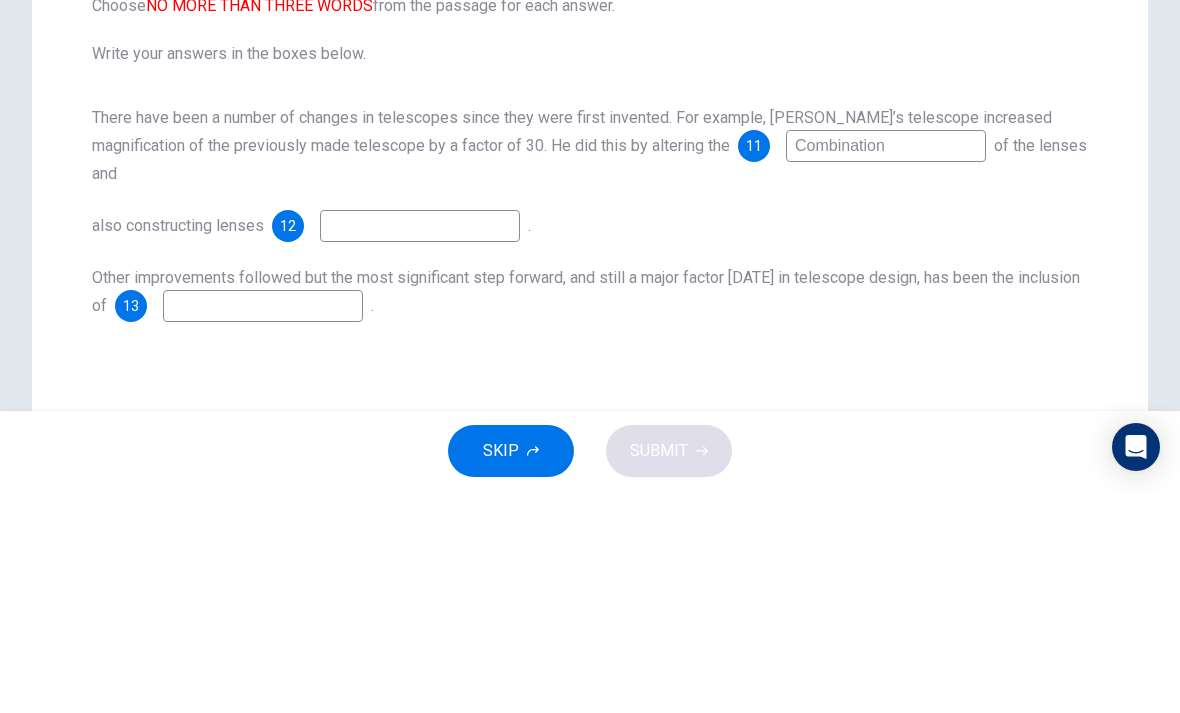 type on "Combination" 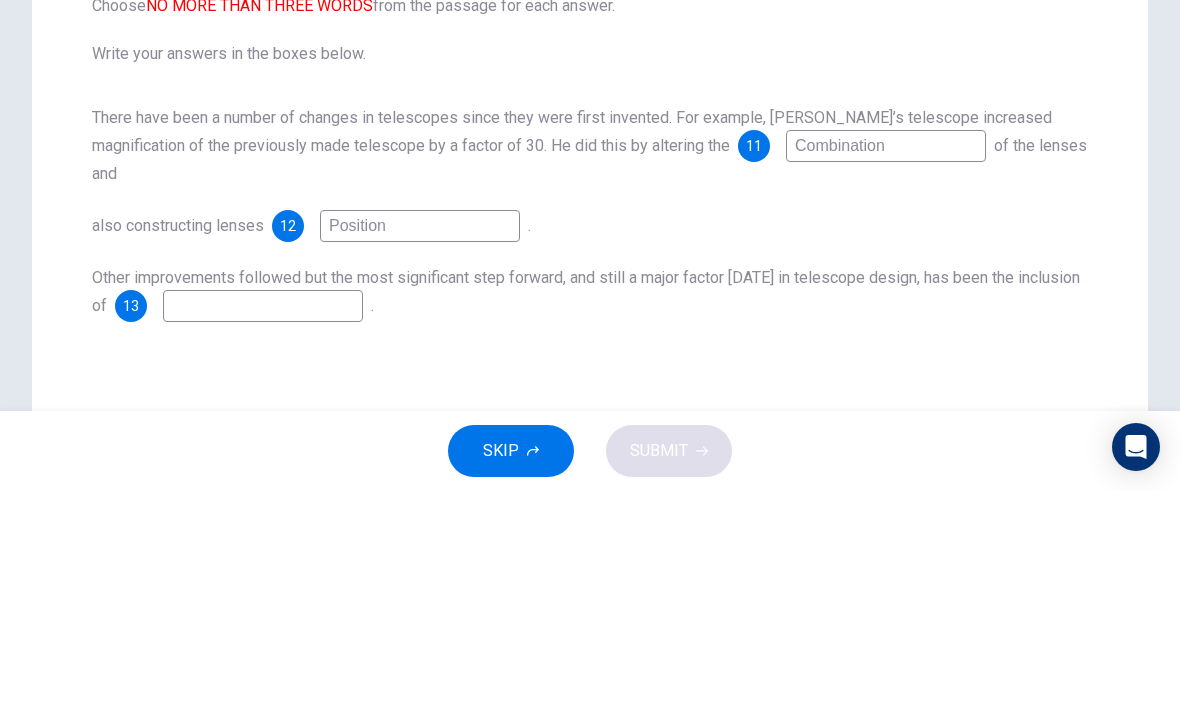 type on "Position" 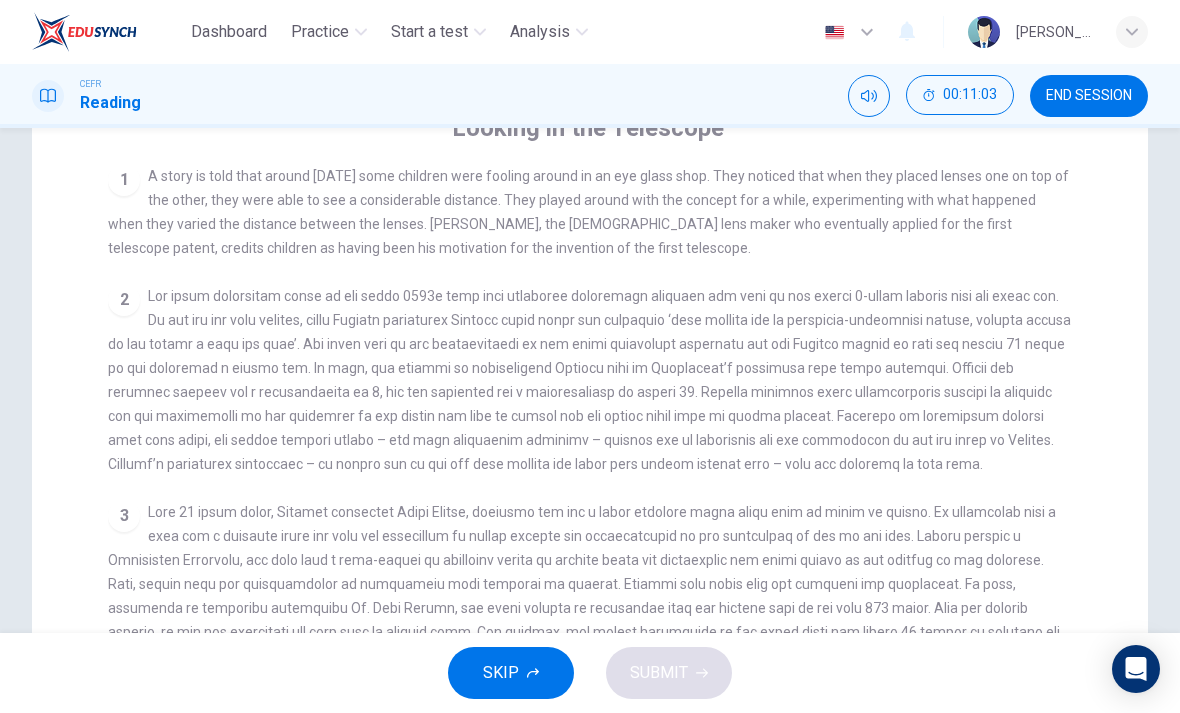 scroll, scrollTop: 387, scrollLeft: 0, axis: vertical 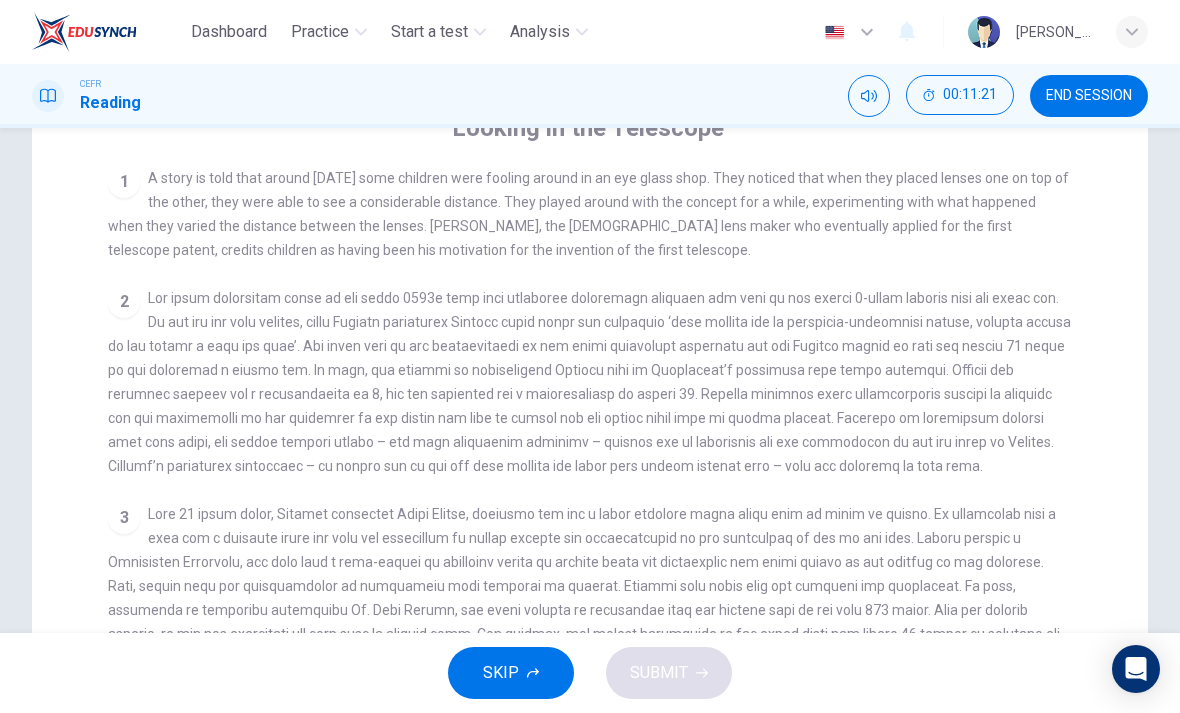 checkbox on "false" 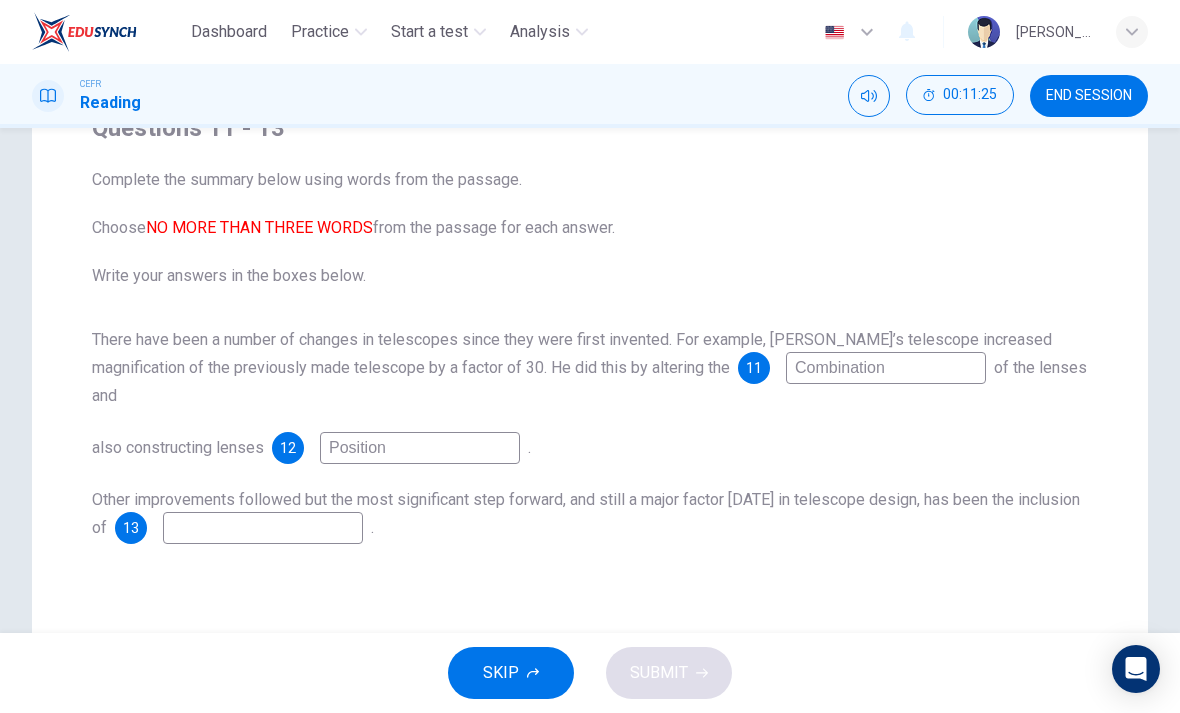 click at bounding box center (263, 528) 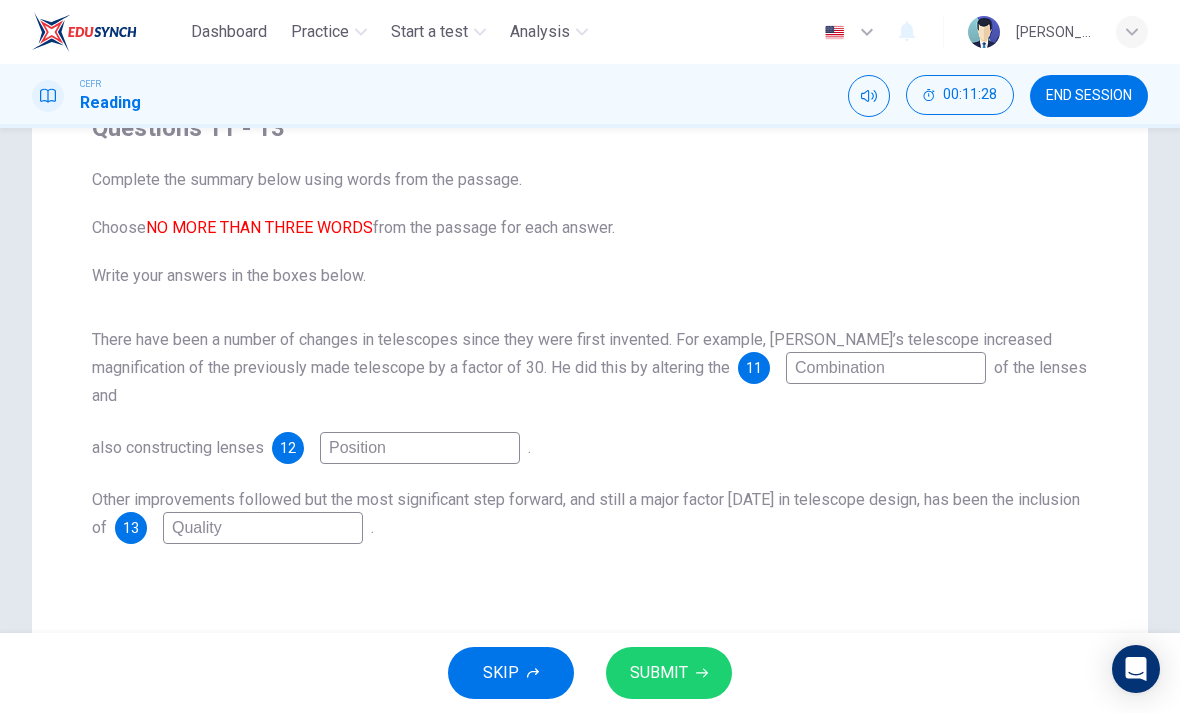 type on "Quality" 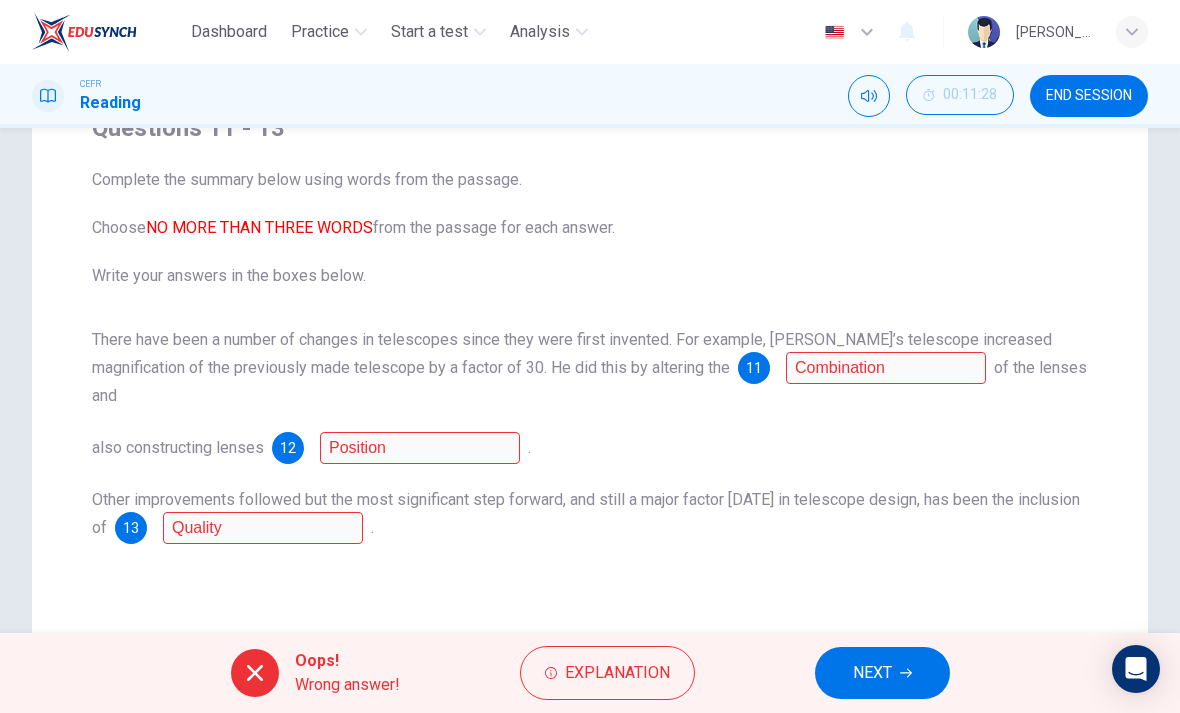 click on "Explanation" at bounding box center (617, 673) 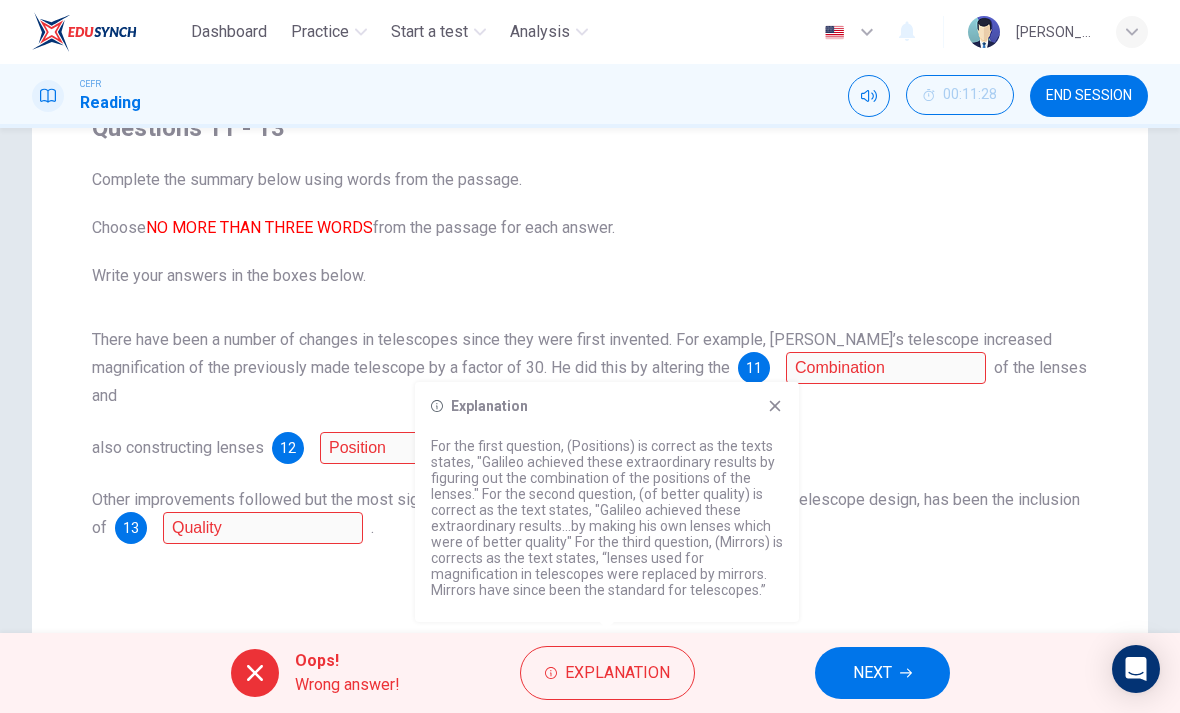 click on "NEXT" at bounding box center (882, 673) 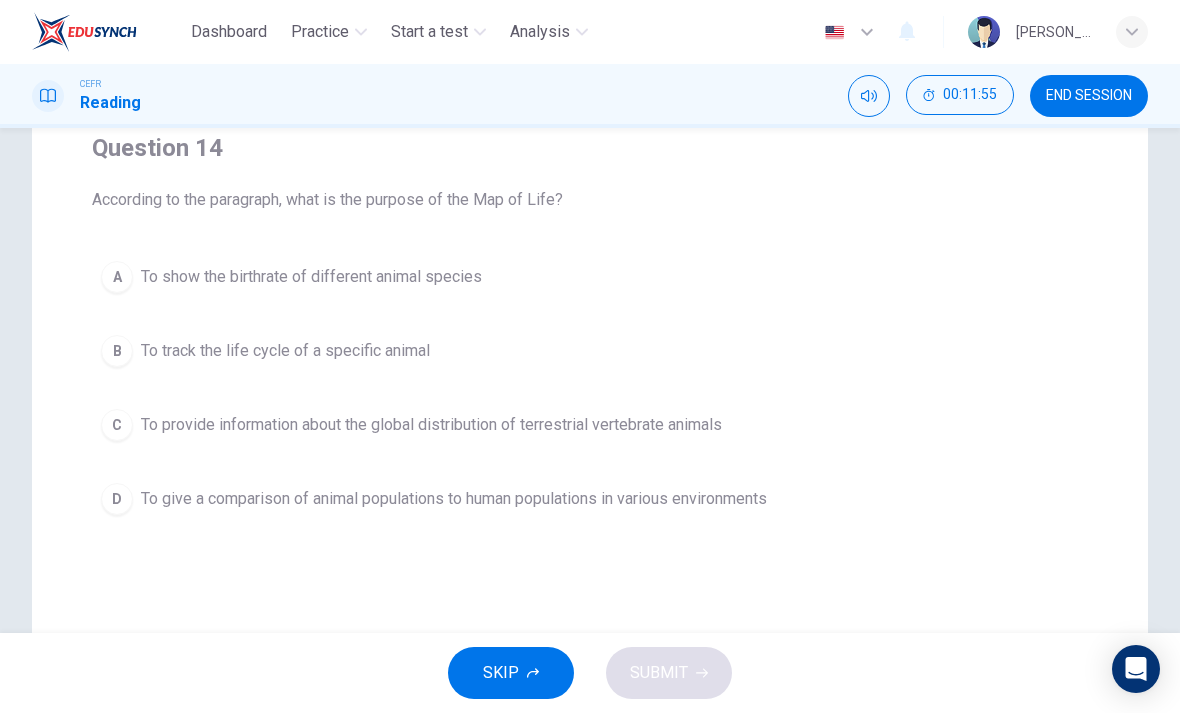 scroll, scrollTop: 172, scrollLeft: 0, axis: vertical 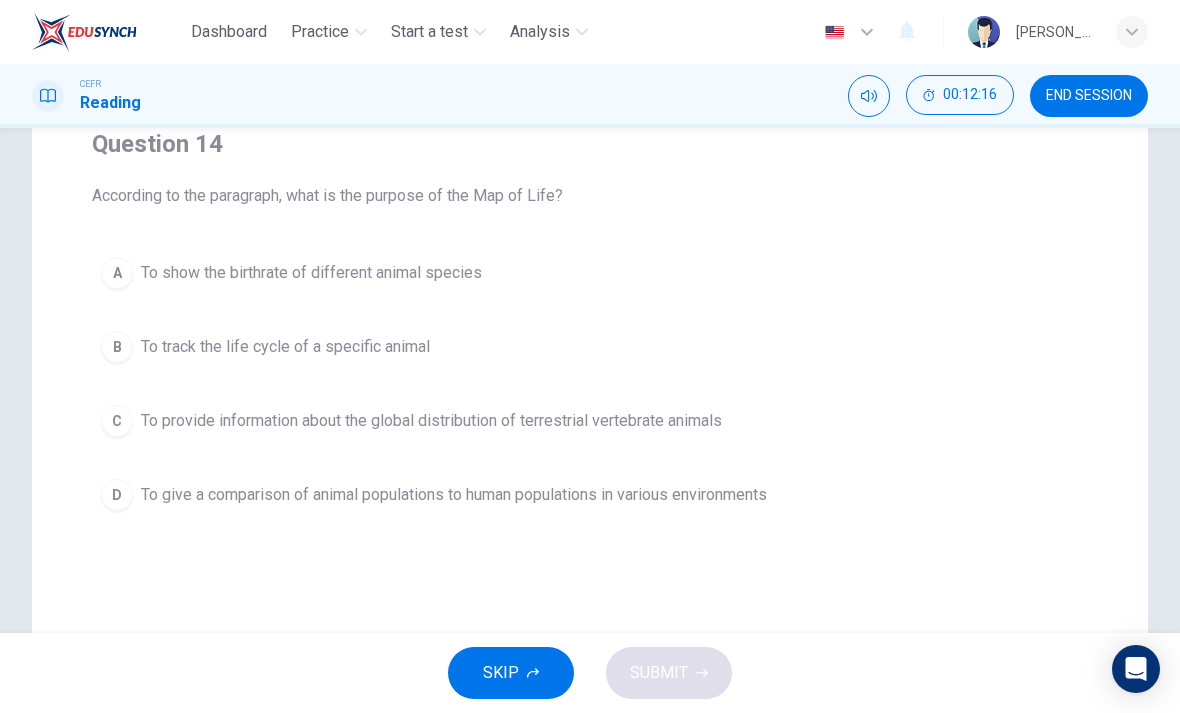 click on "C" at bounding box center [117, 421] 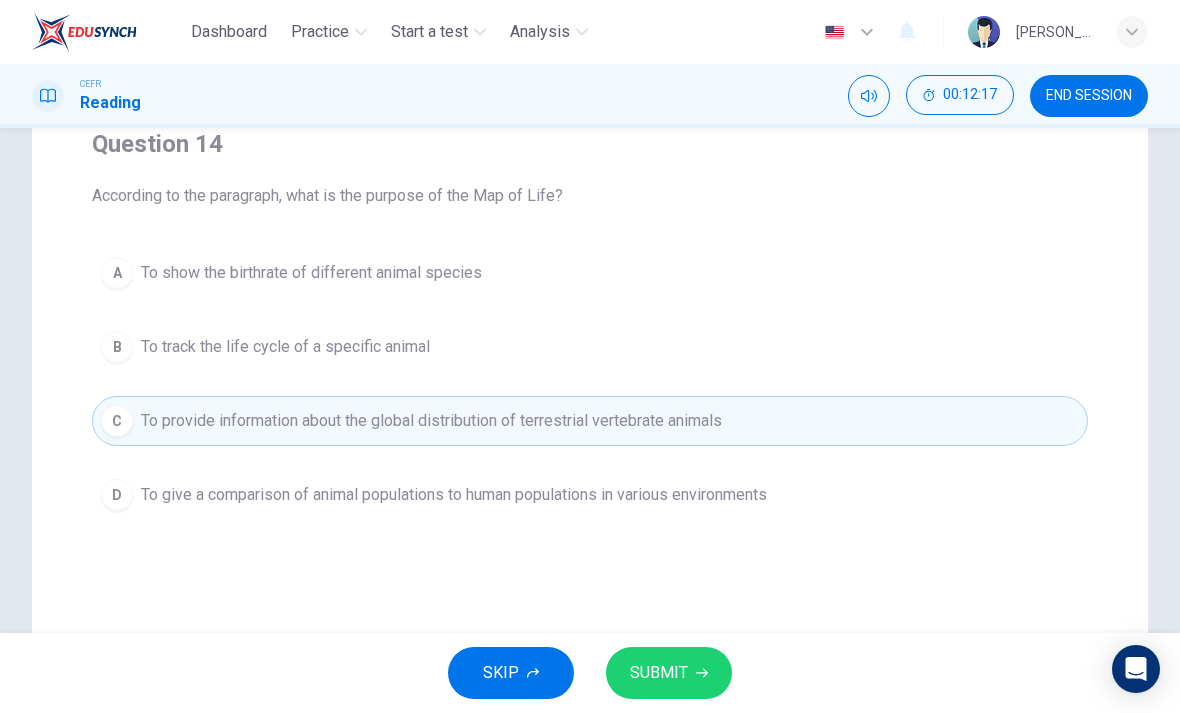 click on "SUBMIT" at bounding box center [669, 673] 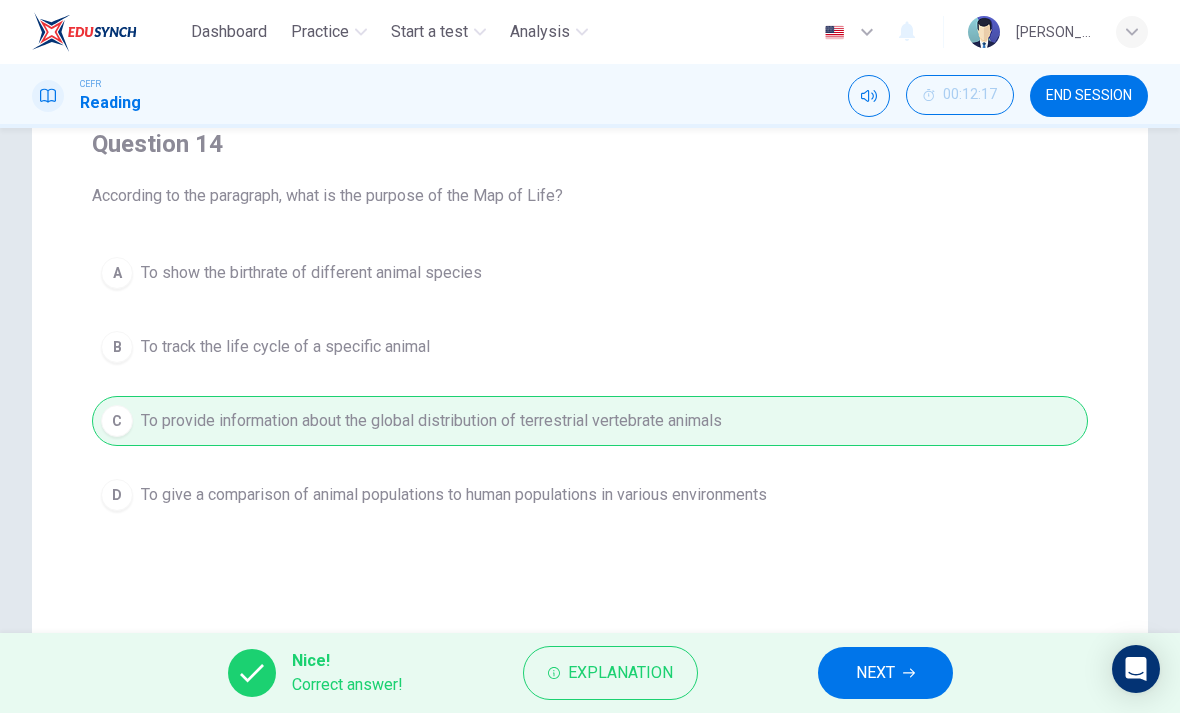 click on "NEXT" at bounding box center [885, 673] 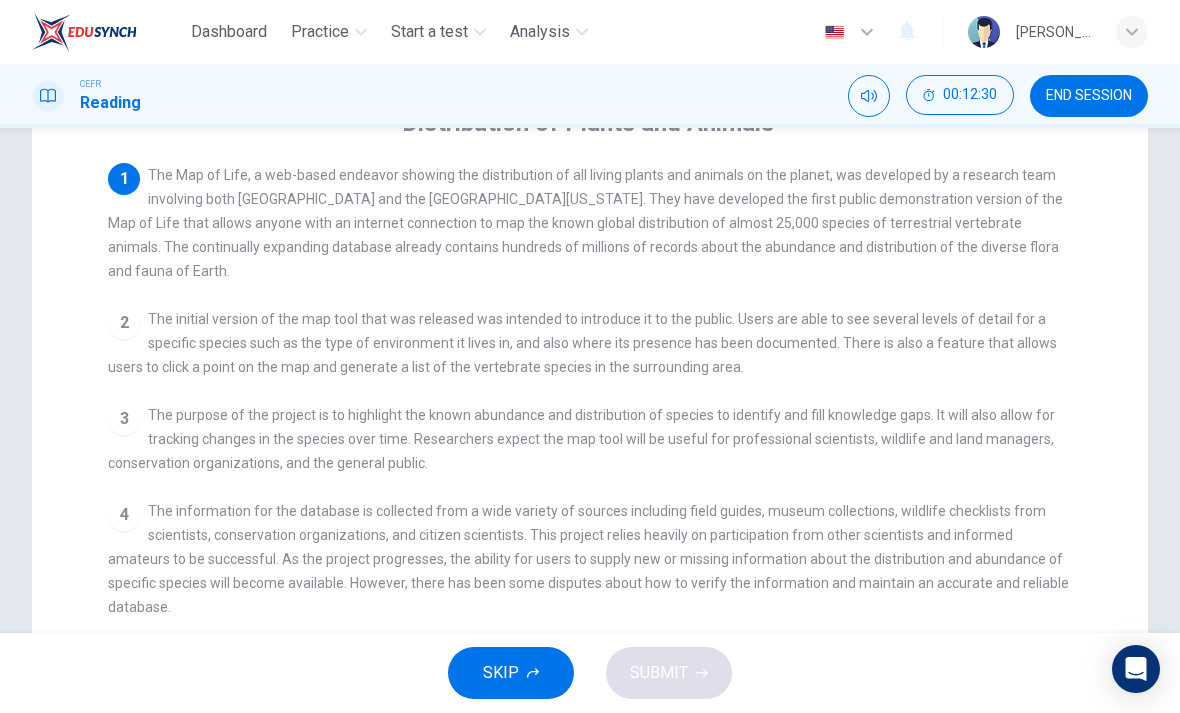 scroll, scrollTop: 195, scrollLeft: 0, axis: vertical 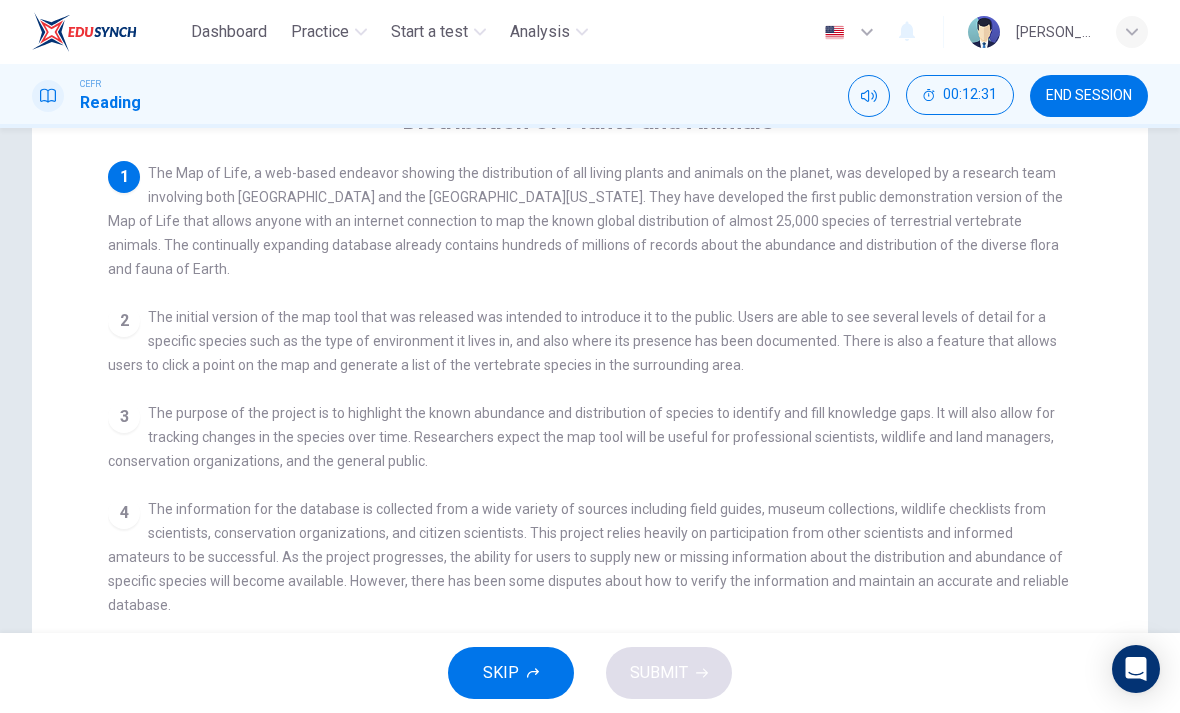 click on "2" at bounding box center [124, 321] 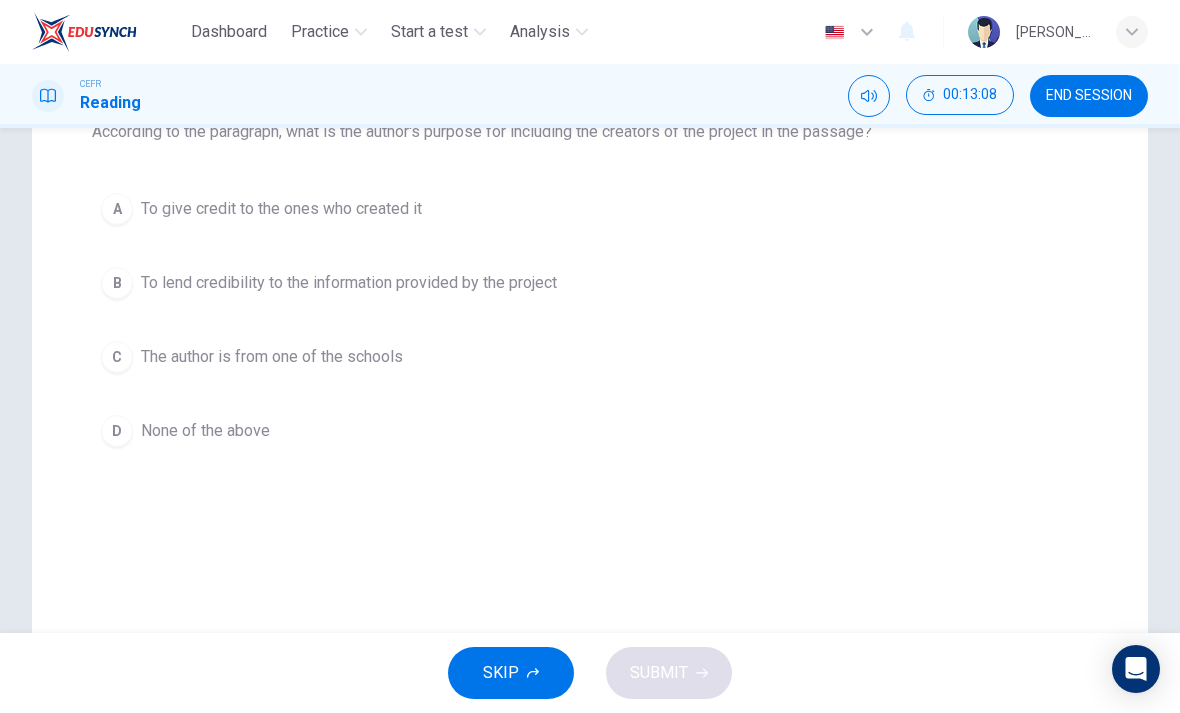scroll, scrollTop: 225, scrollLeft: 0, axis: vertical 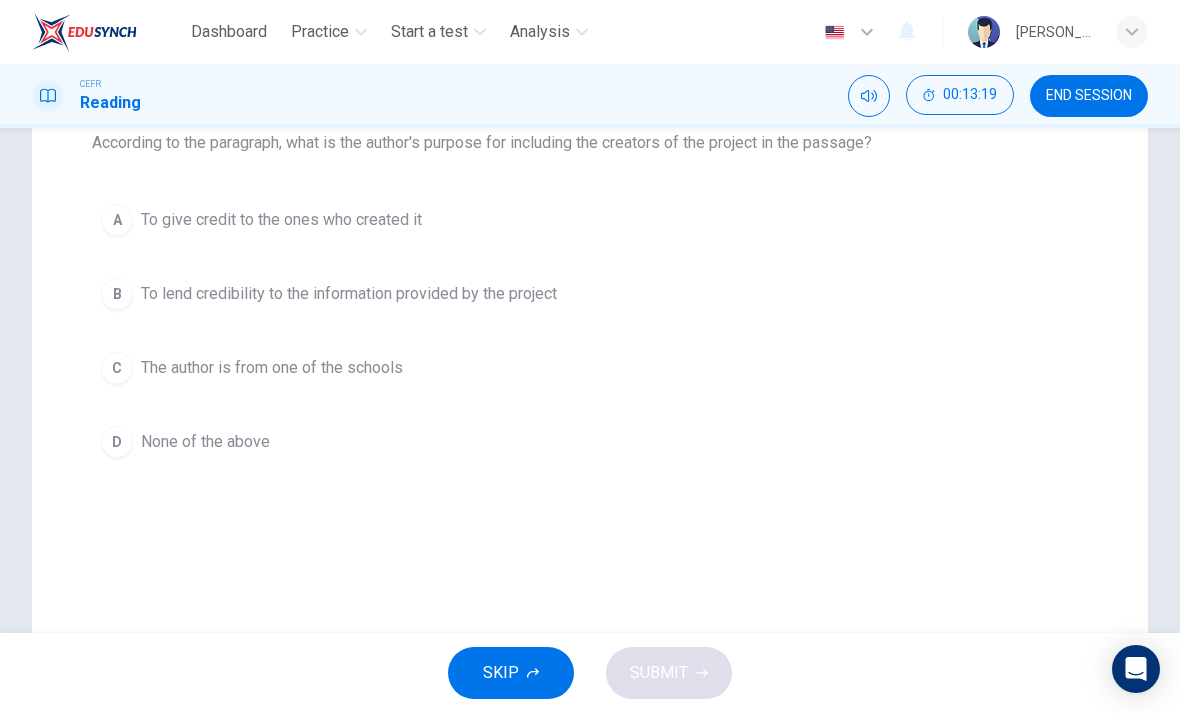 click on "B" at bounding box center (117, 294) 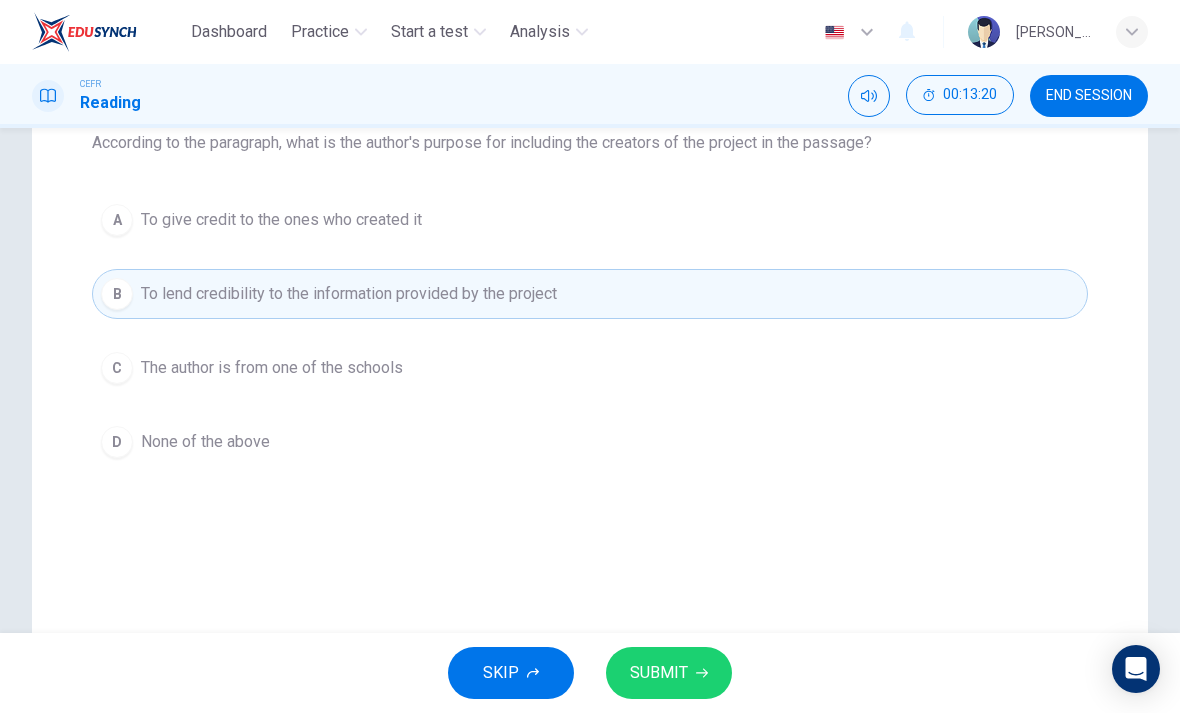 click on "SUBMIT" at bounding box center [669, 673] 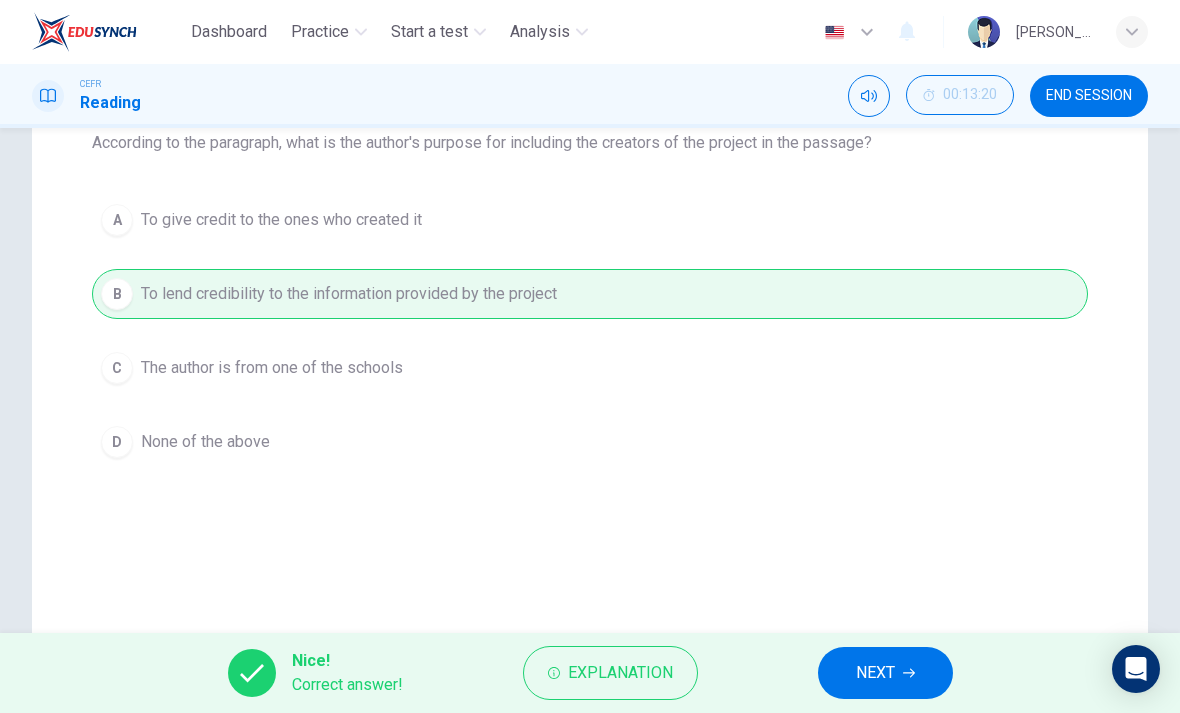 click 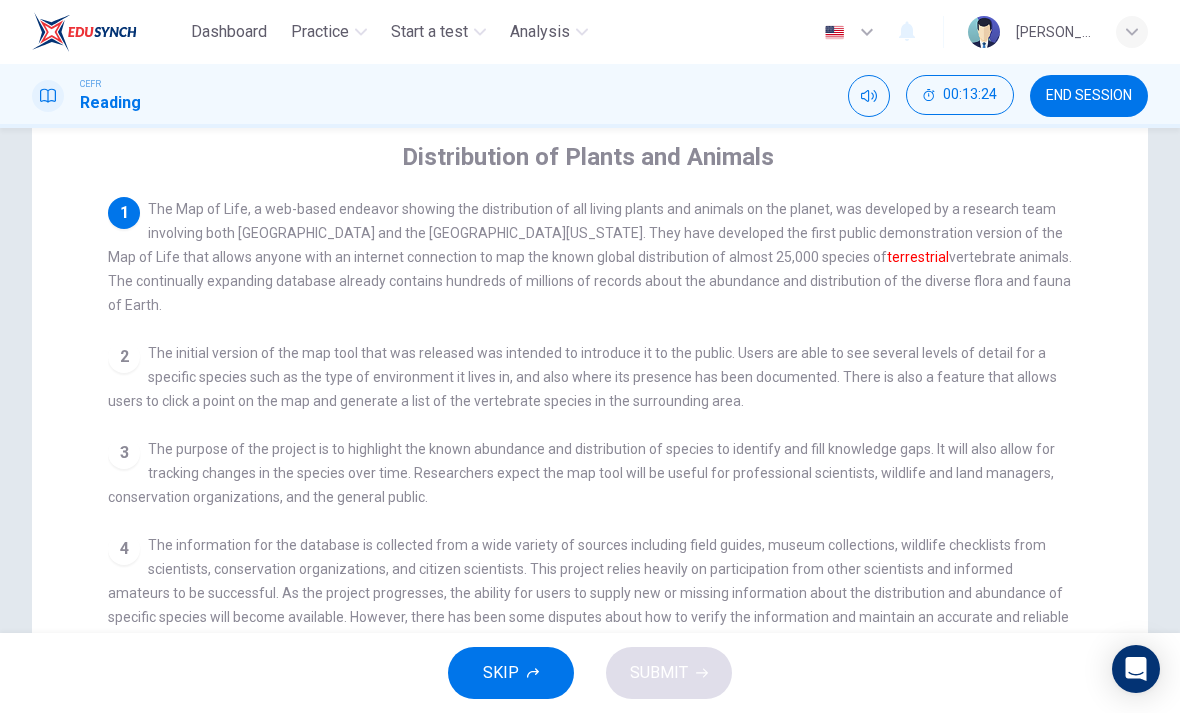 scroll, scrollTop: 149, scrollLeft: 0, axis: vertical 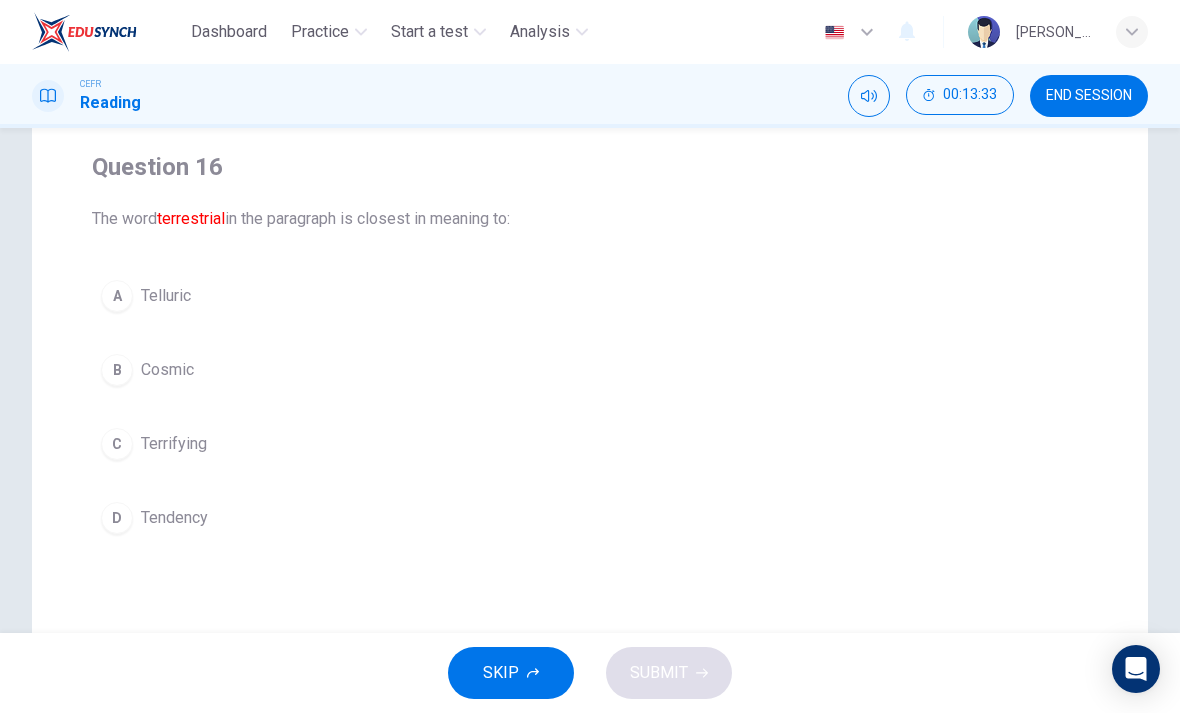 click on "C Terrifying" at bounding box center (590, 444) 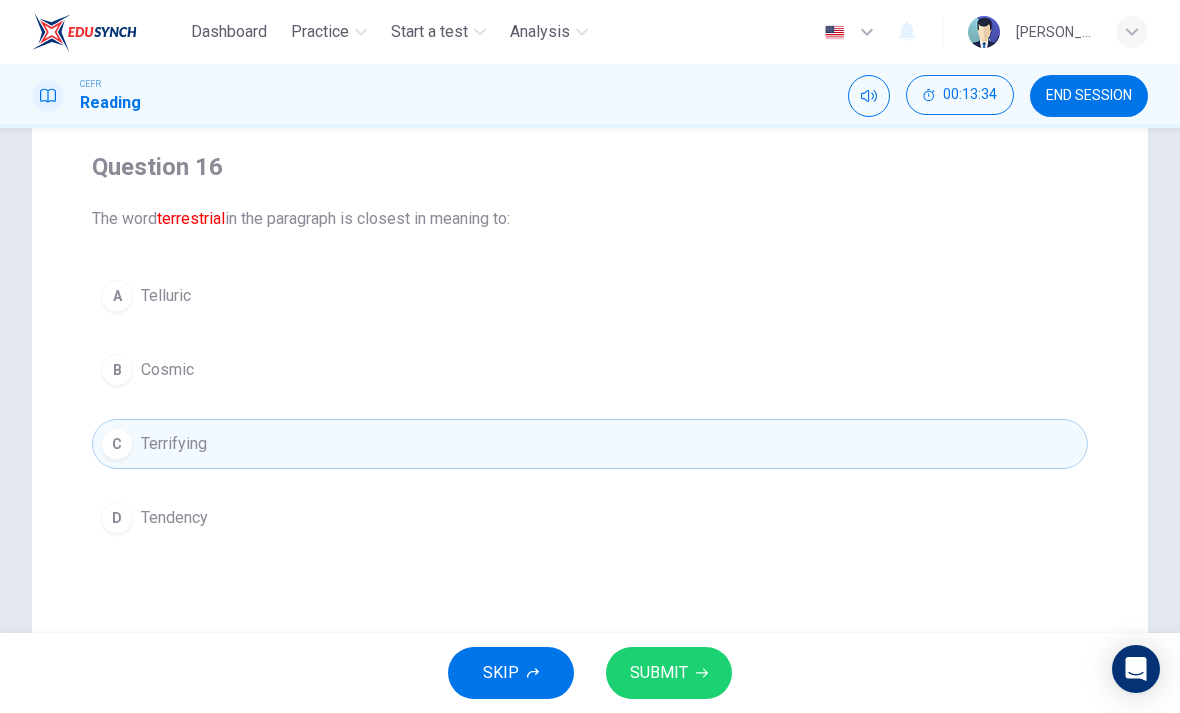 scroll, scrollTop: 206, scrollLeft: 0, axis: vertical 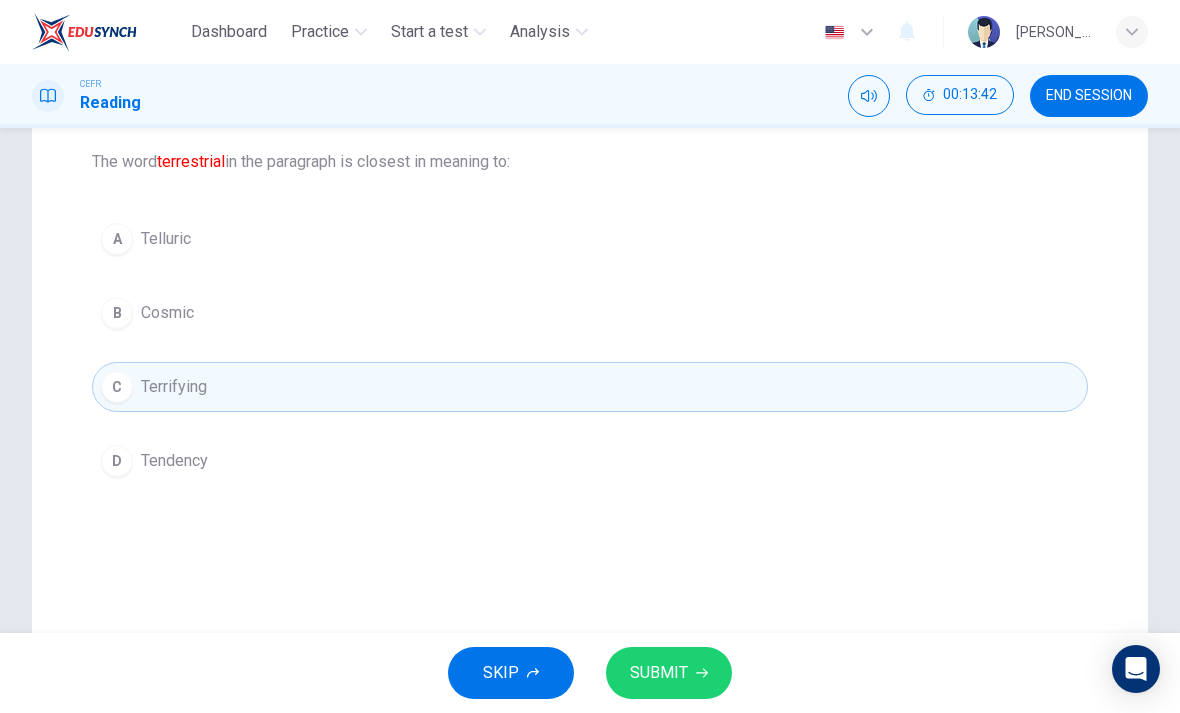 click on "SUBMIT" at bounding box center [669, 673] 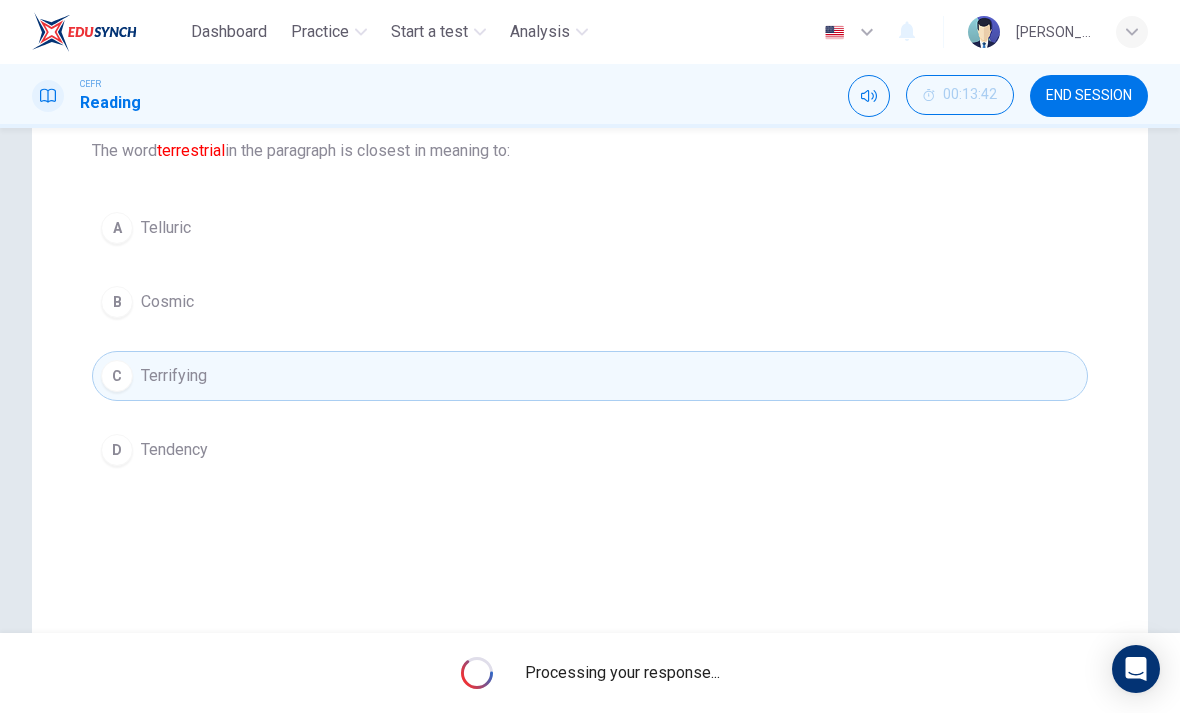 scroll, scrollTop: 216, scrollLeft: 0, axis: vertical 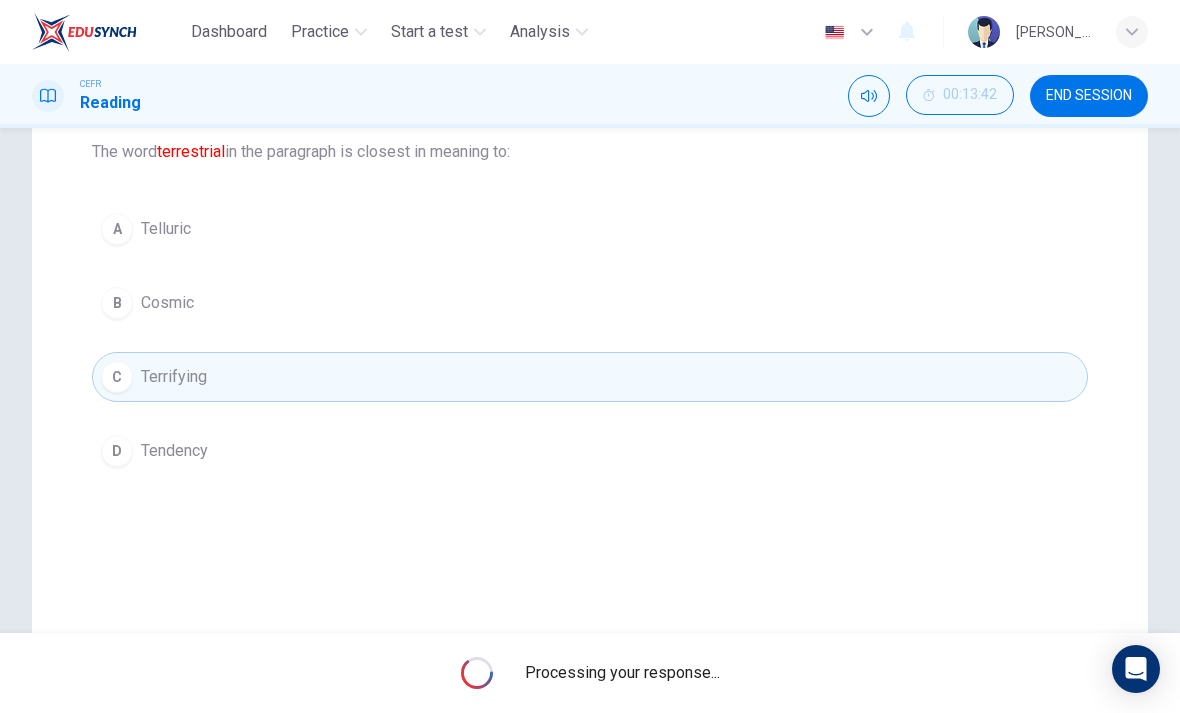 click on "C Terrifying" at bounding box center [590, 377] 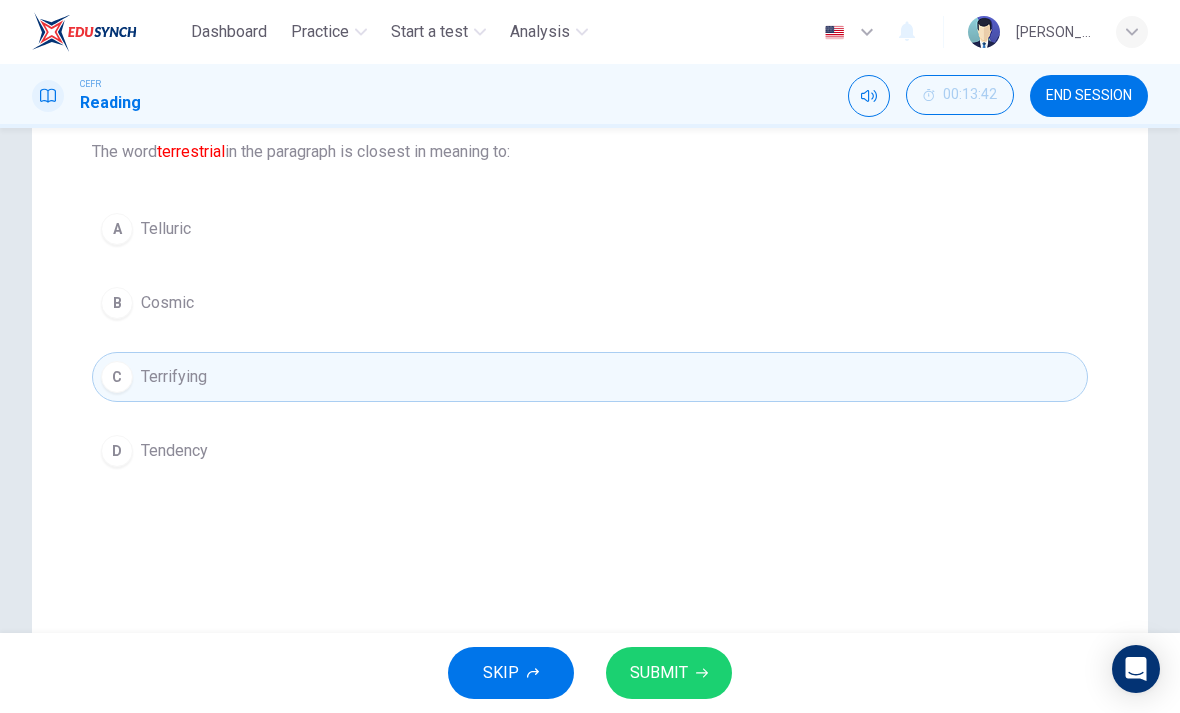 click on "C Terrifying" at bounding box center (590, 377) 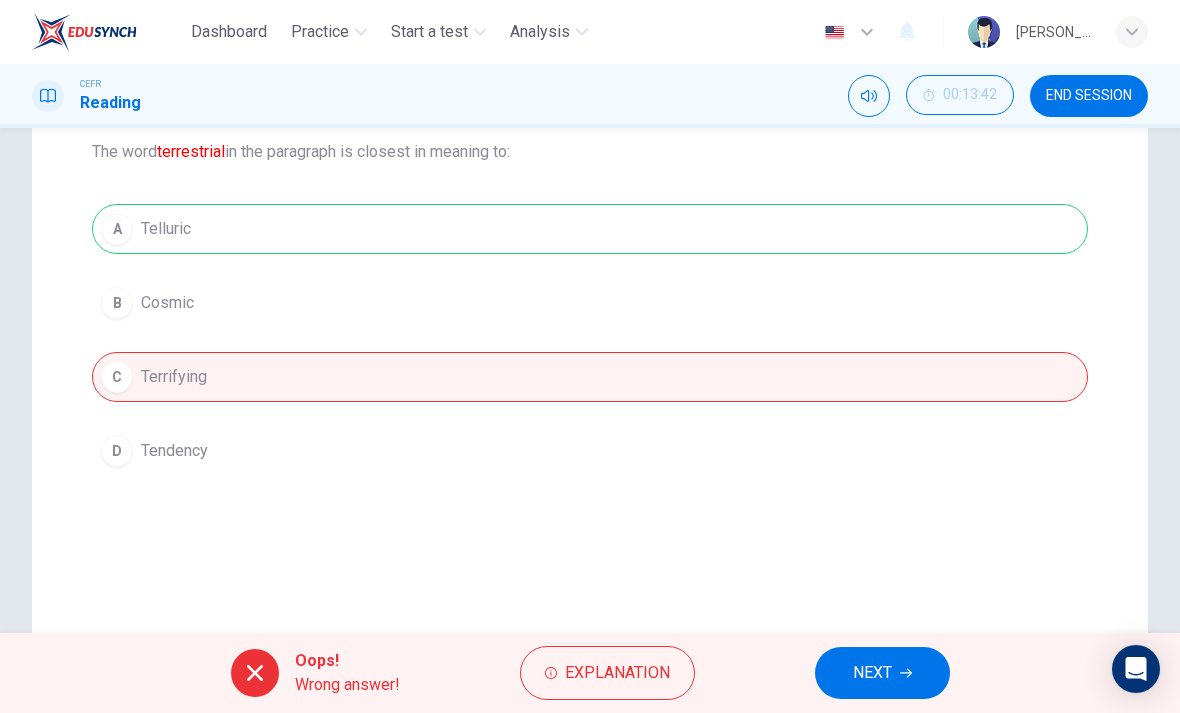 click on "Explanation" at bounding box center [617, 673] 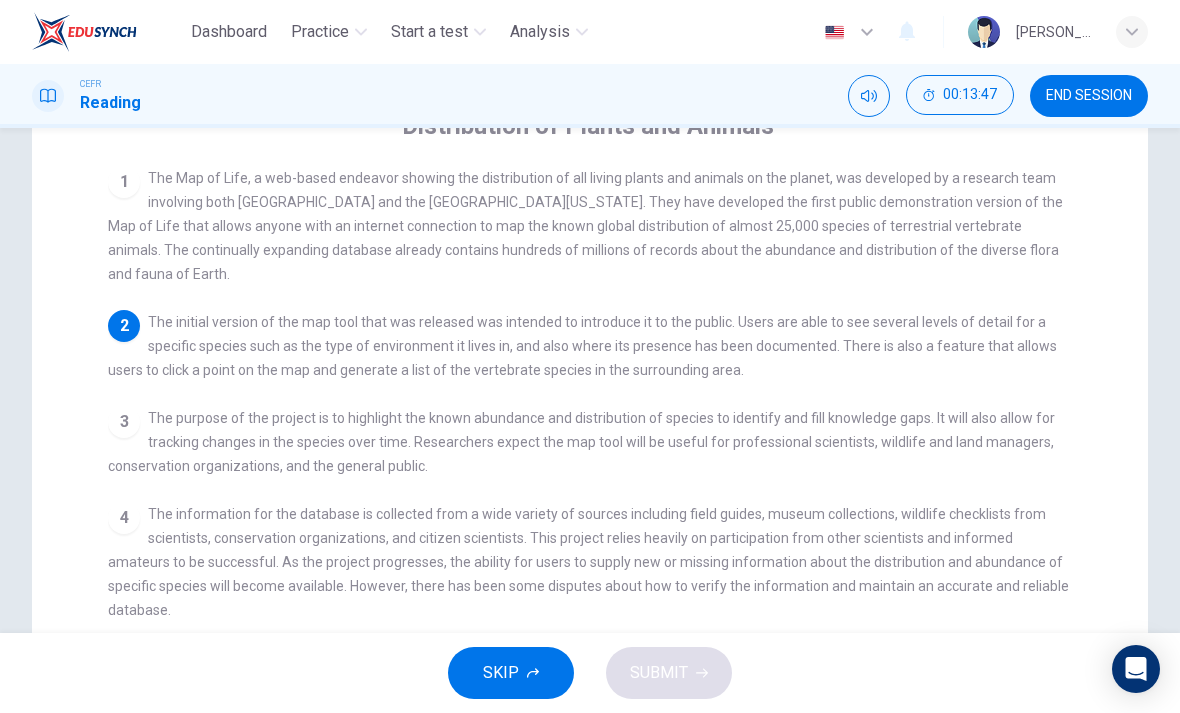 scroll, scrollTop: 191, scrollLeft: 0, axis: vertical 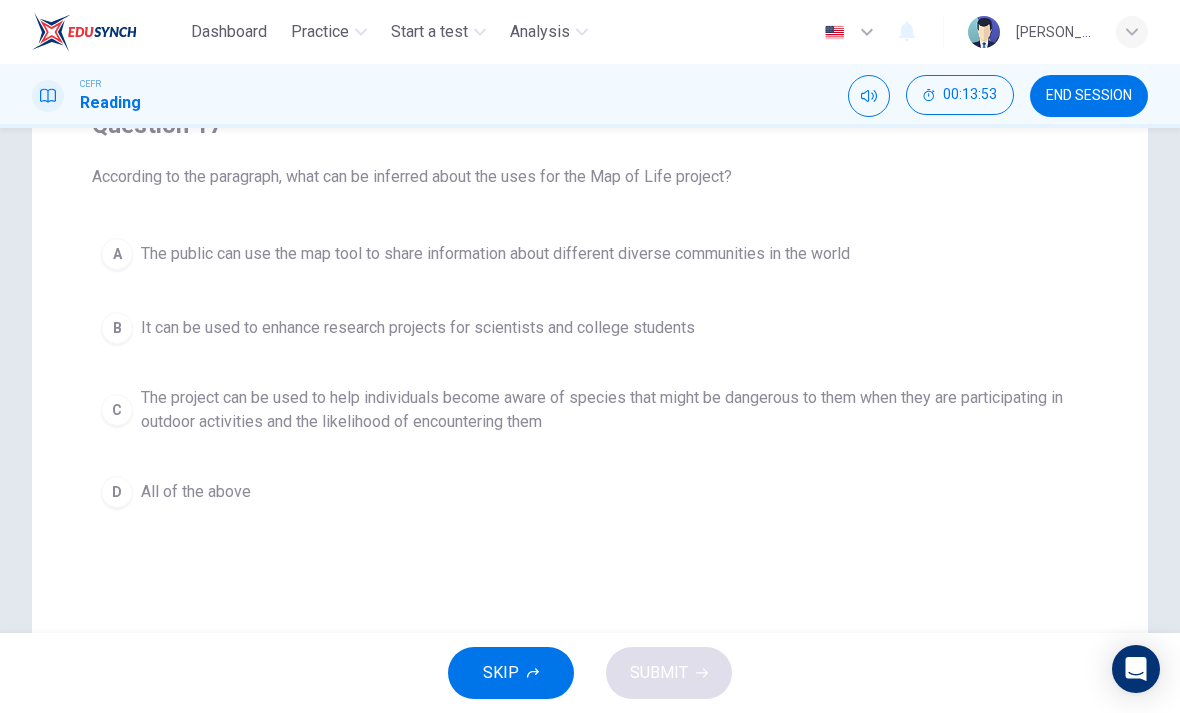 click on "A The public can use the map tool to share information about different diverse communities in the world" at bounding box center [590, 254] 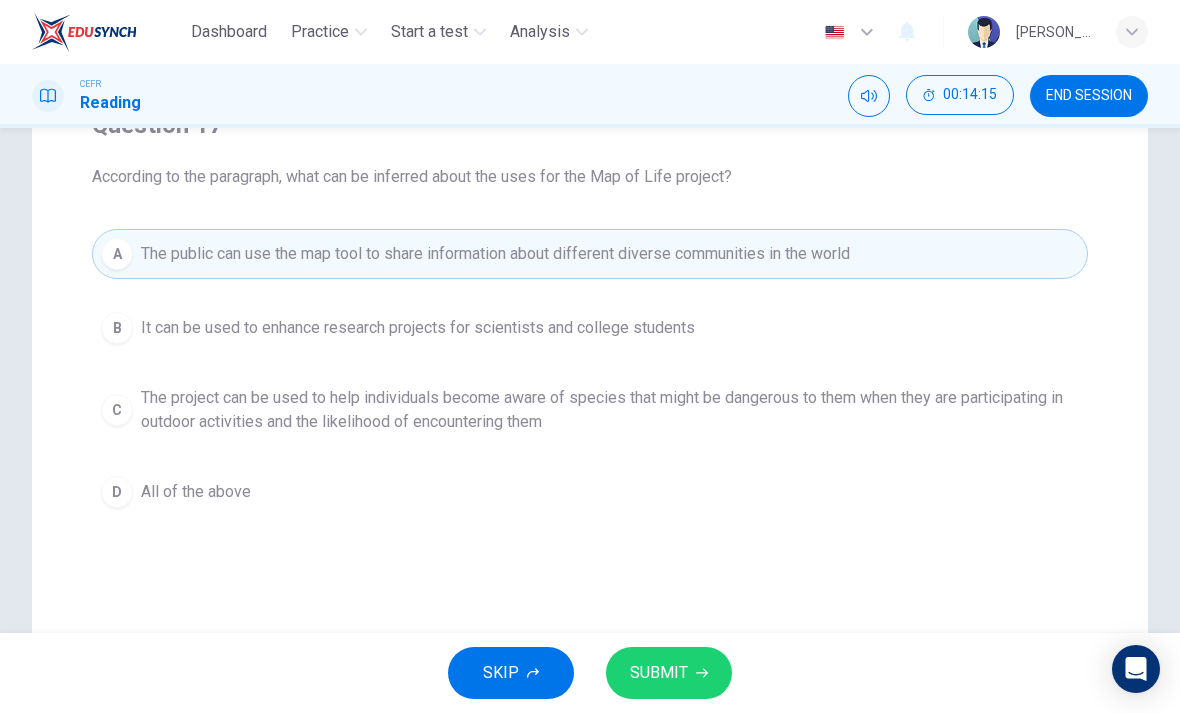 click on "SUBMIT" at bounding box center (669, 673) 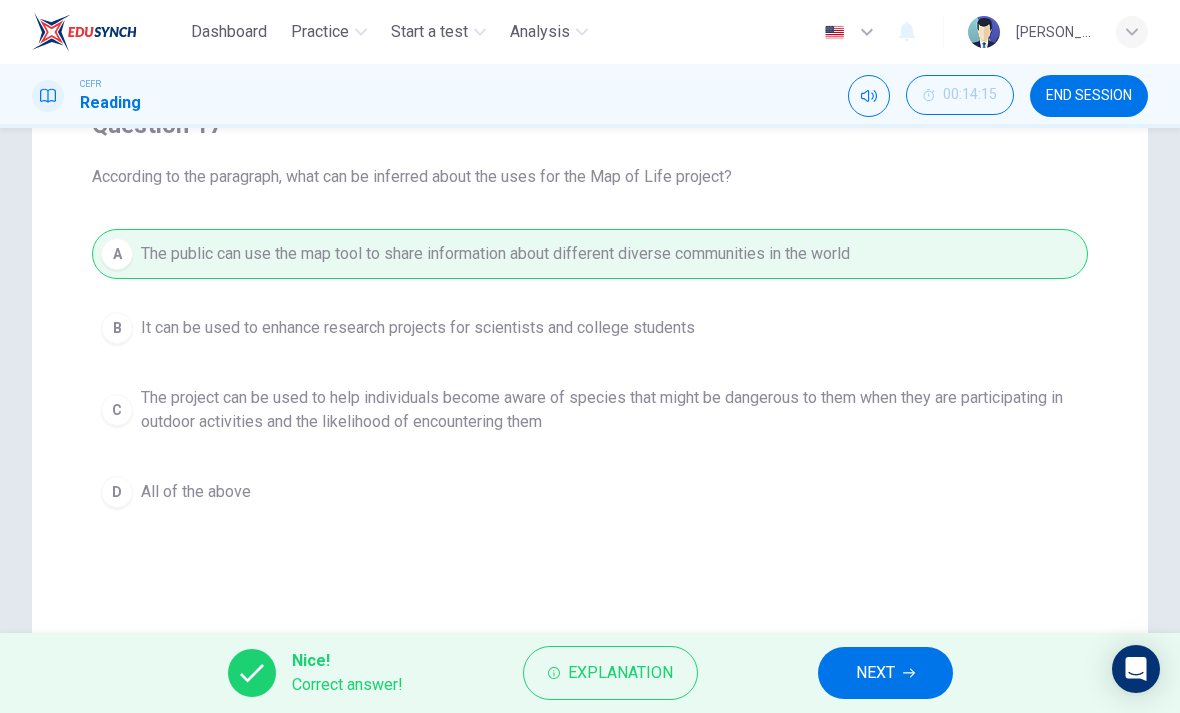 click on "NEXT" at bounding box center [875, 673] 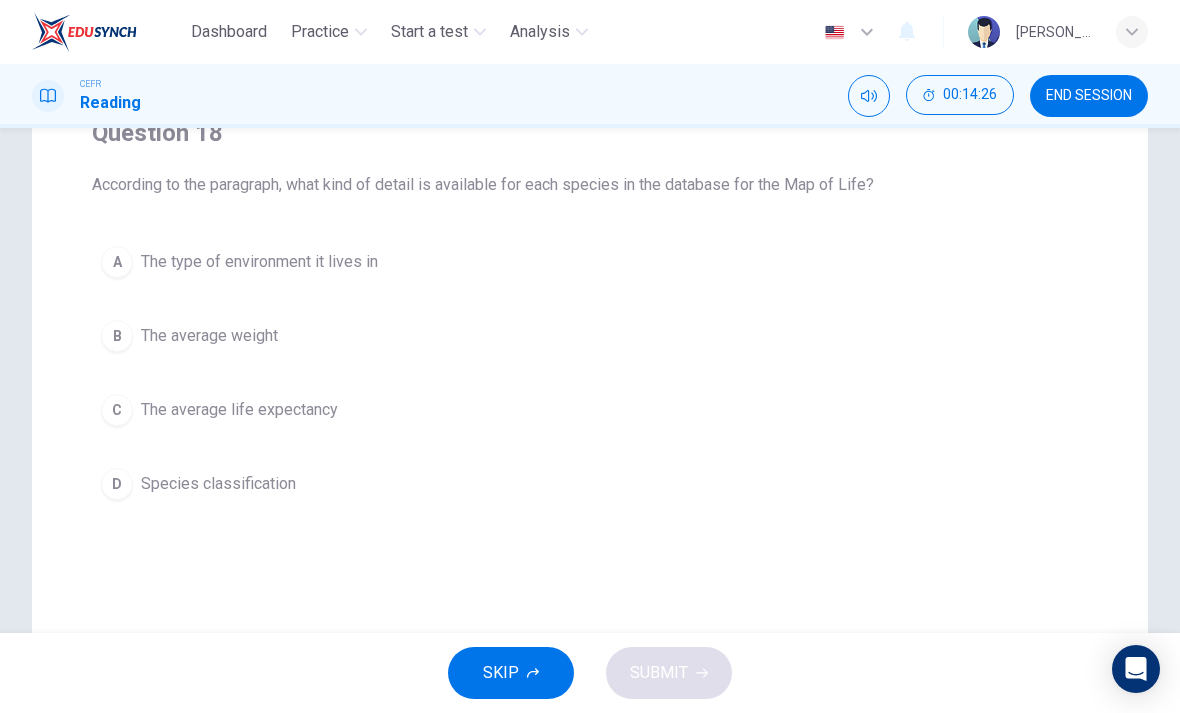 scroll, scrollTop: 182, scrollLeft: 0, axis: vertical 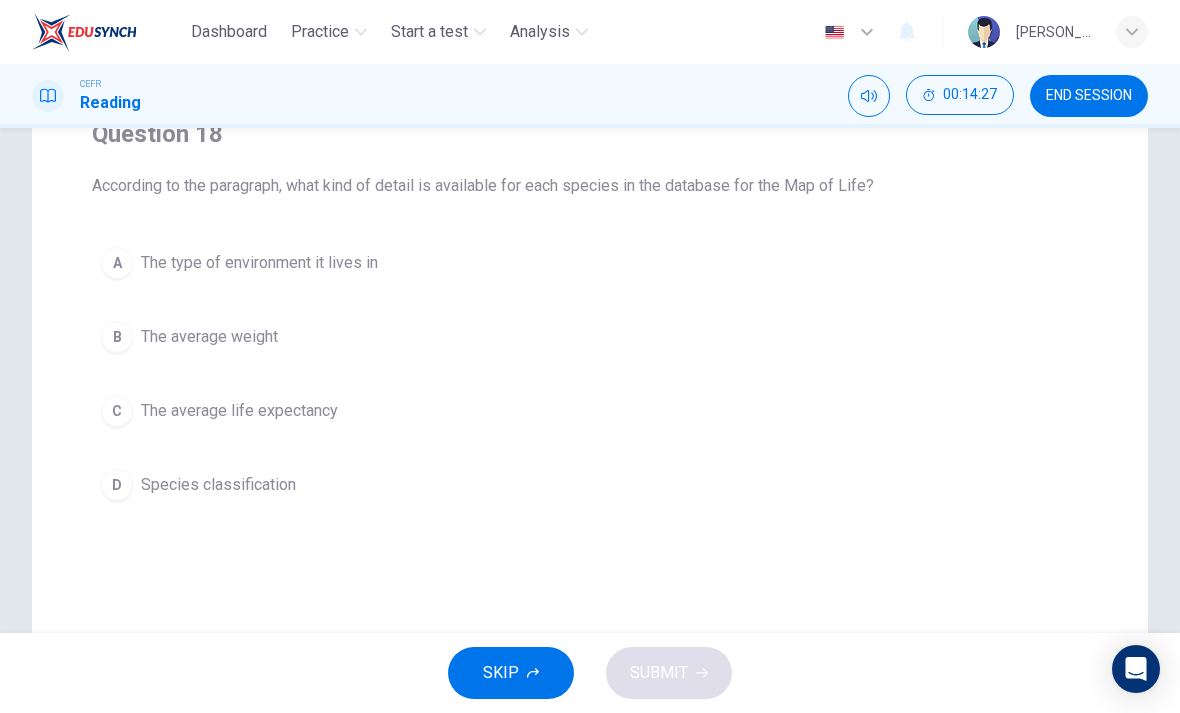 click on "A The type of environment it lives in" at bounding box center [590, 263] 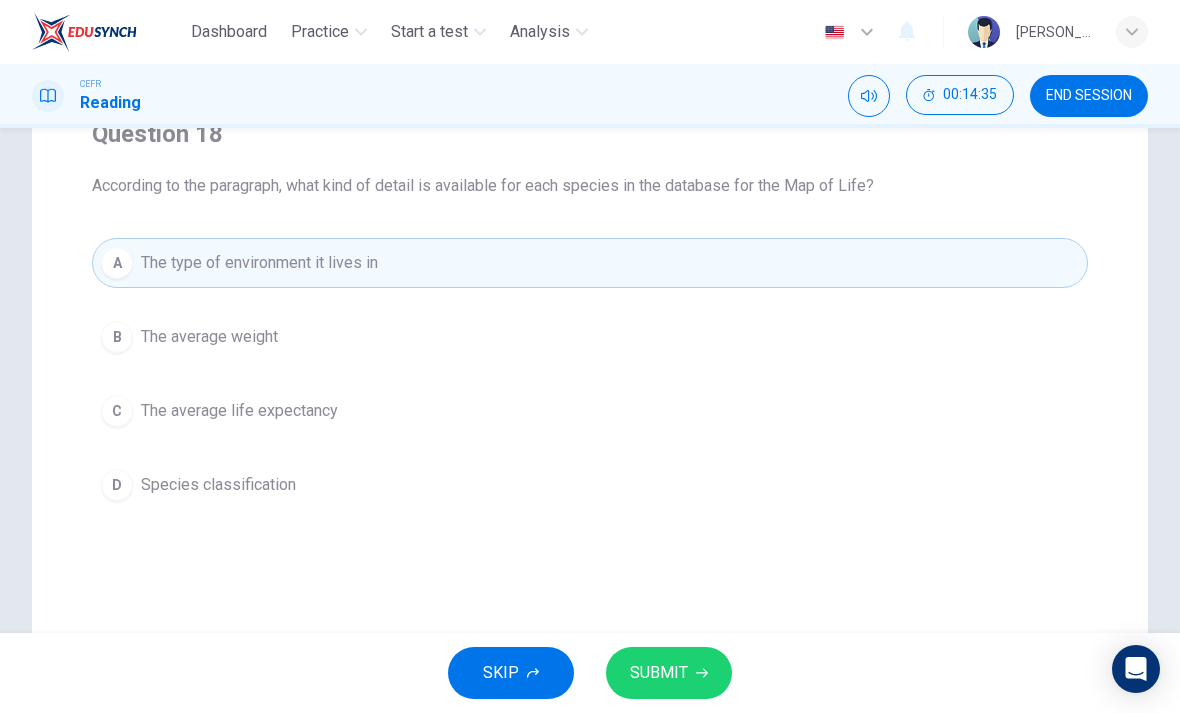 click on "SUBMIT" at bounding box center (669, 673) 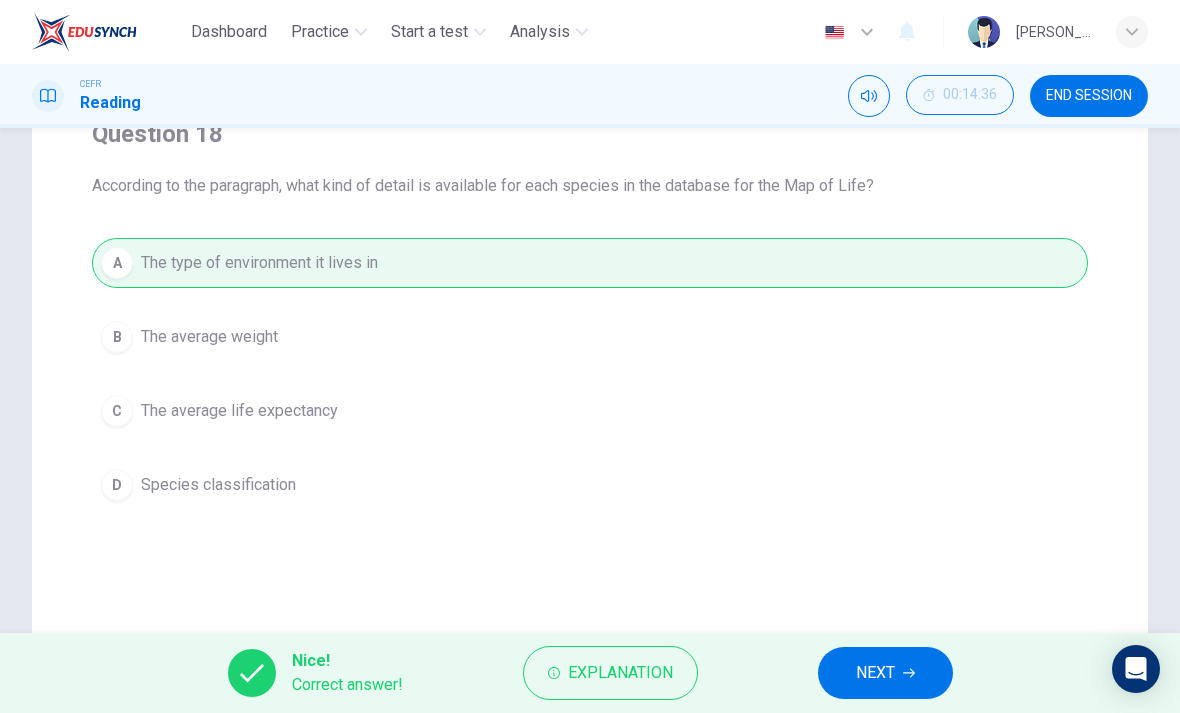 click 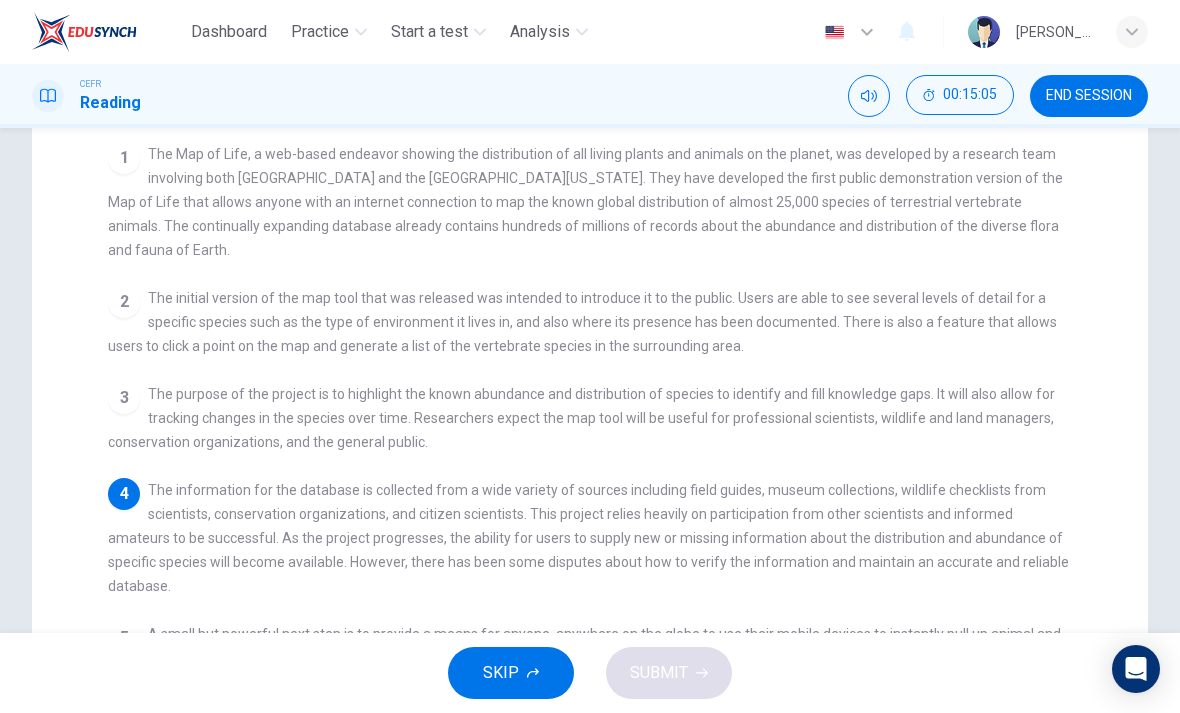 scroll, scrollTop: 215, scrollLeft: 0, axis: vertical 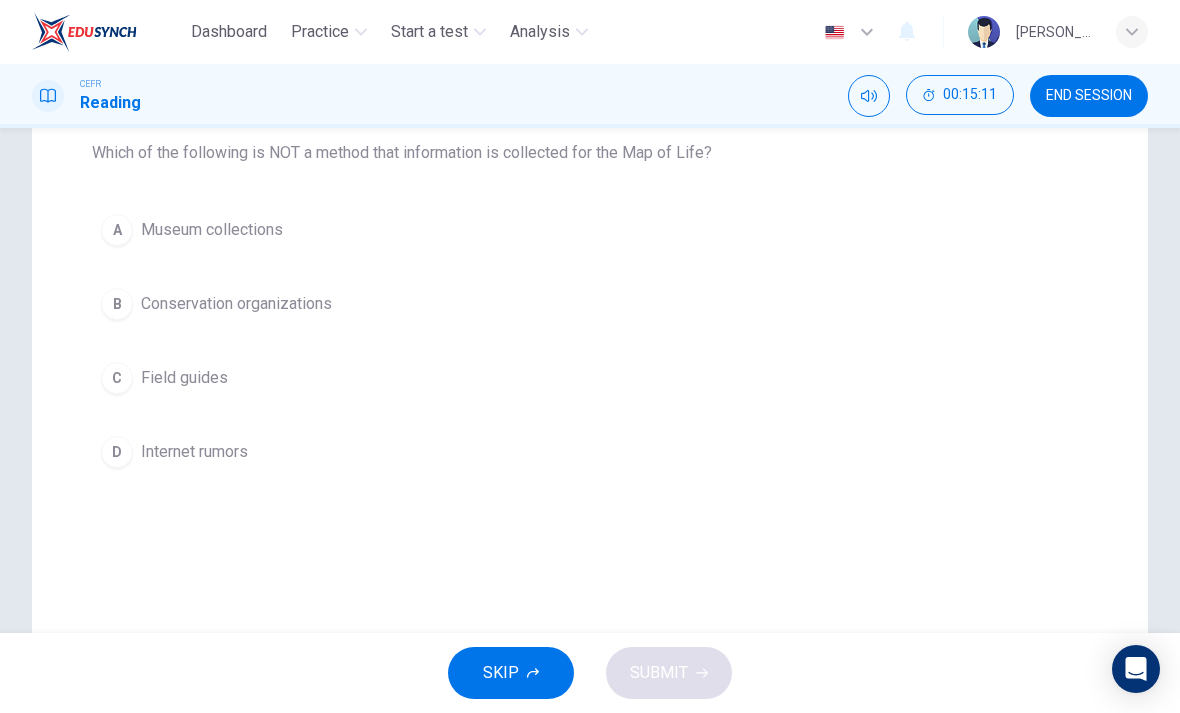 click on "D" at bounding box center (117, 452) 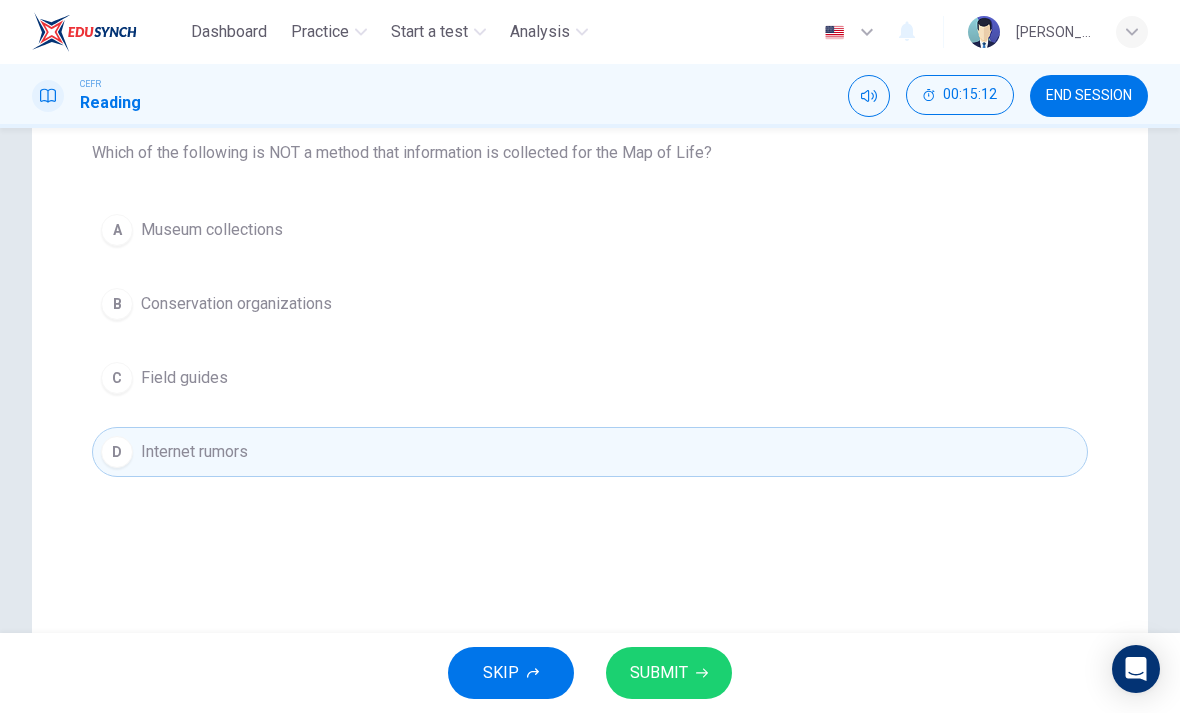 click on "SUBMIT" at bounding box center [669, 673] 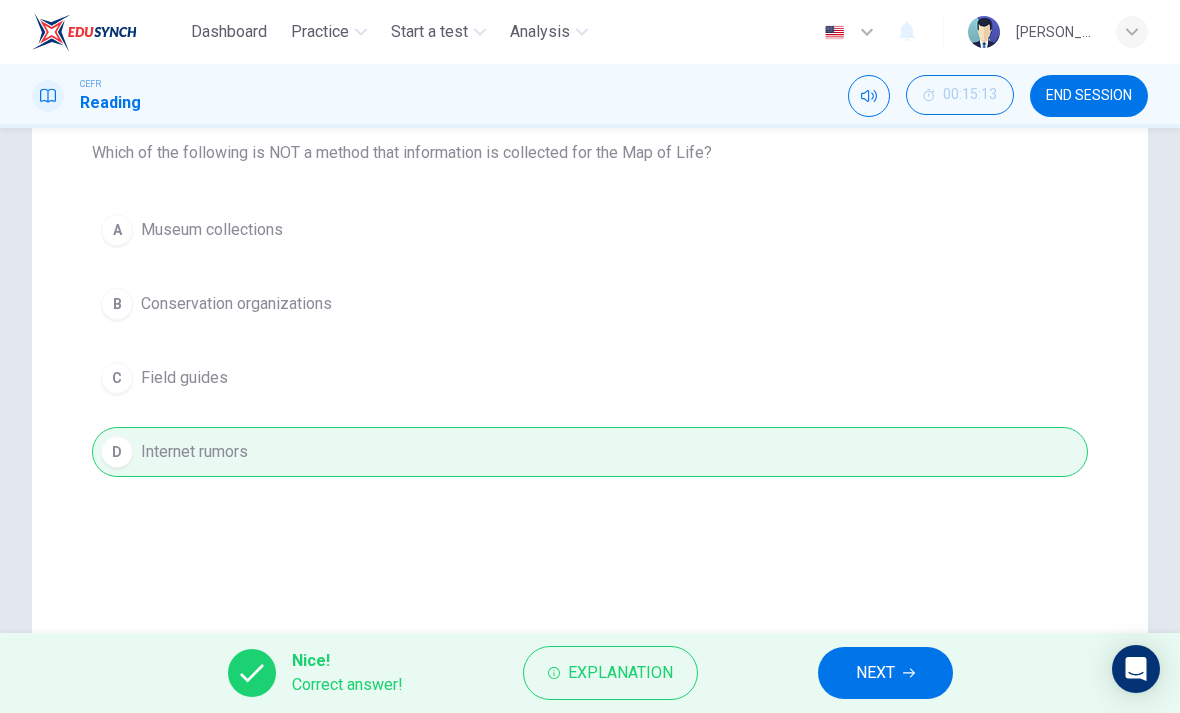 click on "NEXT" at bounding box center (885, 673) 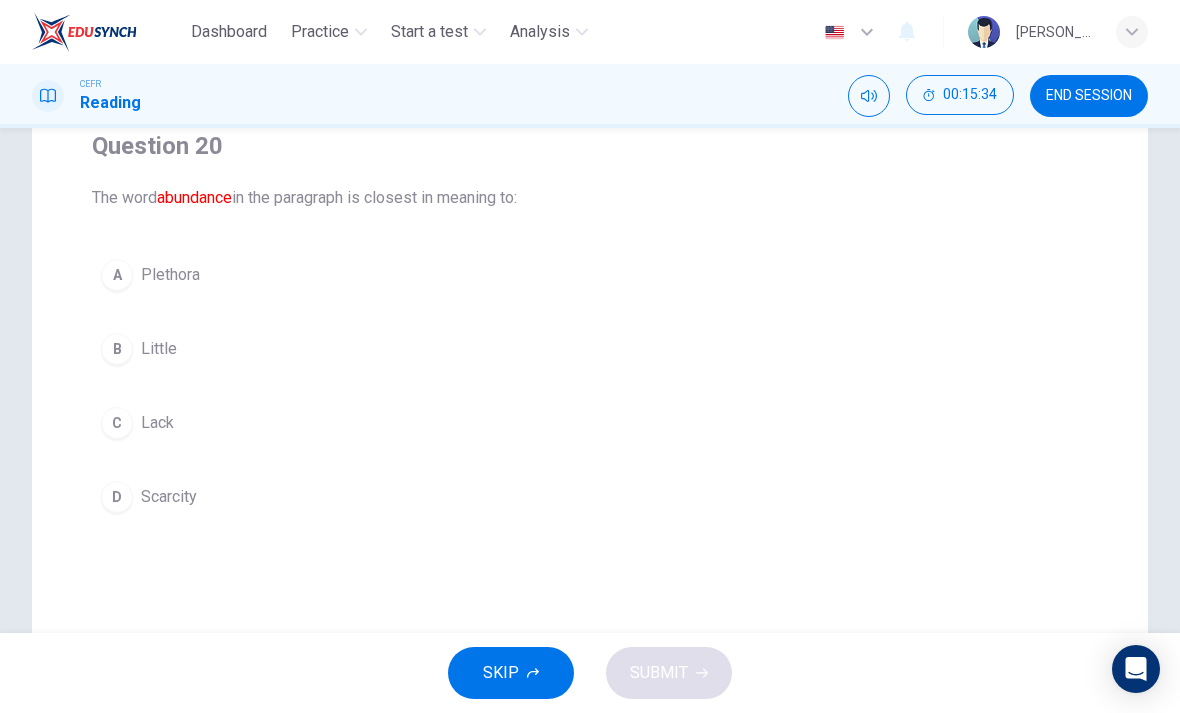 scroll, scrollTop: 169, scrollLeft: 0, axis: vertical 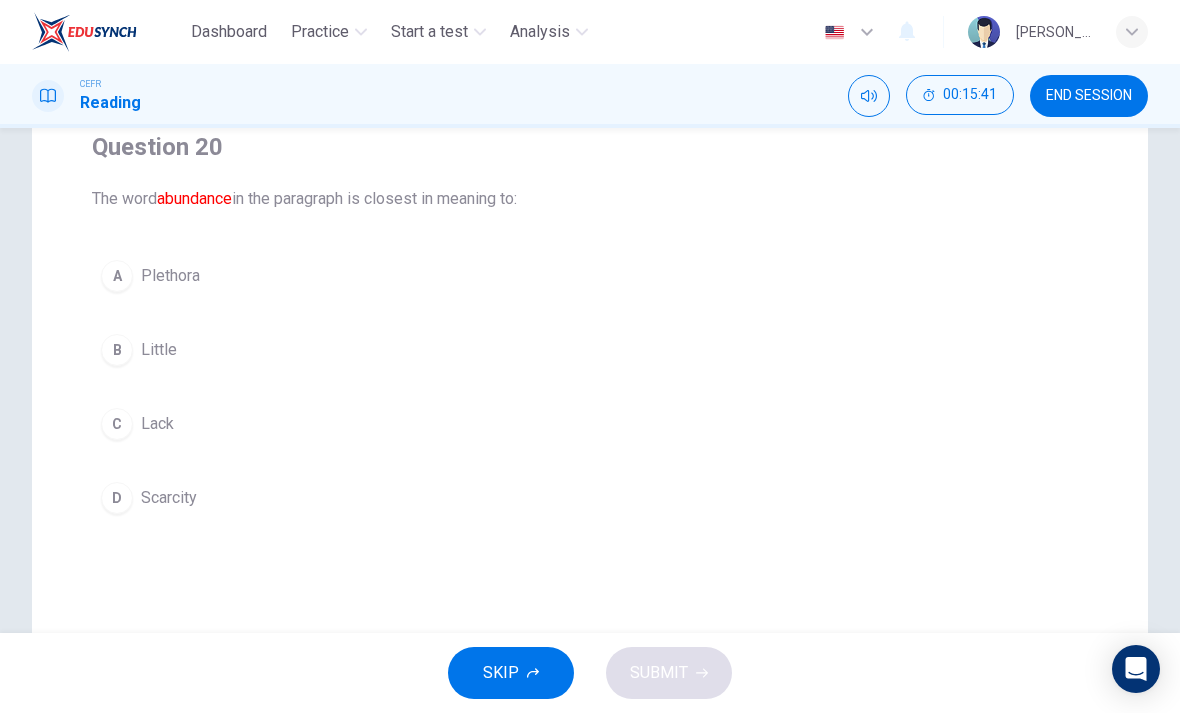 click on "D" at bounding box center [117, 498] 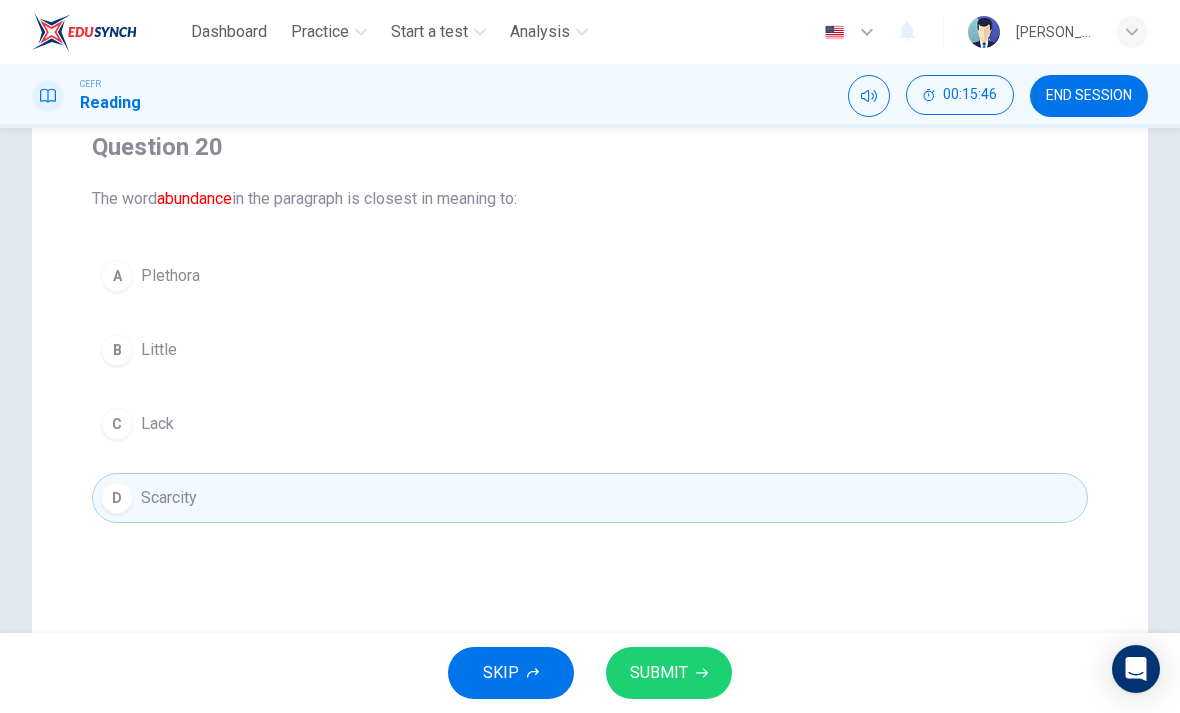 click 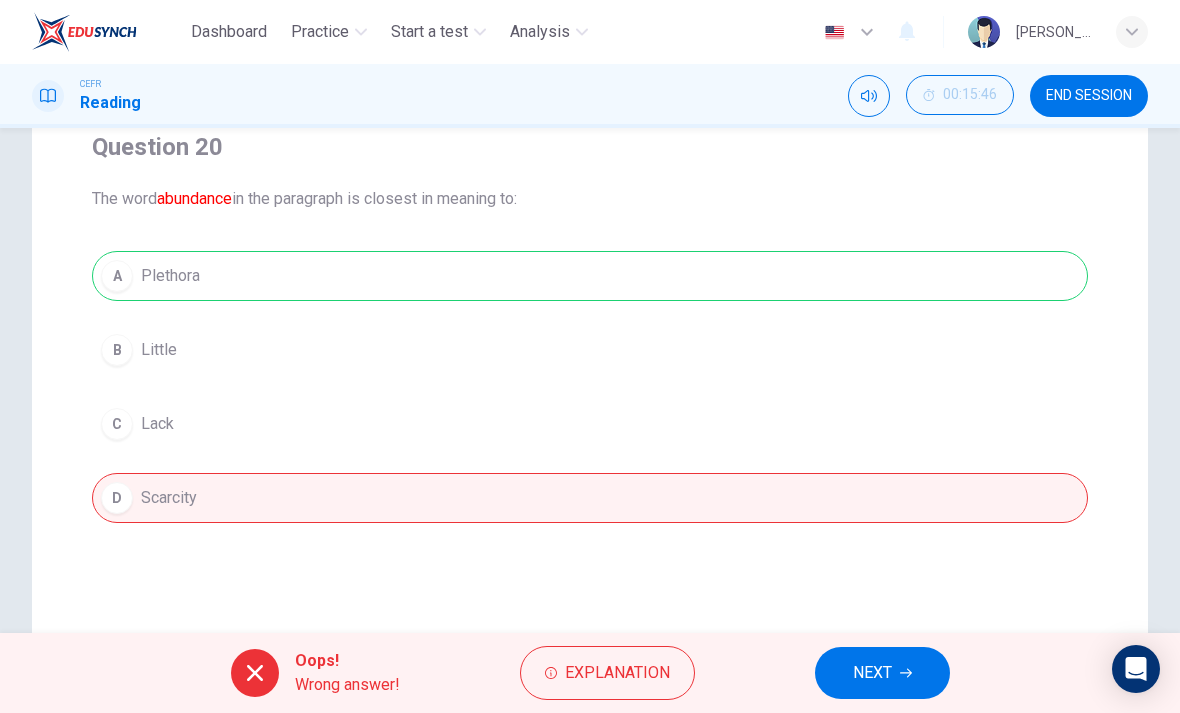 click on "NEXT" at bounding box center [882, 673] 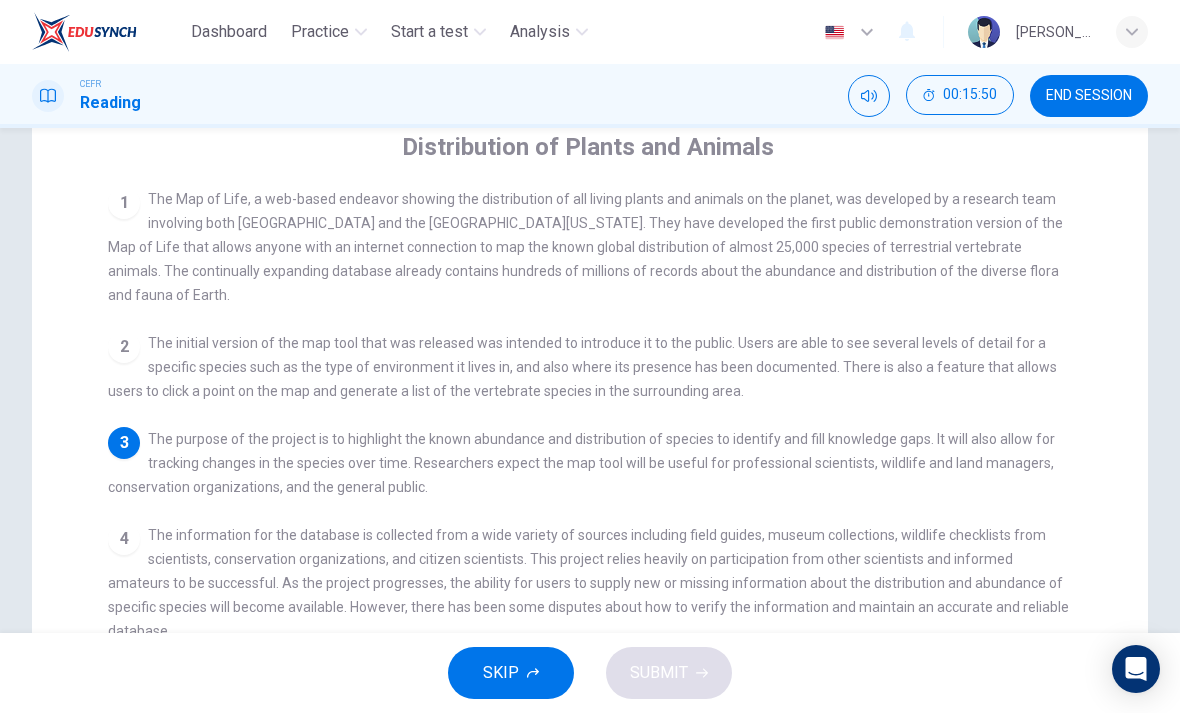 scroll, scrollTop: 209, scrollLeft: 0, axis: vertical 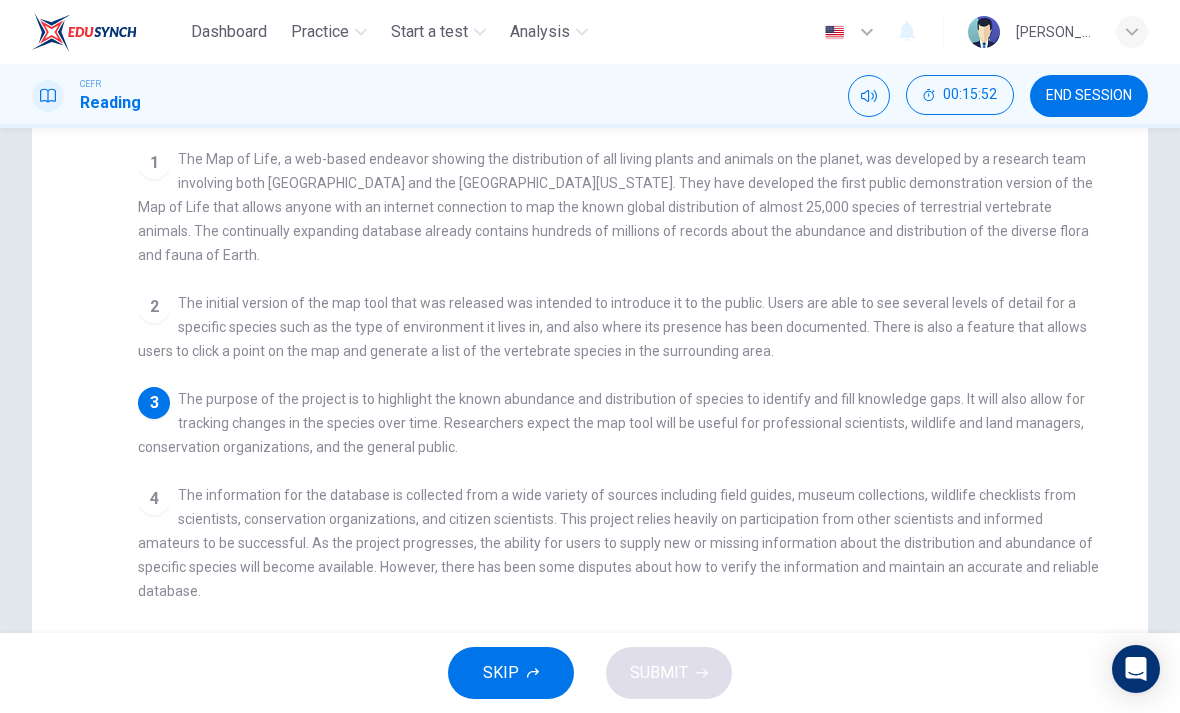 checkbox on "false" 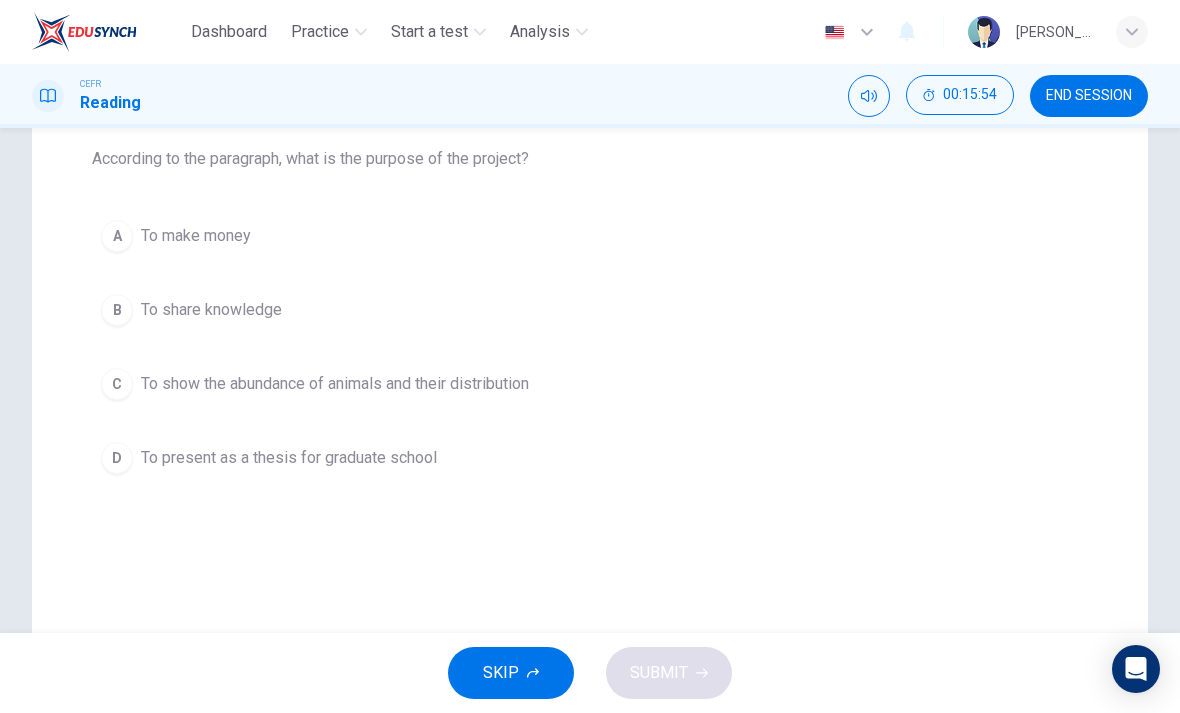 click on "C To show the abundance of animals and their distribution" at bounding box center [590, 384] 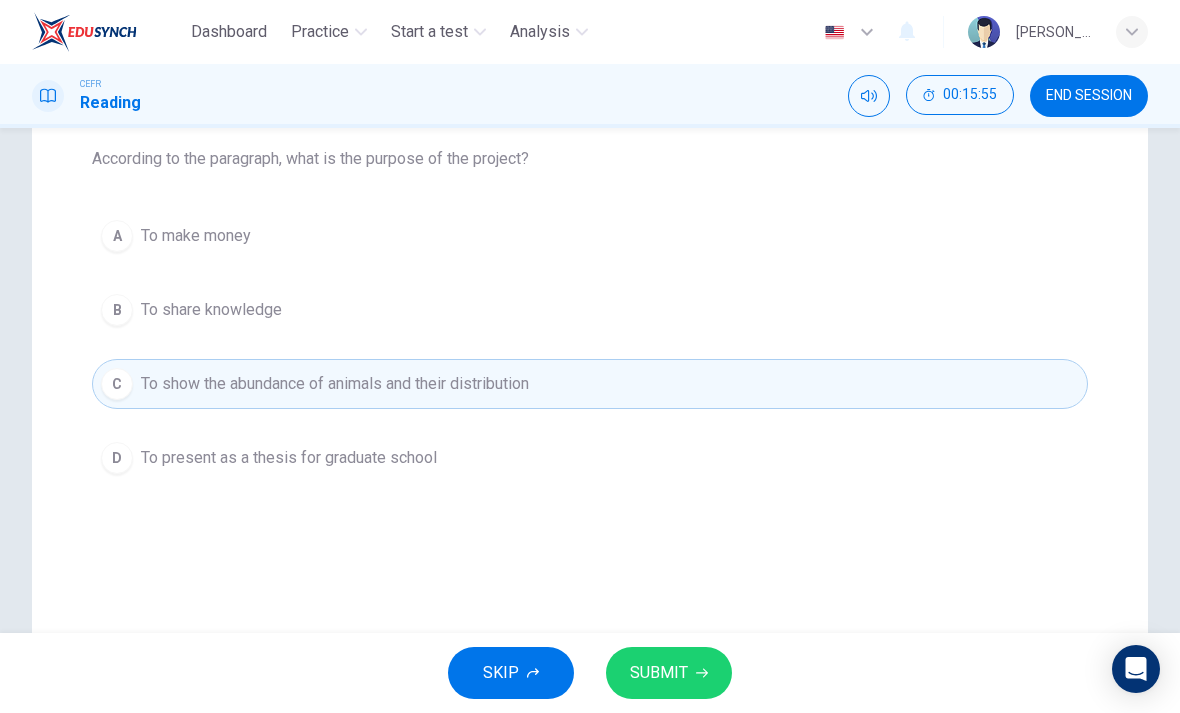 click on "SUBMIT" at bounding box center [669, 673] 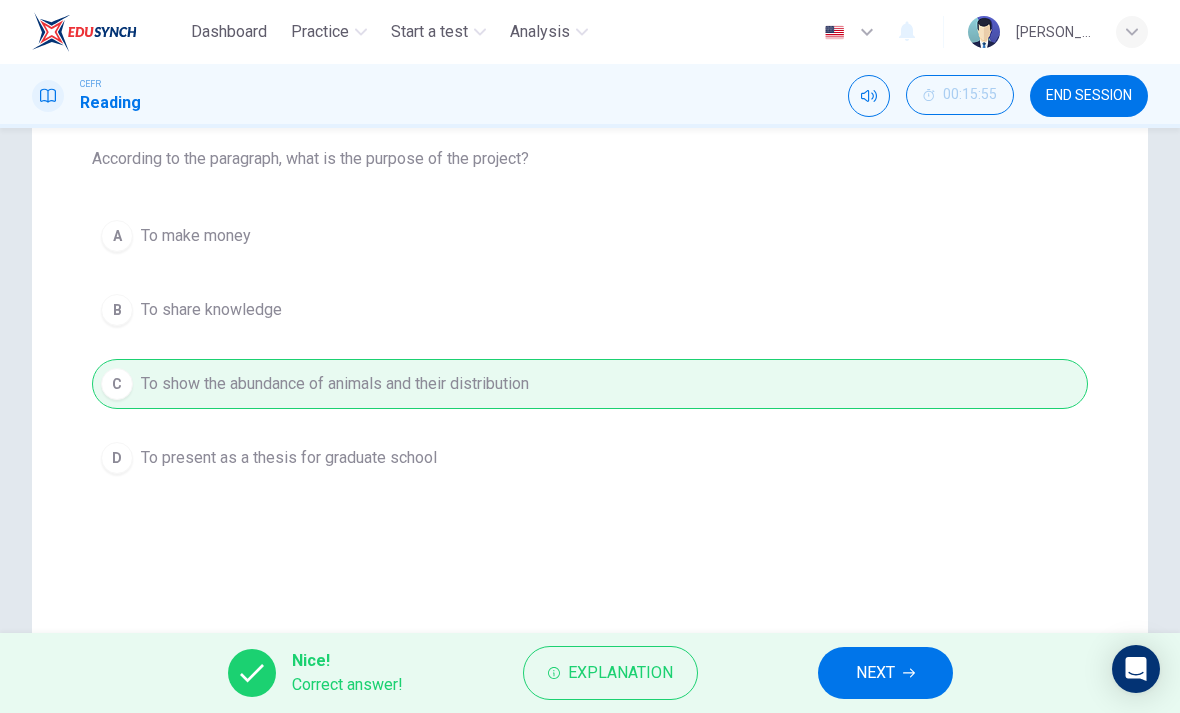 click on "NEXT" at bounding box center [885, 673] 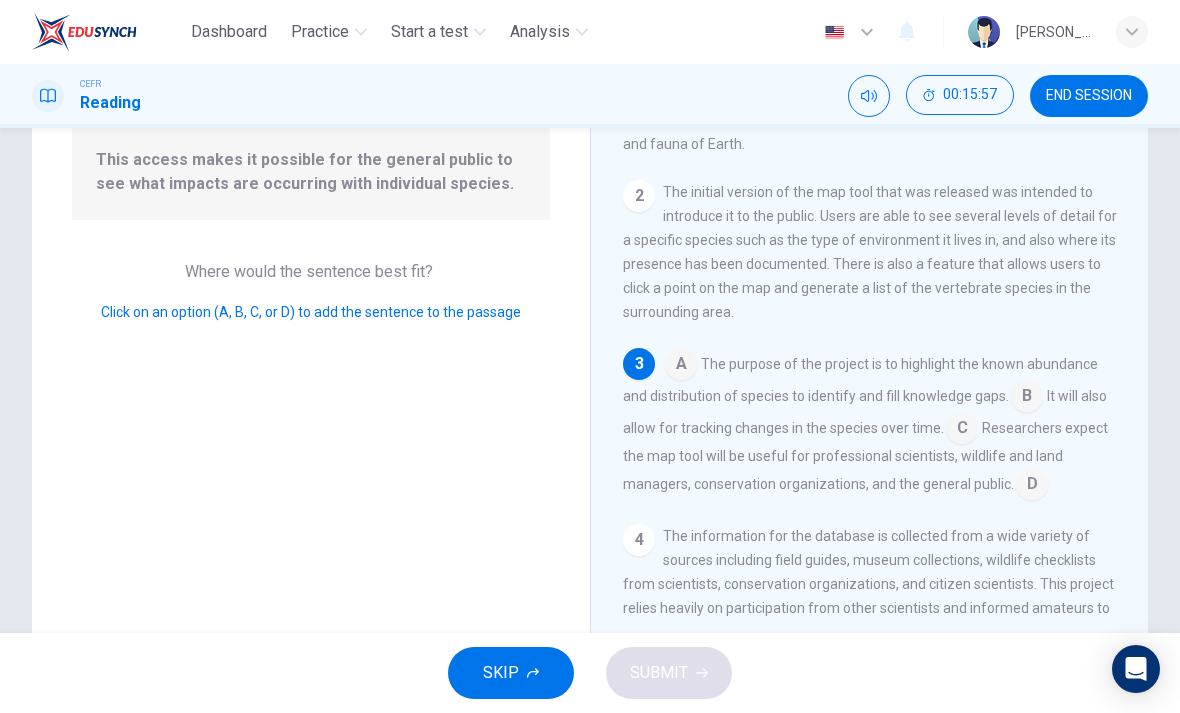 scroll, scrollTop: 106, scrollLeft: 0, axis: vertical 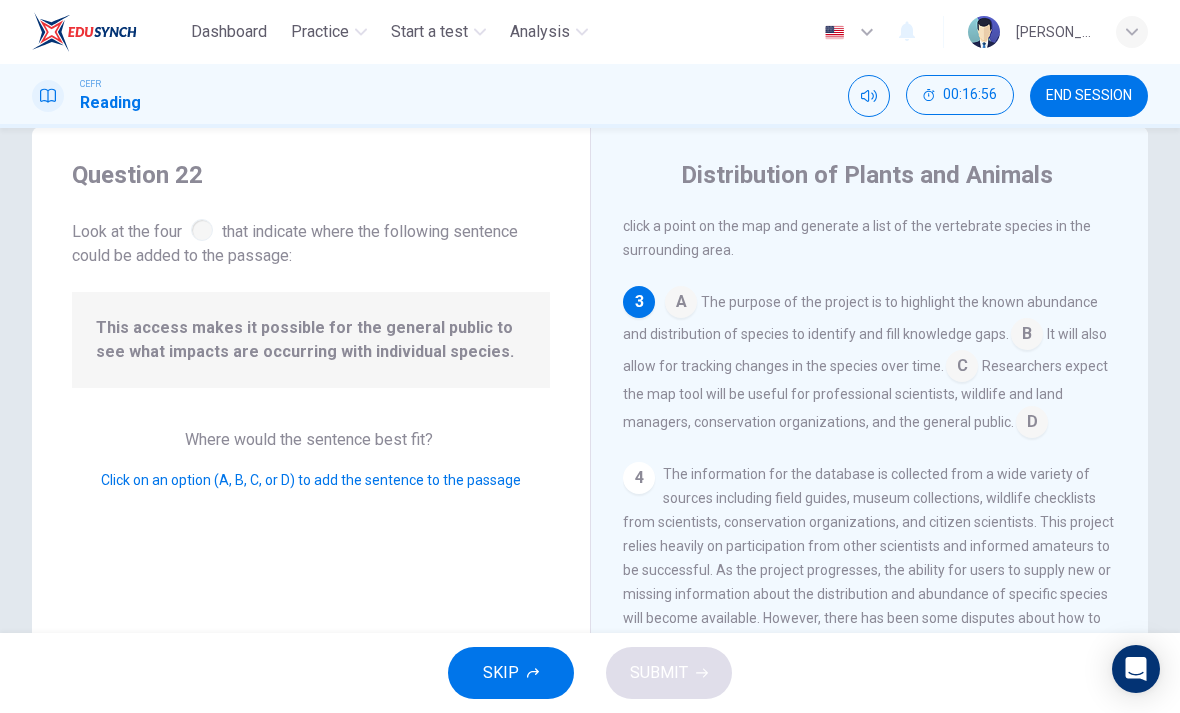 click at bounding box center (962, 368) 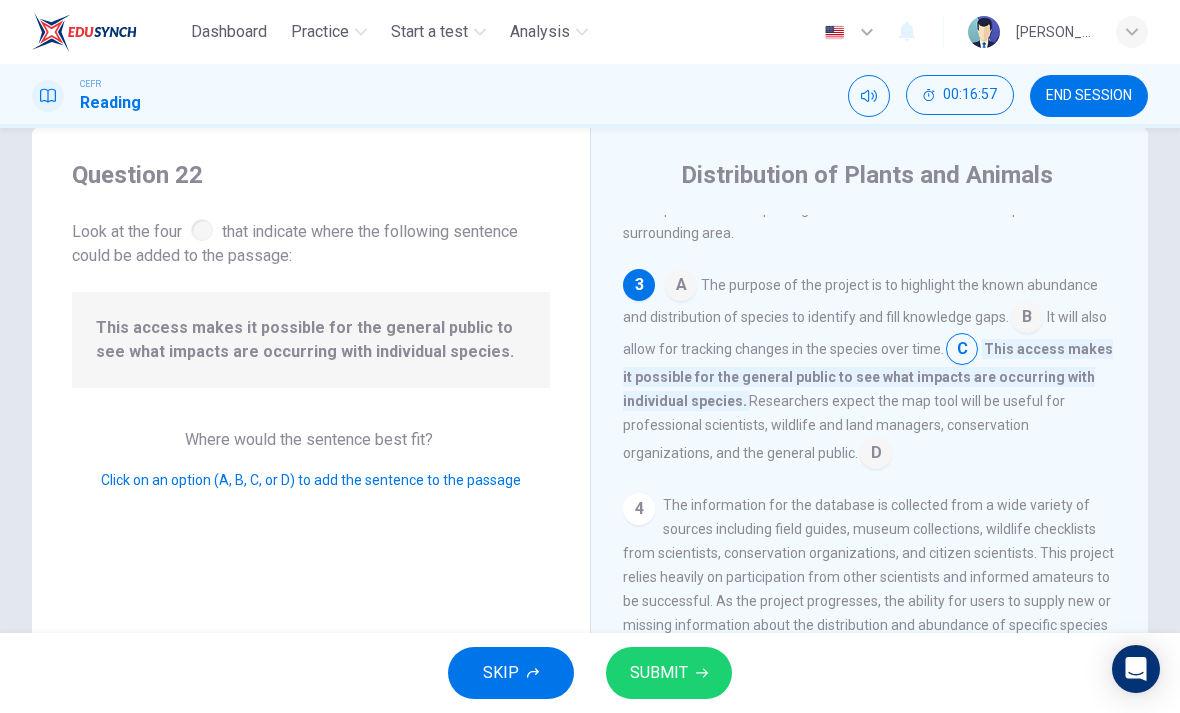 scroll, scrollTop: 360, scrollLeft: 0, axis: vertical 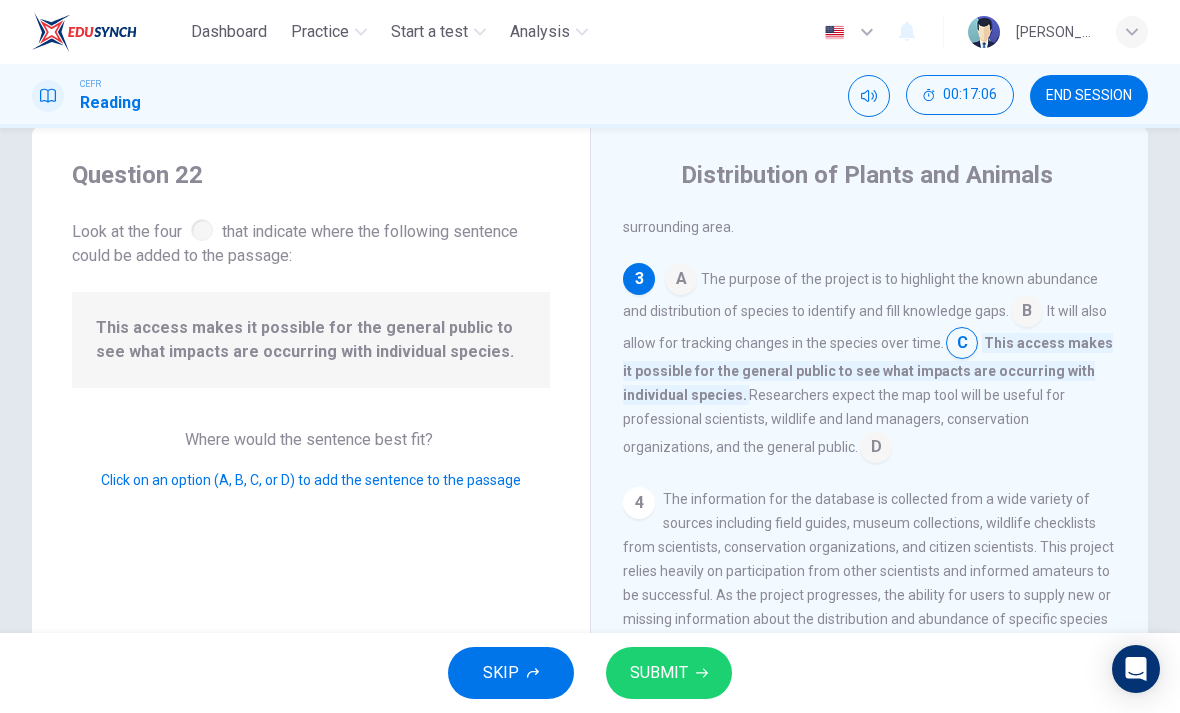 click on "SUBMIT" at bounding box center (659, 673) 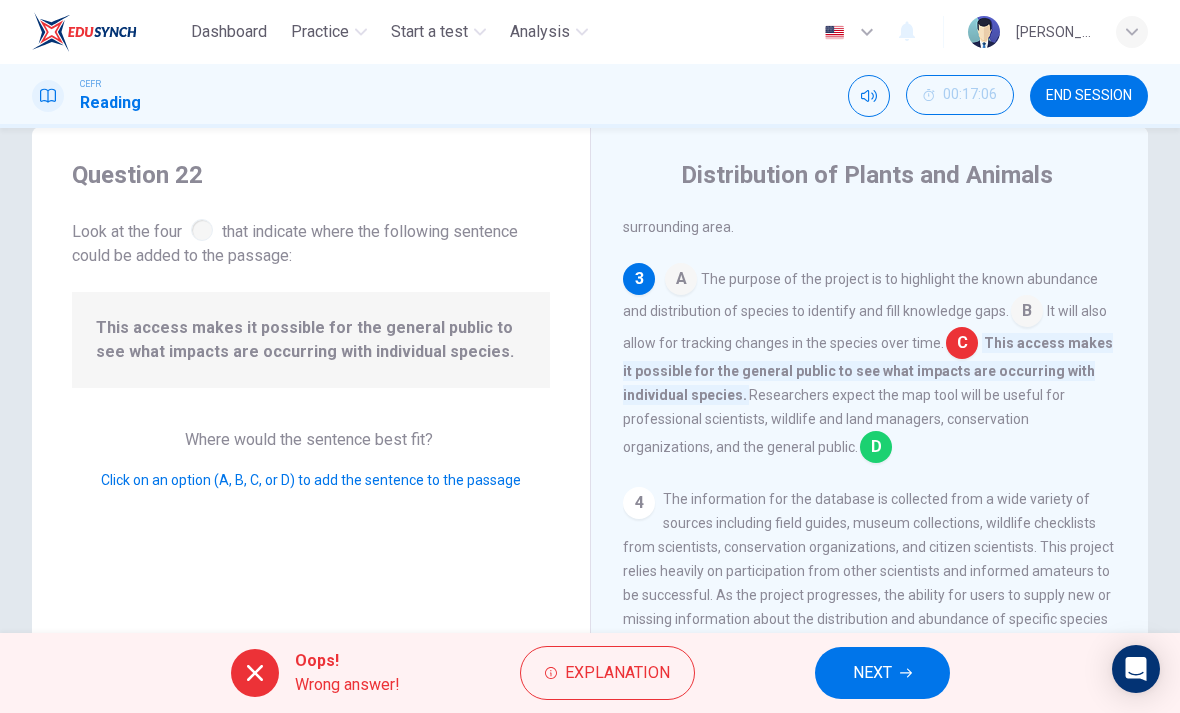 click on "NEXT" at bounding box center (872, 673) 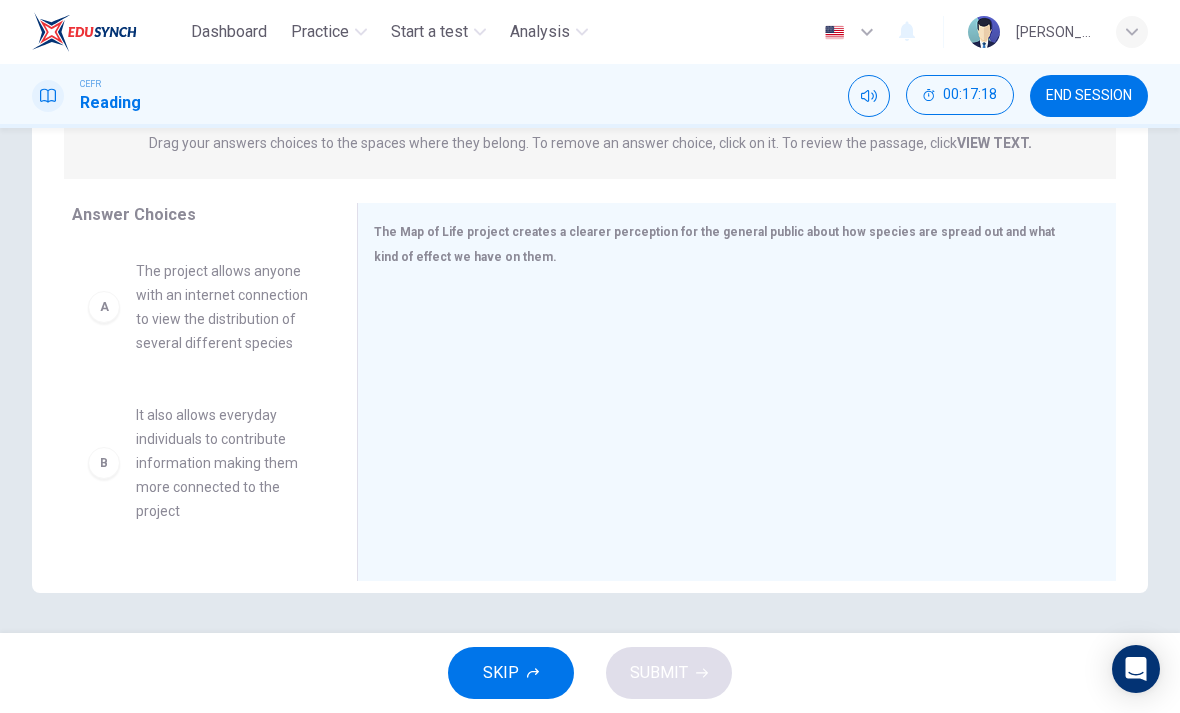 scroll, scrollTop: 270, scrollLeft: 0, axis: vertical 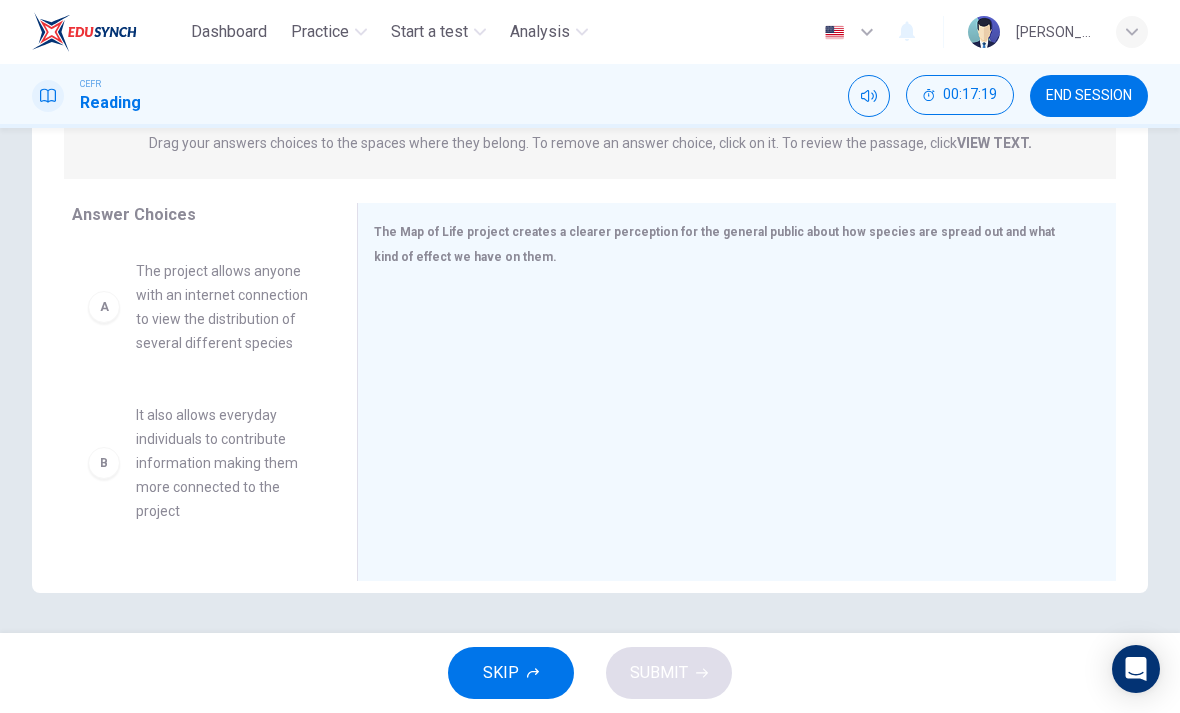 click on "B" at bounding box center (104, 463) 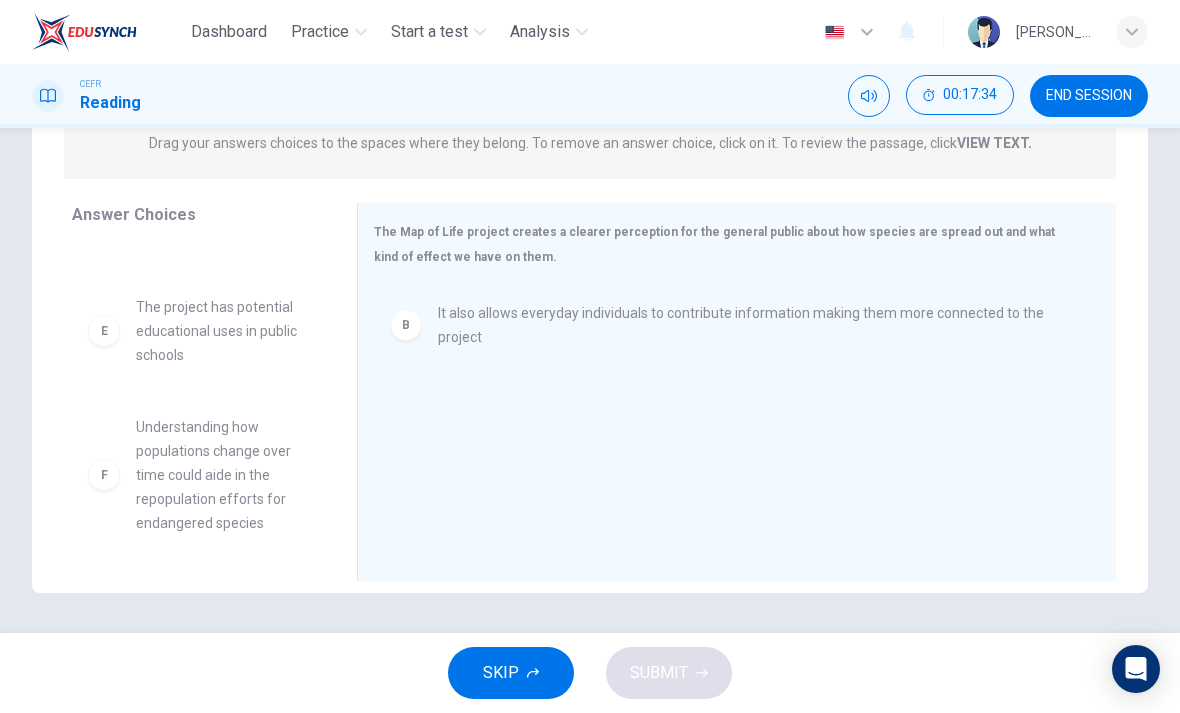 scroll, scrollTop: 444, scrollLeft: 0, axis: vertical 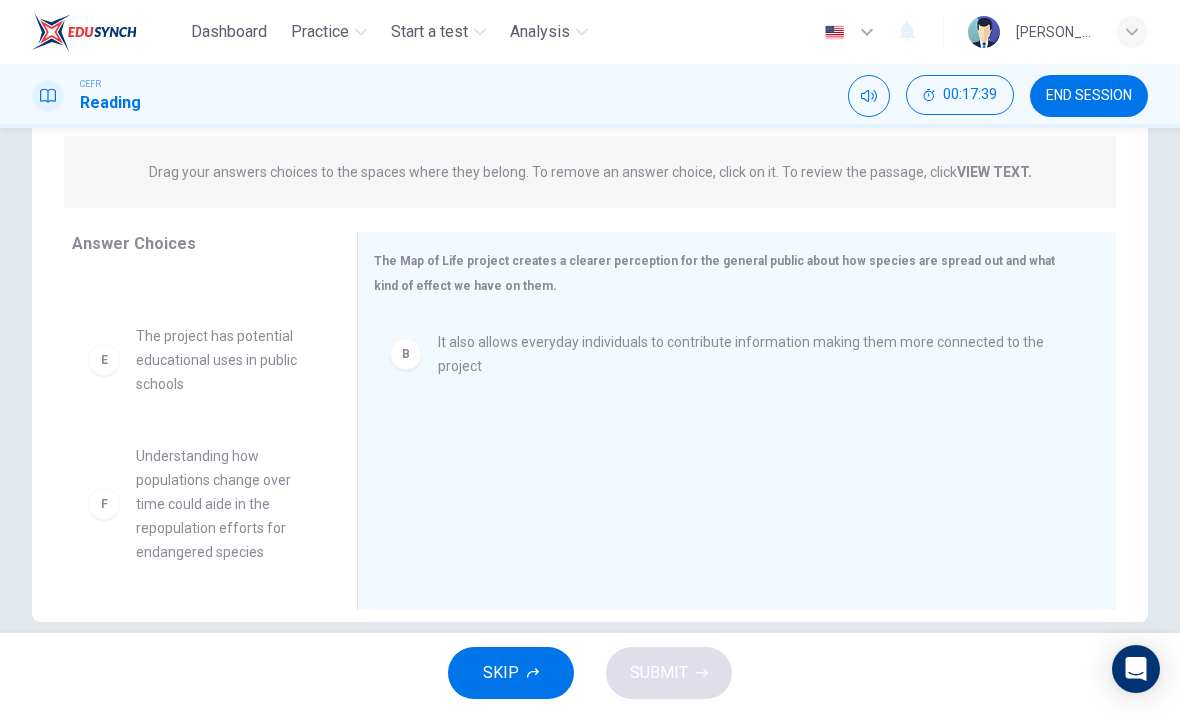 click on "B" at bounding box center (406, 354) 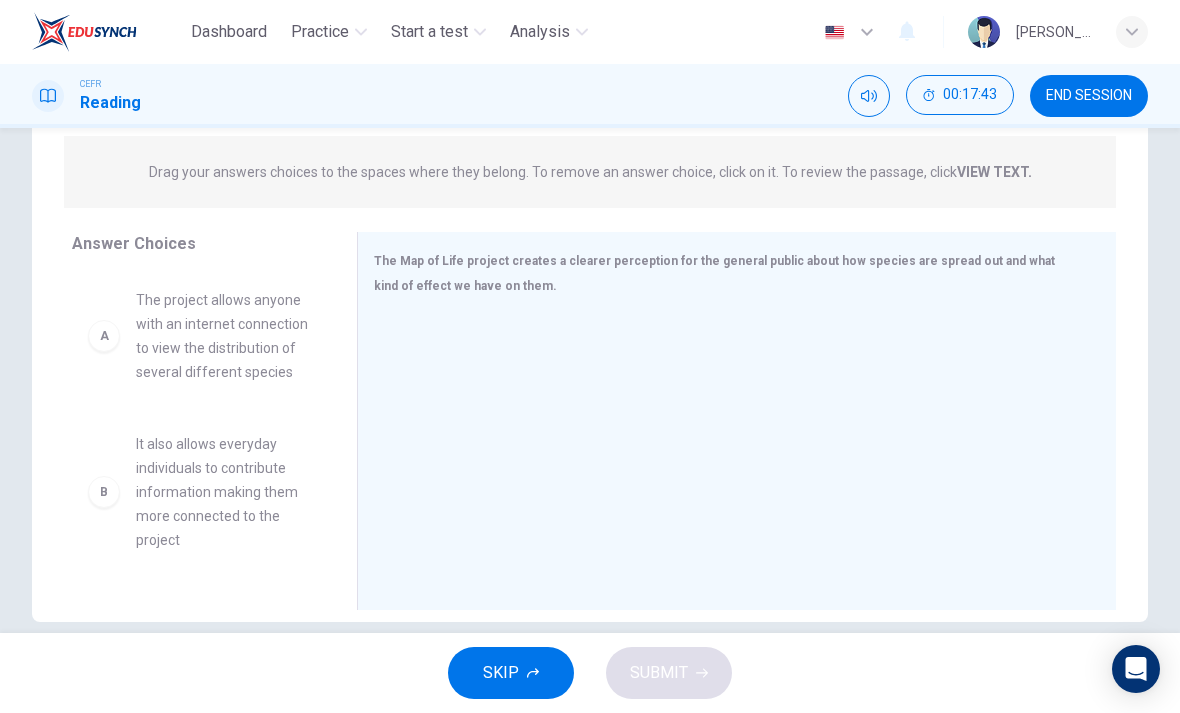 scroll, scrollTop: 0, scrollLeft: 0, axis: both 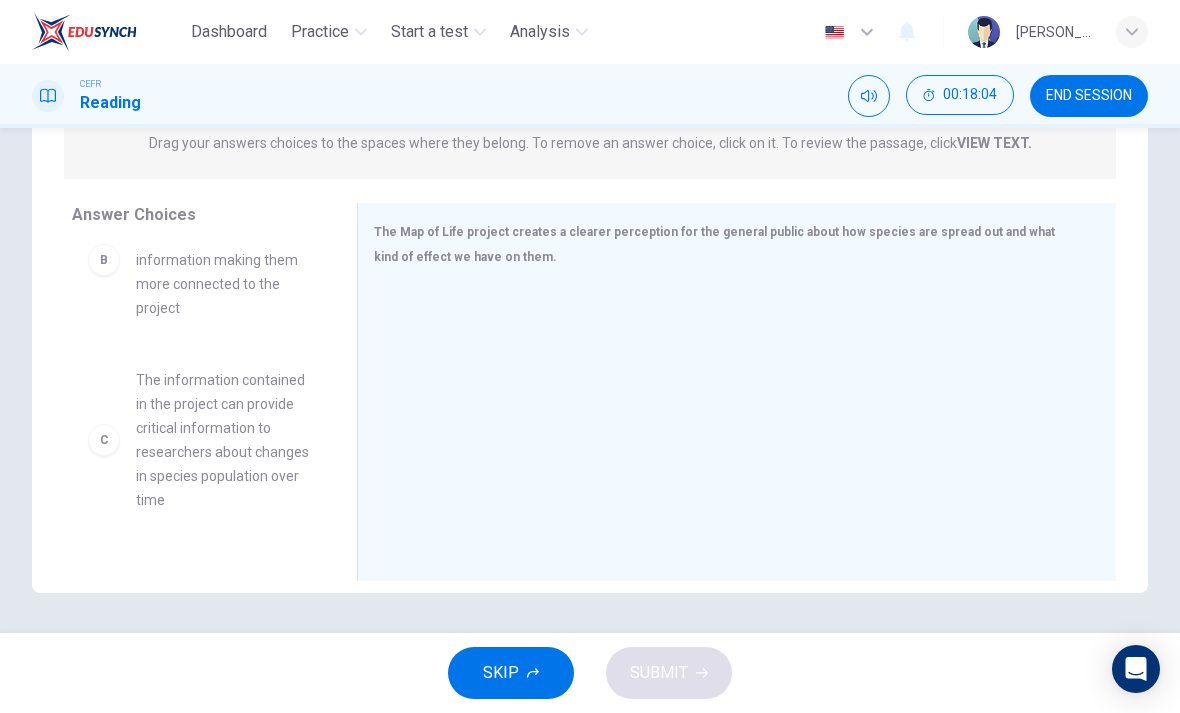 click on "C" at bounding box center (104, 440) 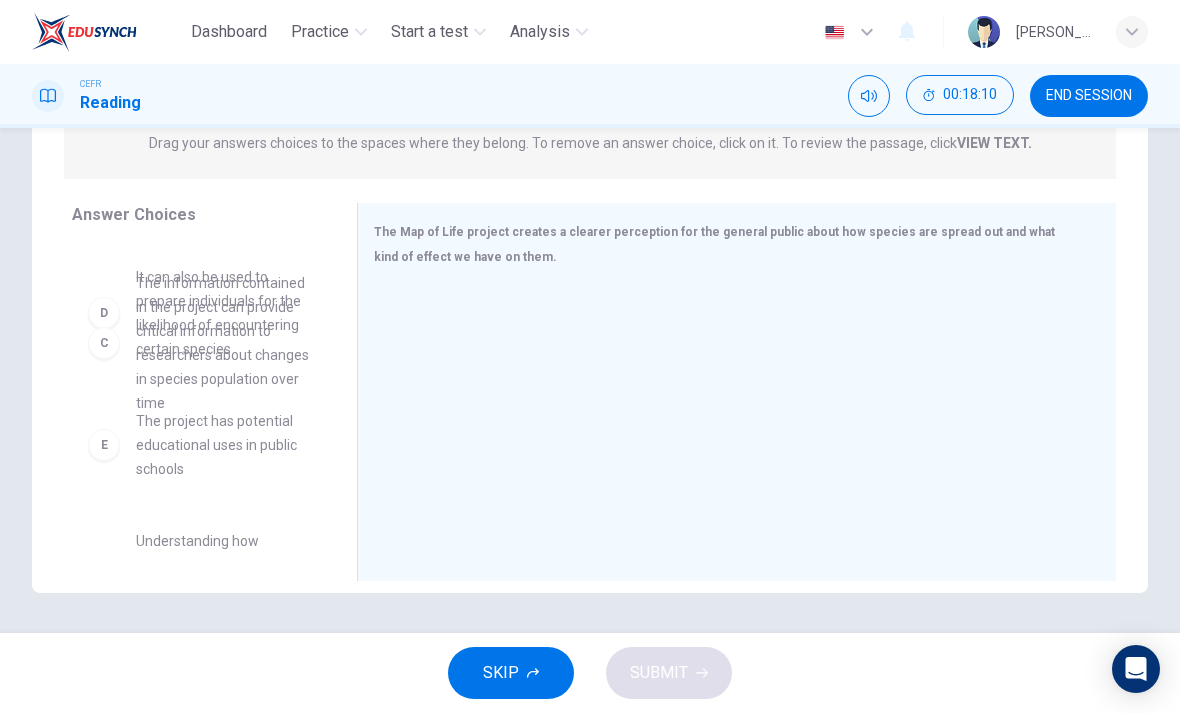 scroll, scrollTop: 309, scrollLeft: 0, axis: vertical 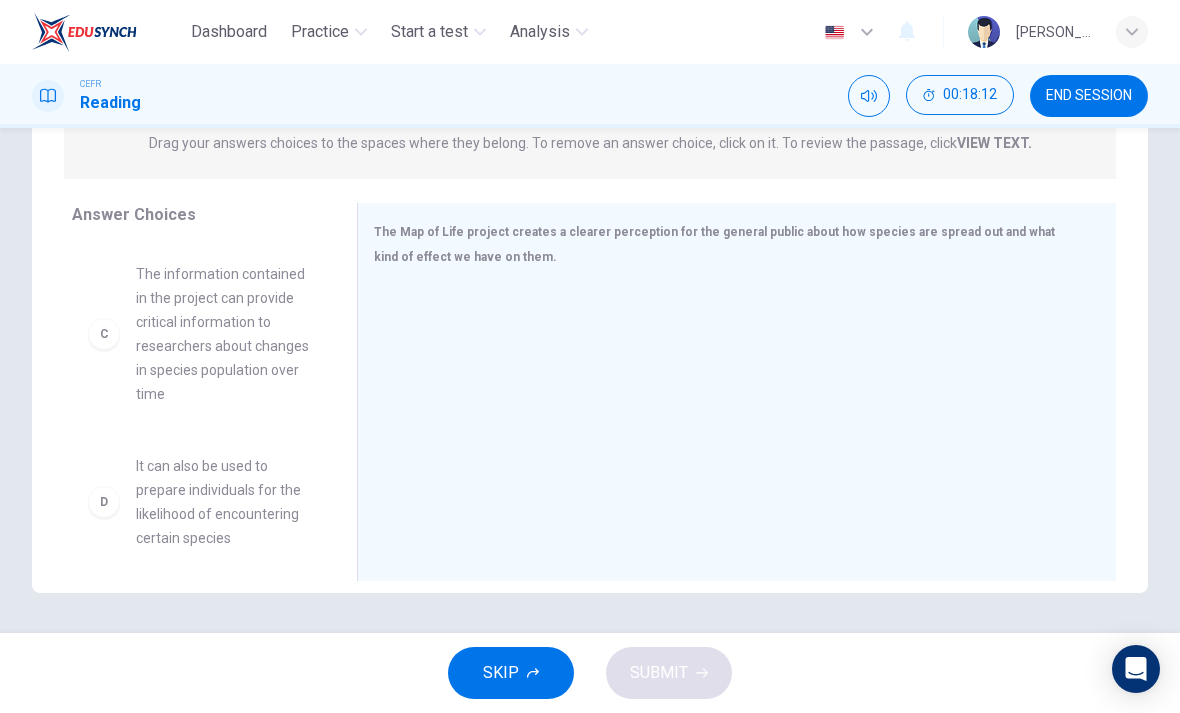 click at bounding box center [729, 419] 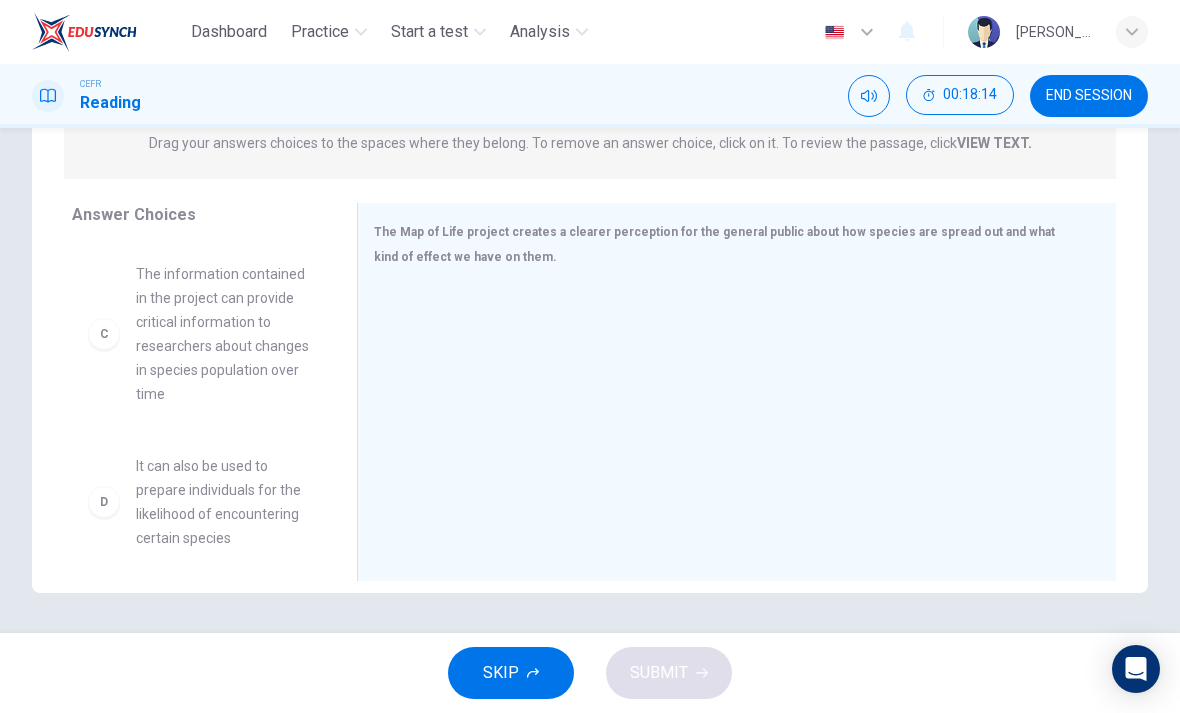 click on "D It can also be used to prepare individuals for the likelihood of encountering certain species" at bounding box center [198, 502] 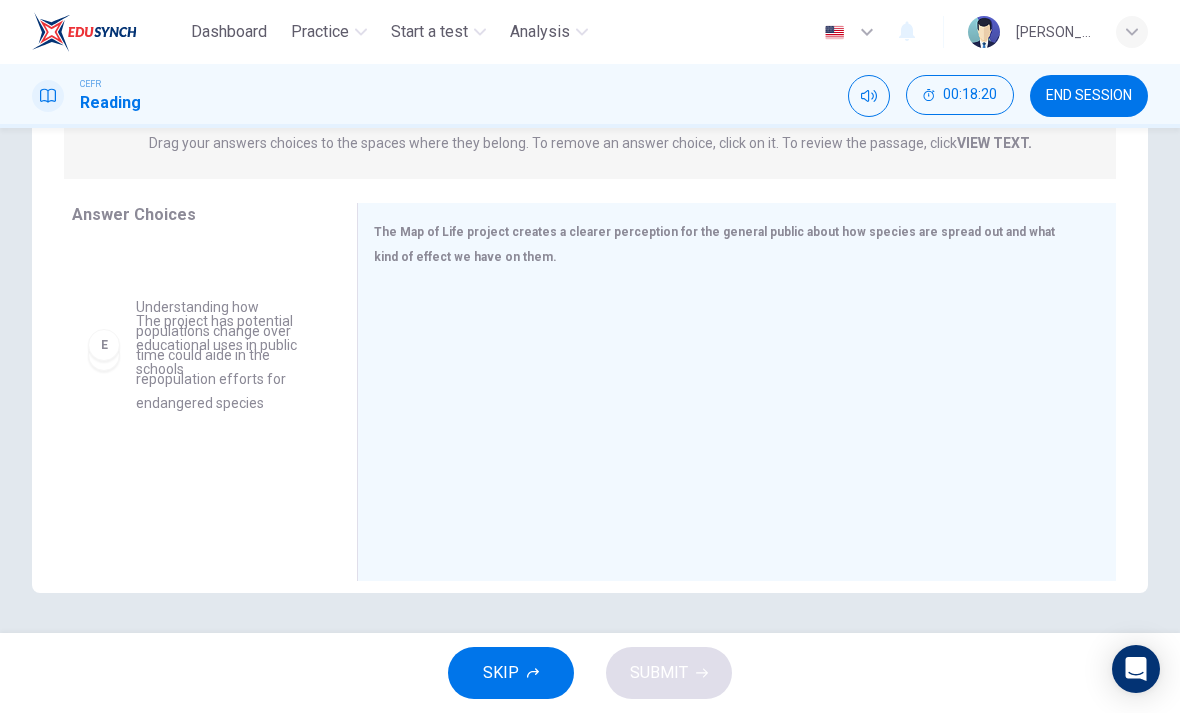 scroll, scrollTop: 612, scrollLeft: 0, axis: vertical 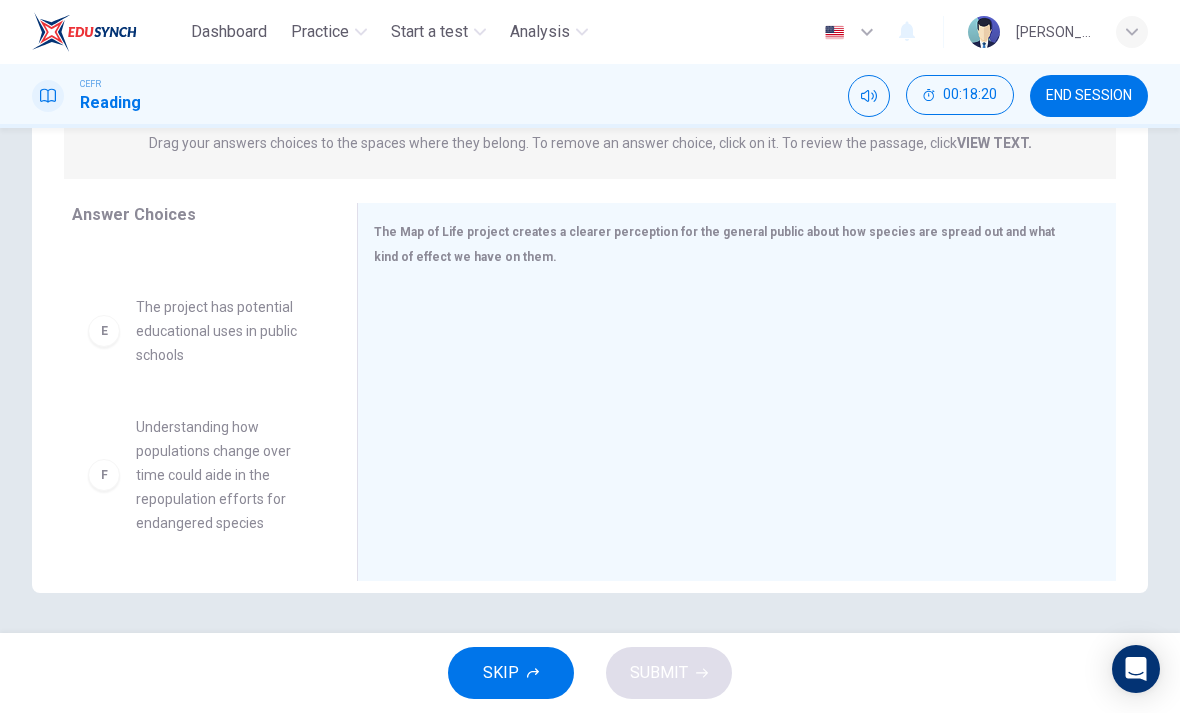 click at bounding box center [729, 419] 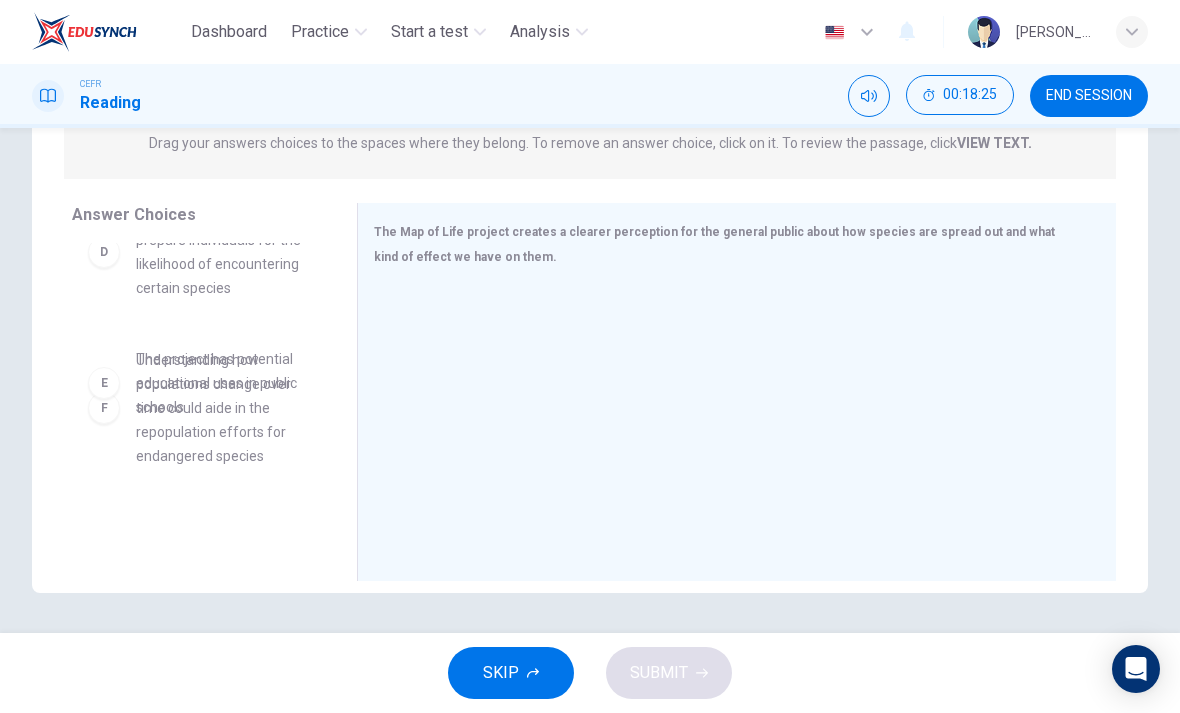 scroll, scrollTop: 578, scrollLeft: 0, axis: vertical 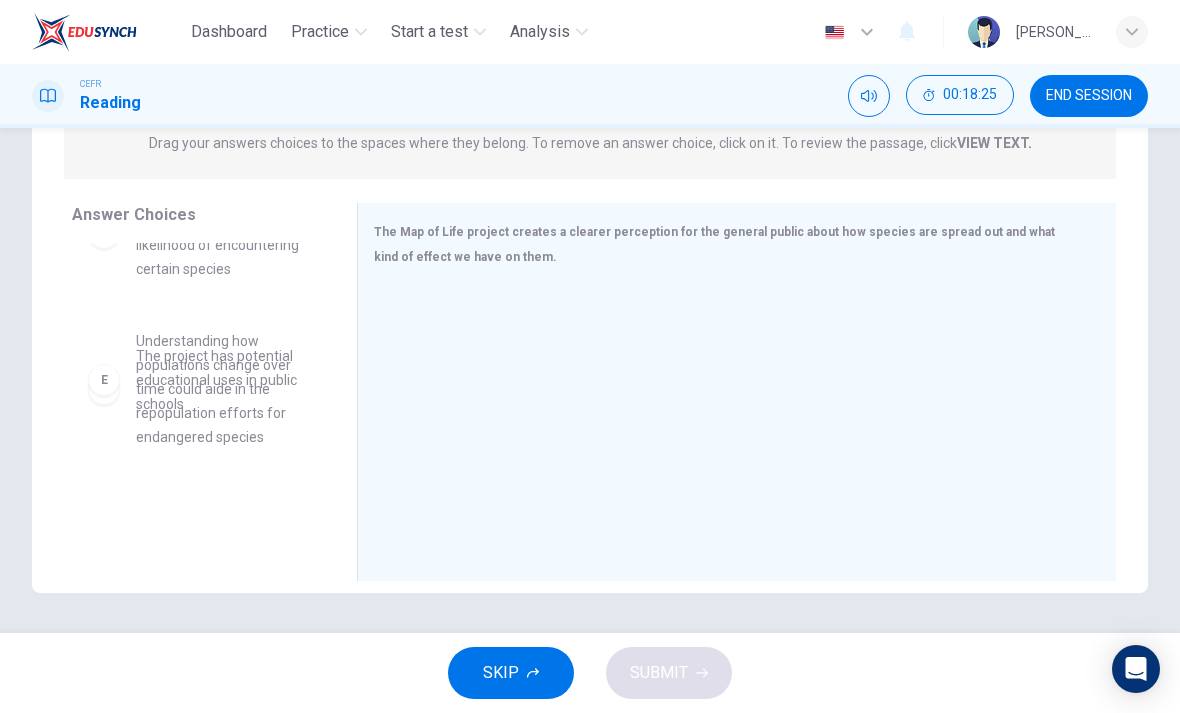 click at bounding box center (729, 419) 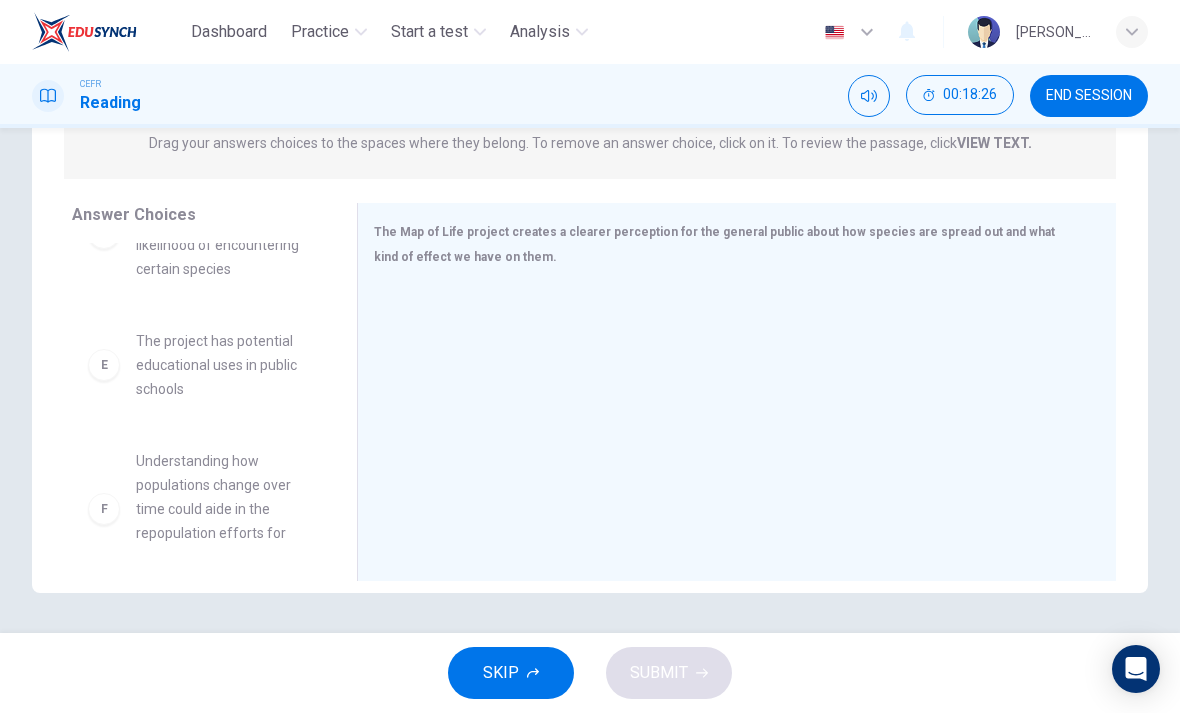 click at bounding box center [729, 419] 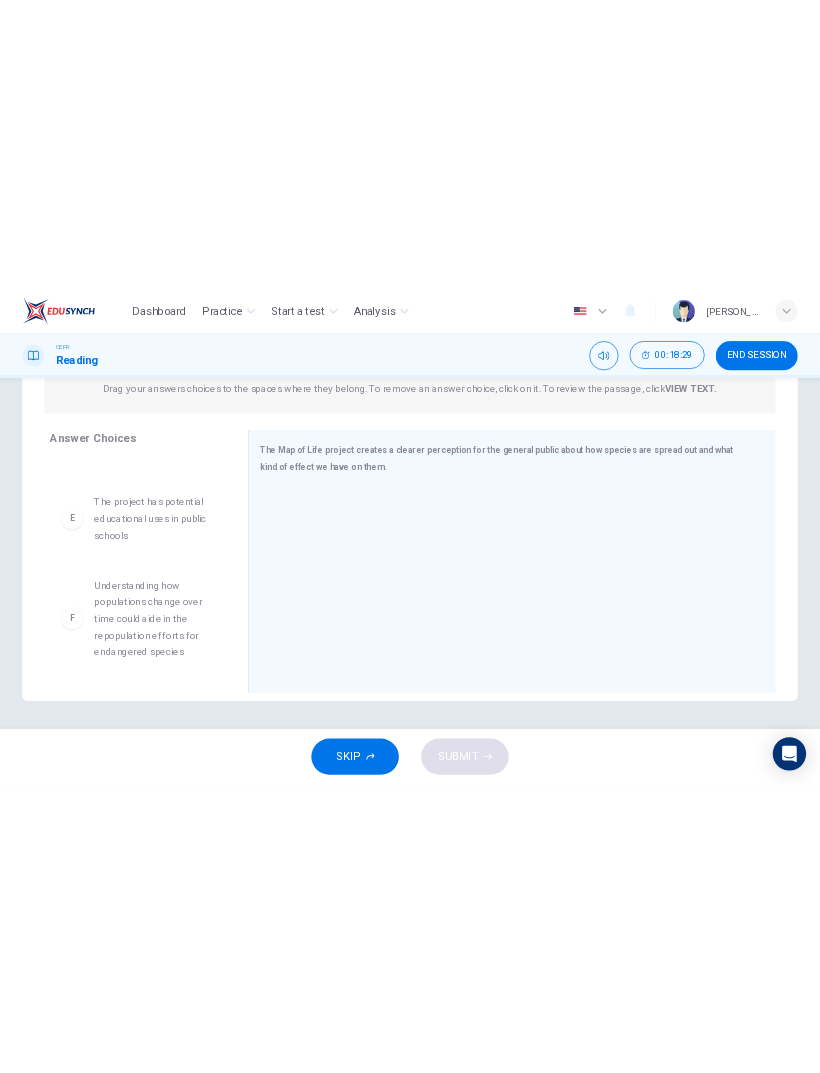 scroll, scrollTop: 612, scrollLeft: 0, axis: vertical 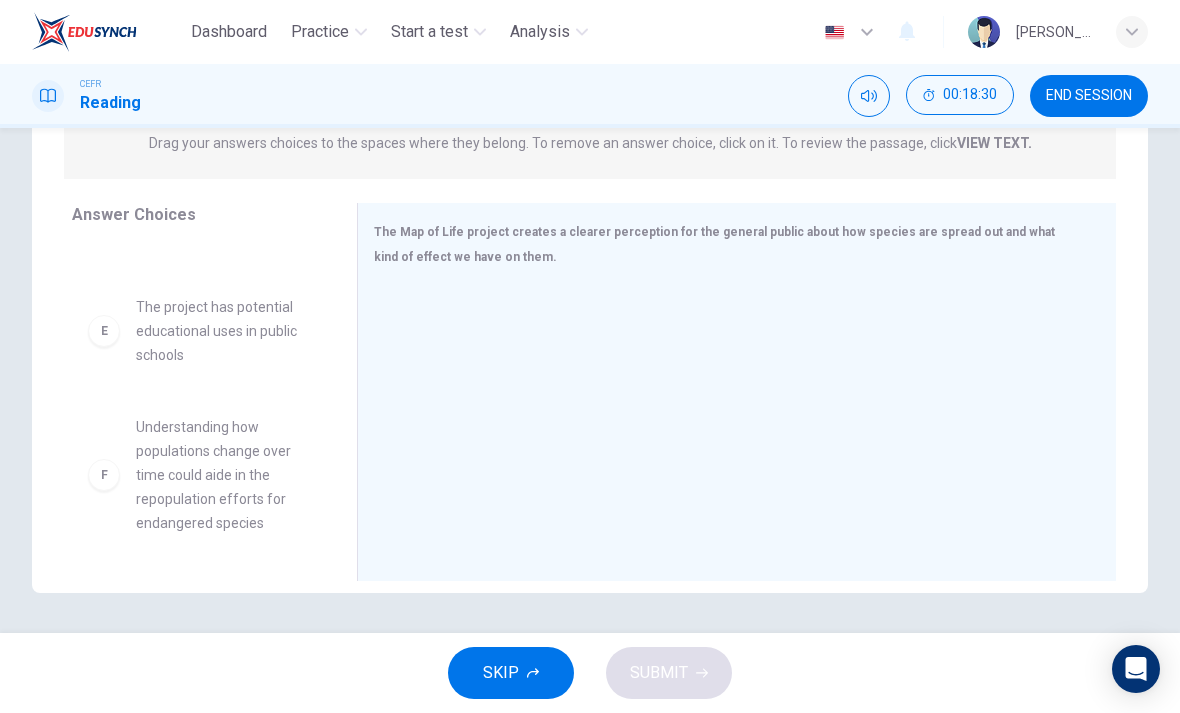 click at bounding box center (729, 419) 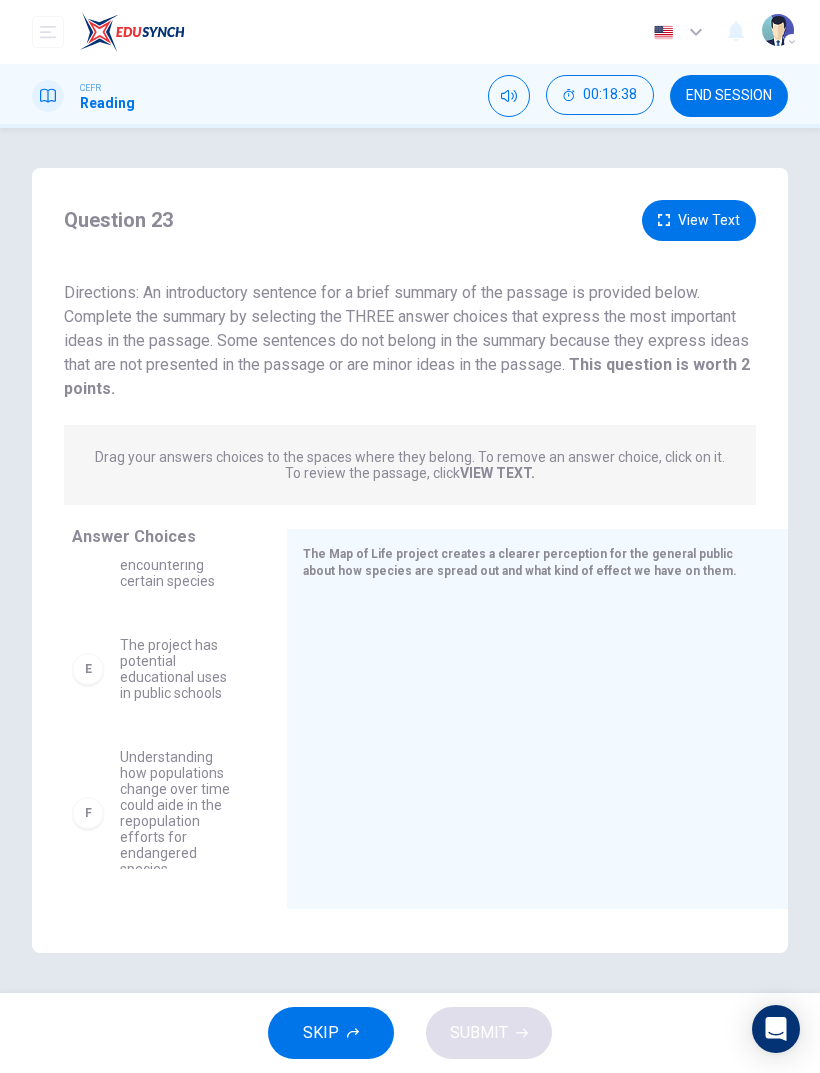 scroll, scrollTop: 0, scrollLeft: 0, axis: both 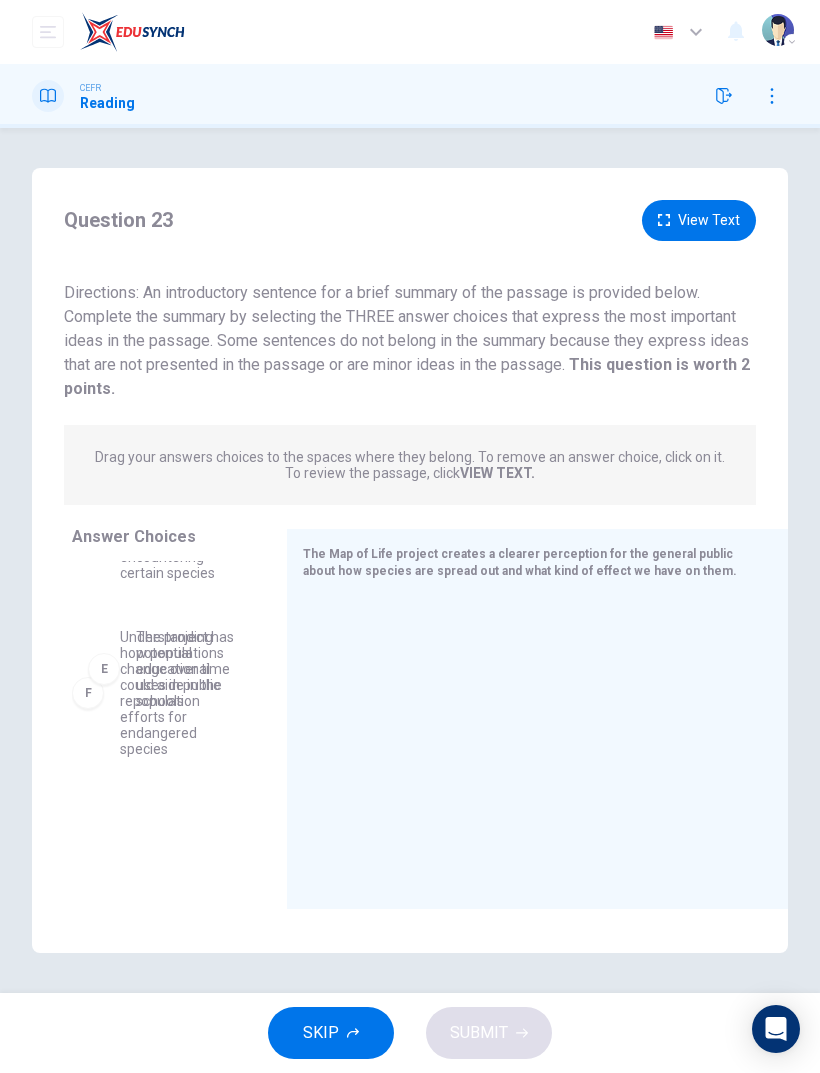 click at bounding box center [529, 729] 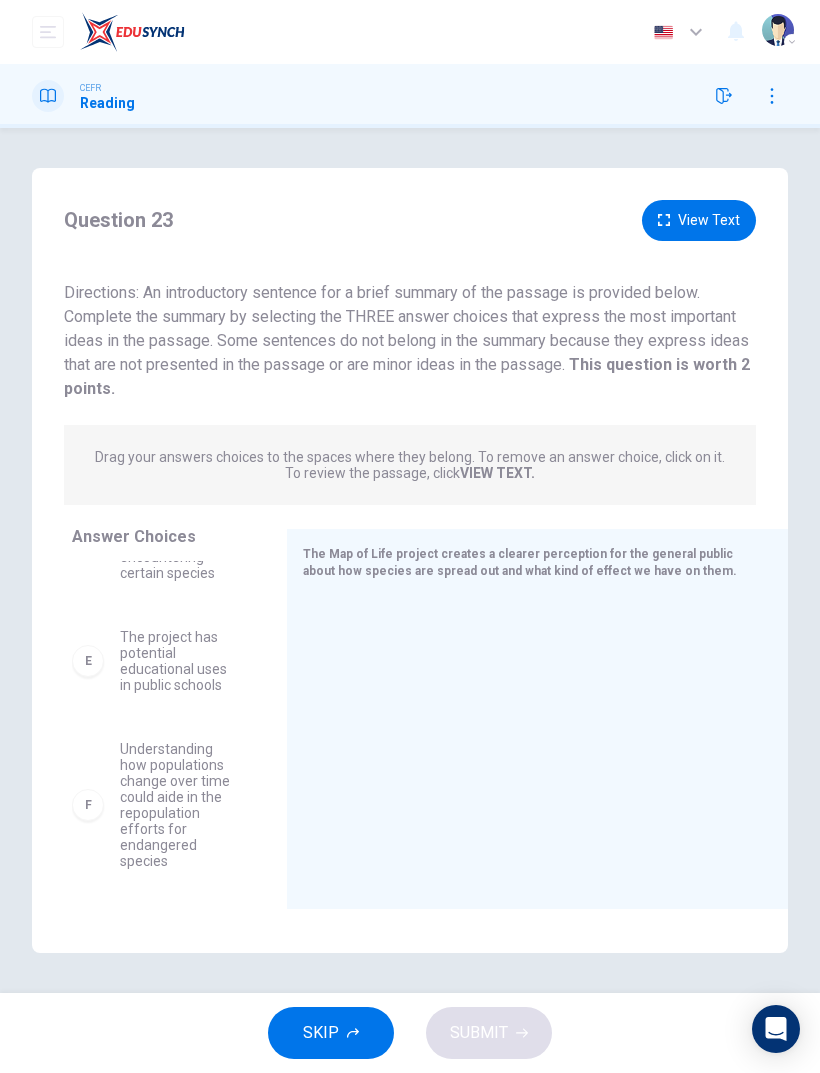 click 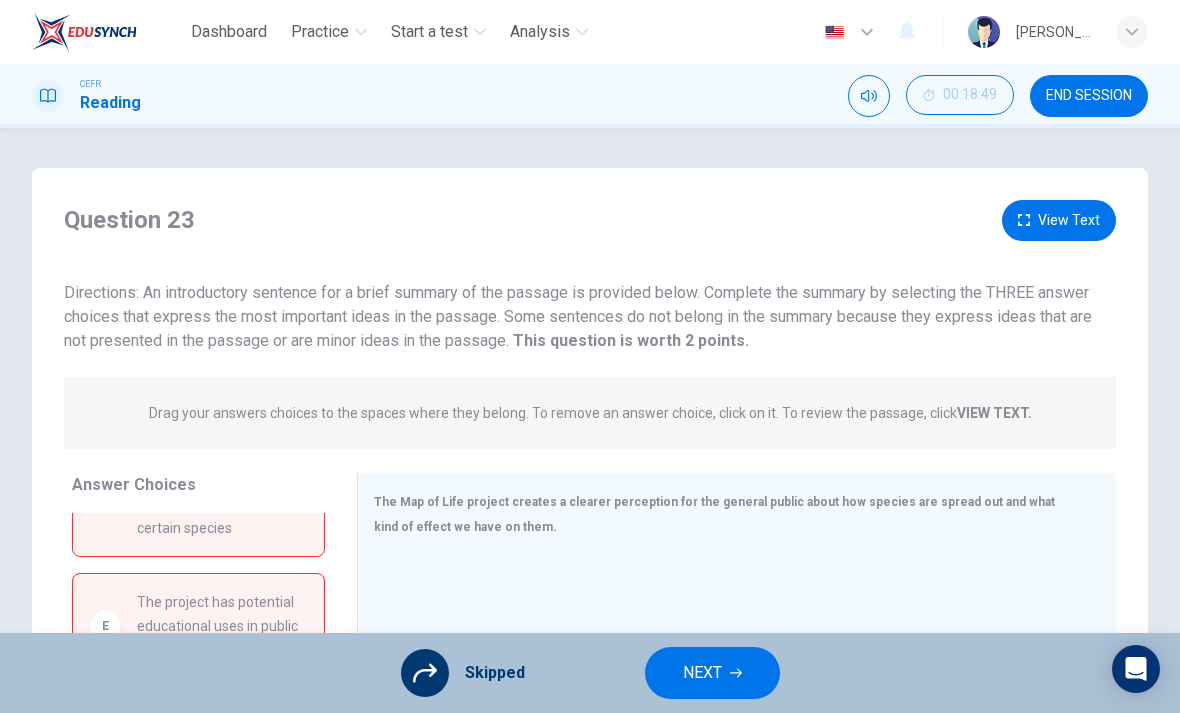 click on "NEXT" at bounding box center [702, 673] 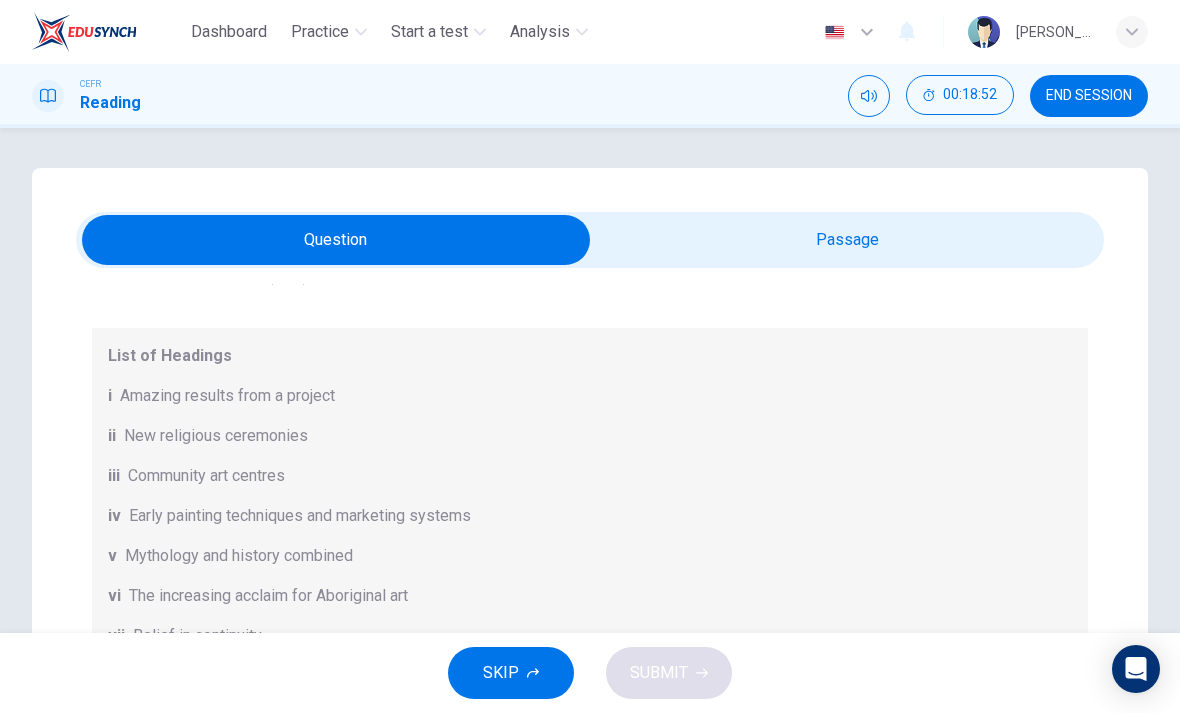 scroll, scrollTop: 189, scrollLeft: 0, axis: vertical 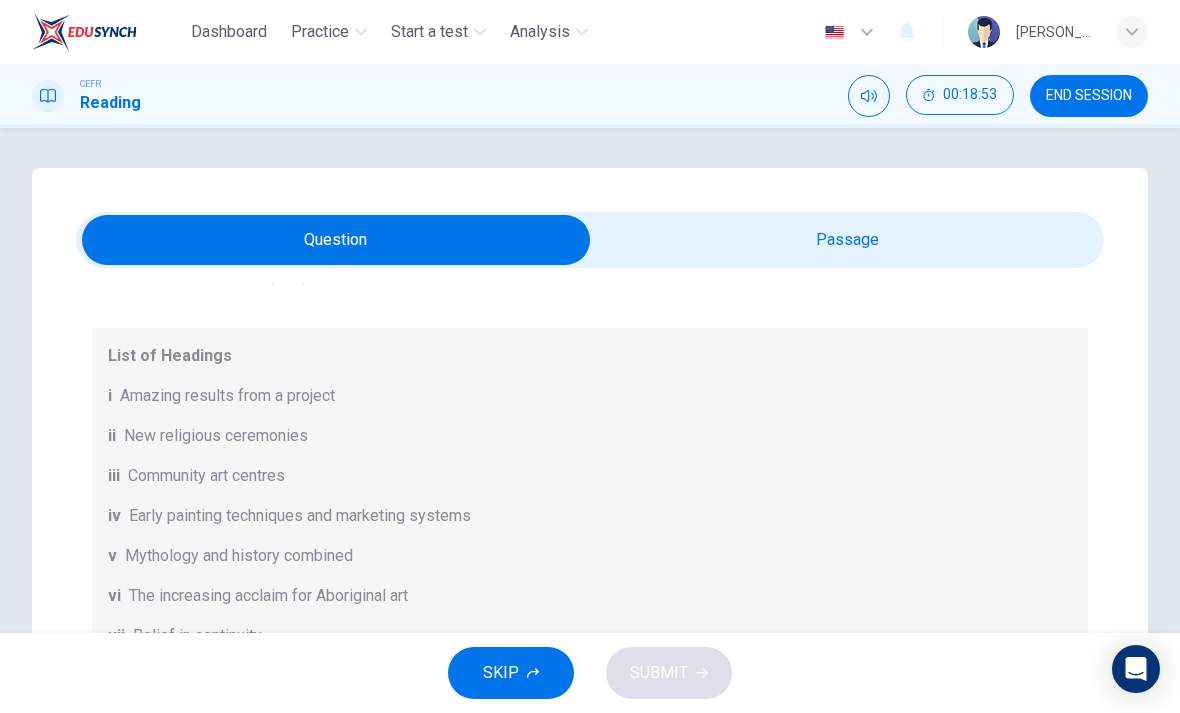 click on "END SESSION" at bounding box center (1089, 96) 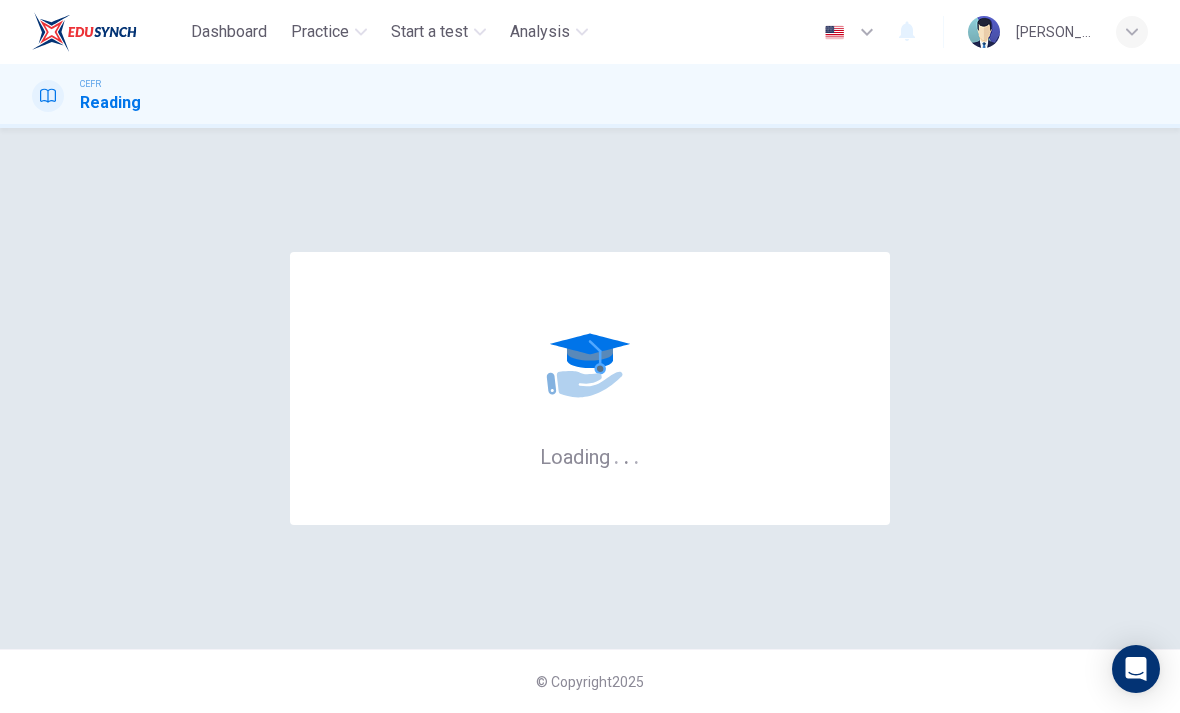 scroll, scrollTop: 0, scrollLeft: 0, axis: both 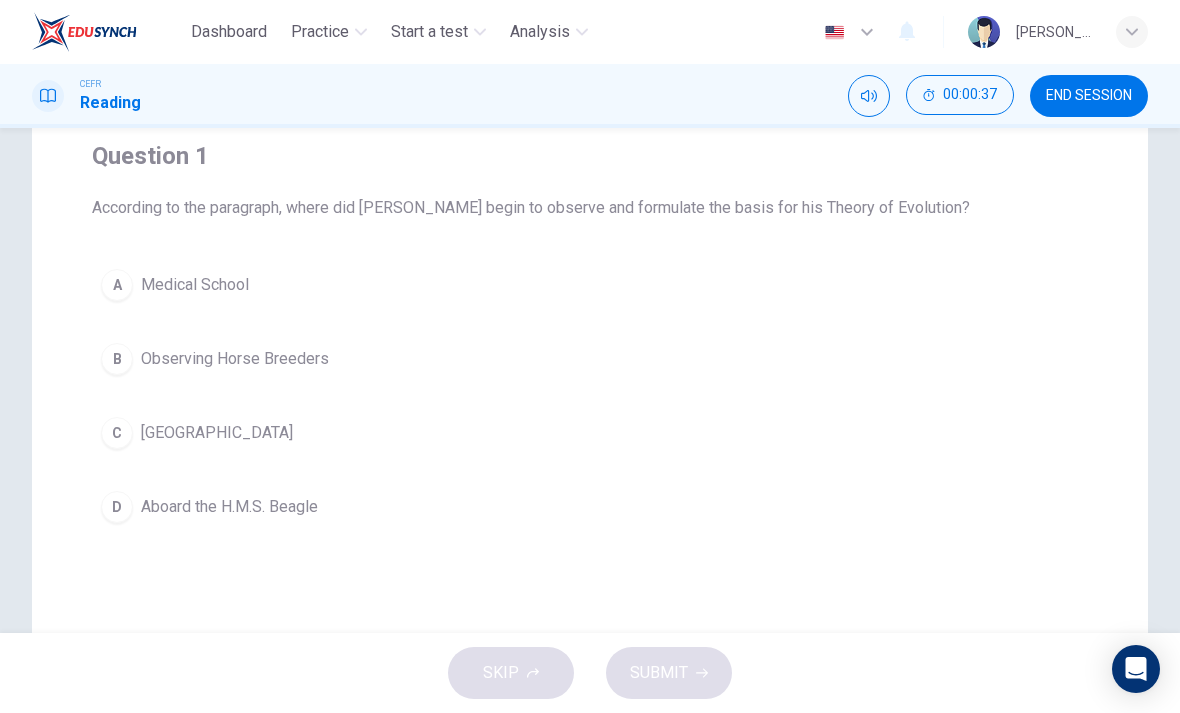 click on "D" at bounding box center (117, 507) 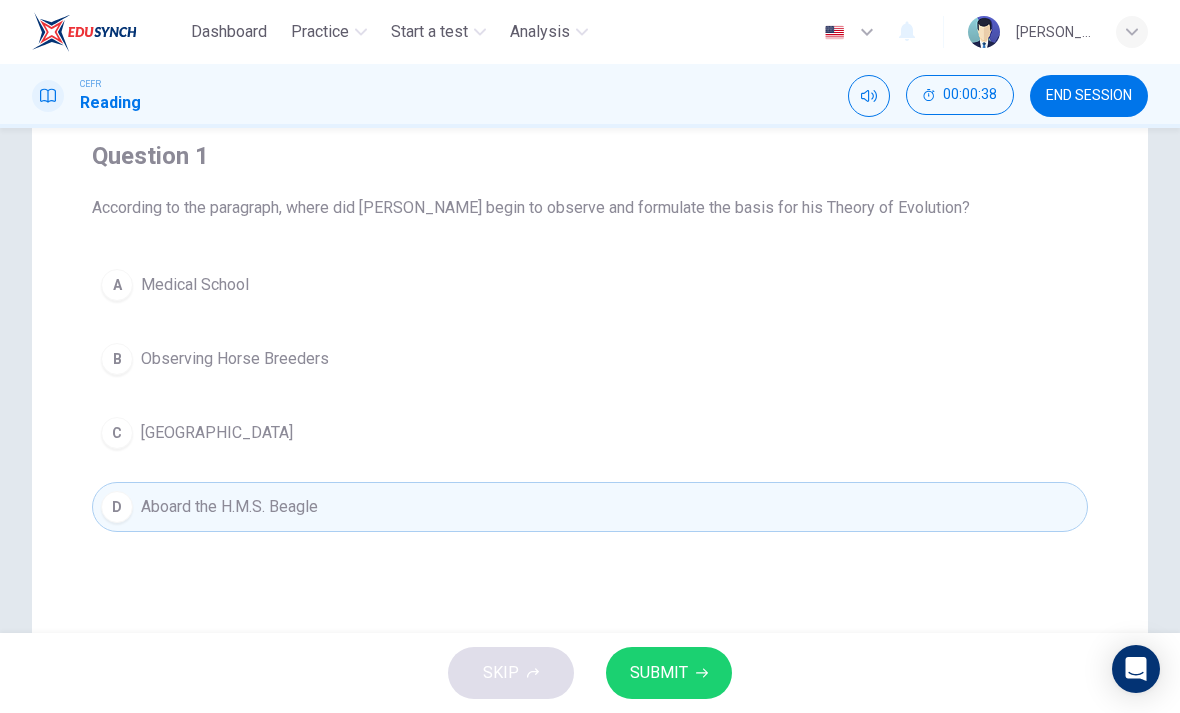 click on "SUBMIT" at bounding box center [669, 673] 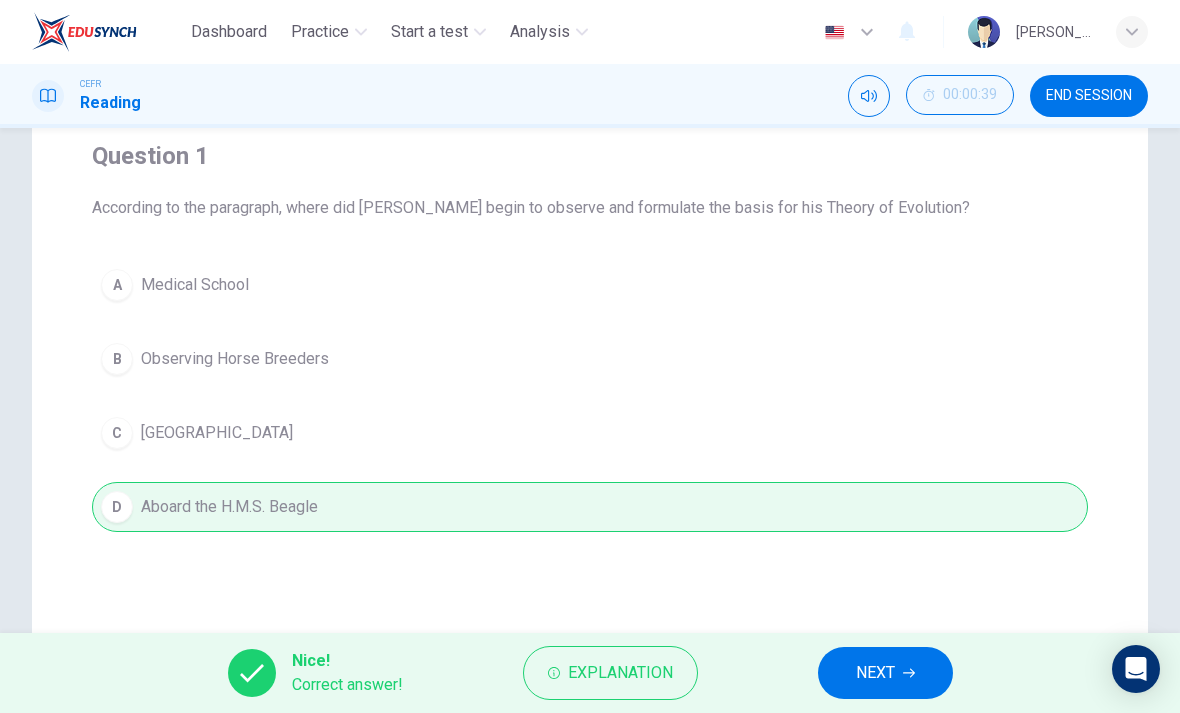 click on "NEXT" at bounding box center [885, 673] 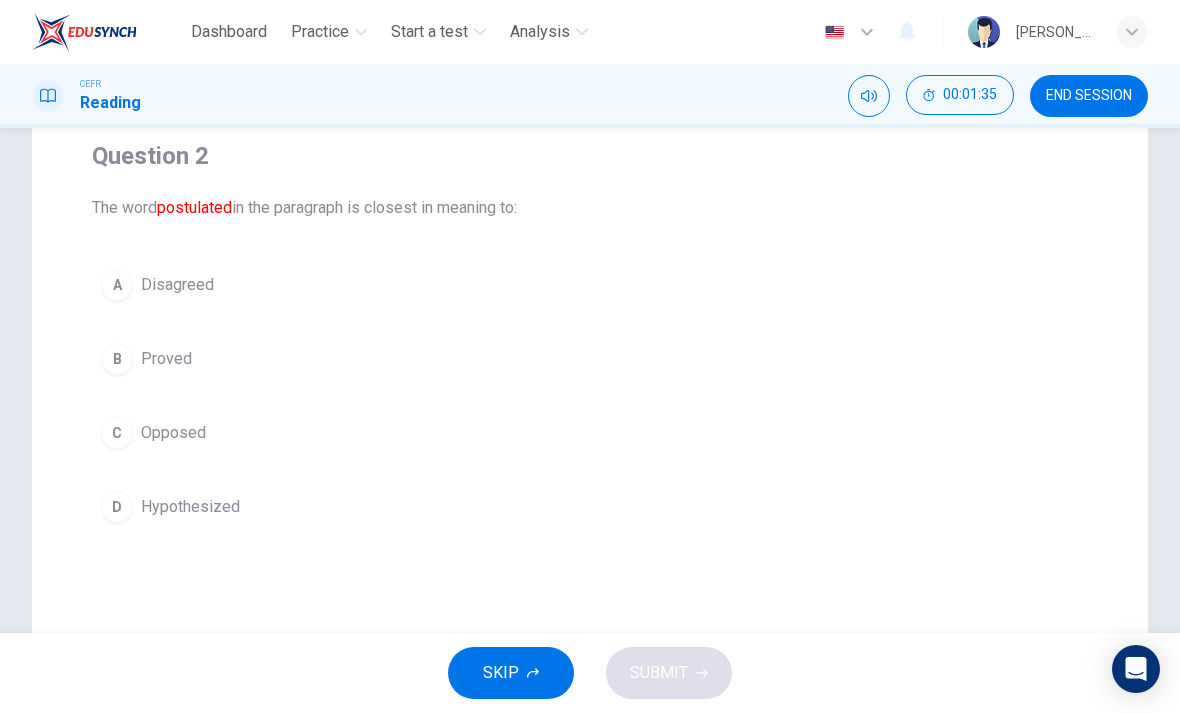 click on "B" at bounding box center (117, 359) 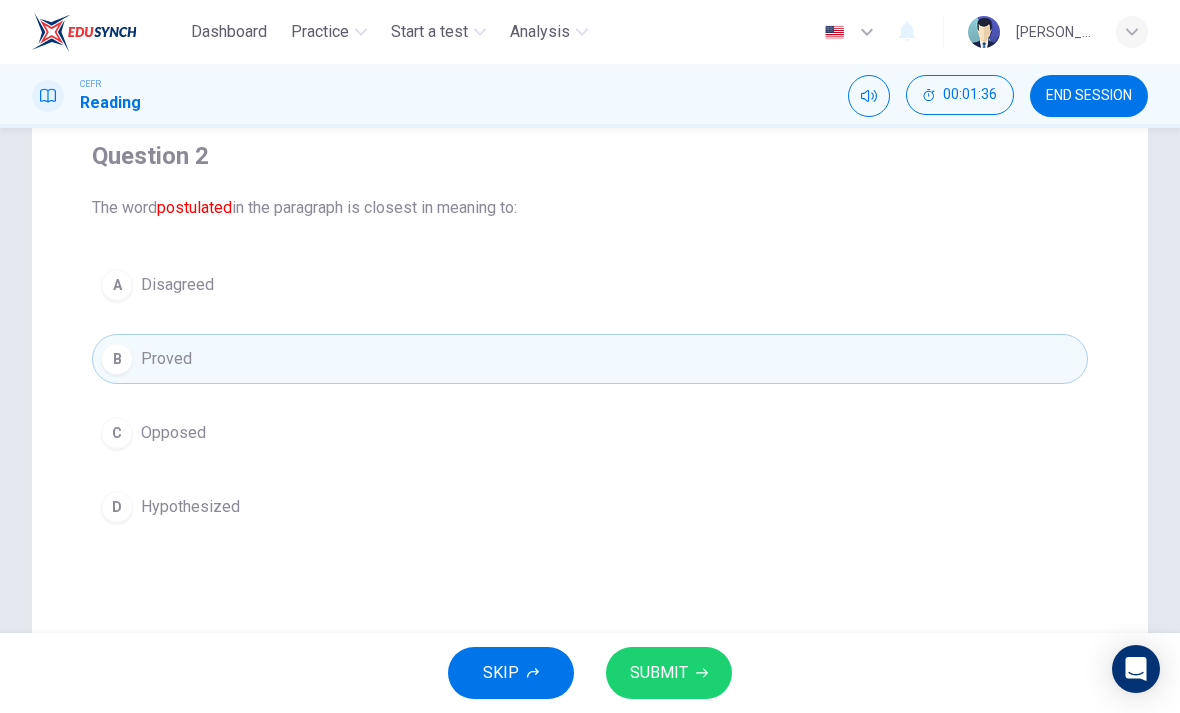 click on "SUBMIT" at bounding box center (669, 673) 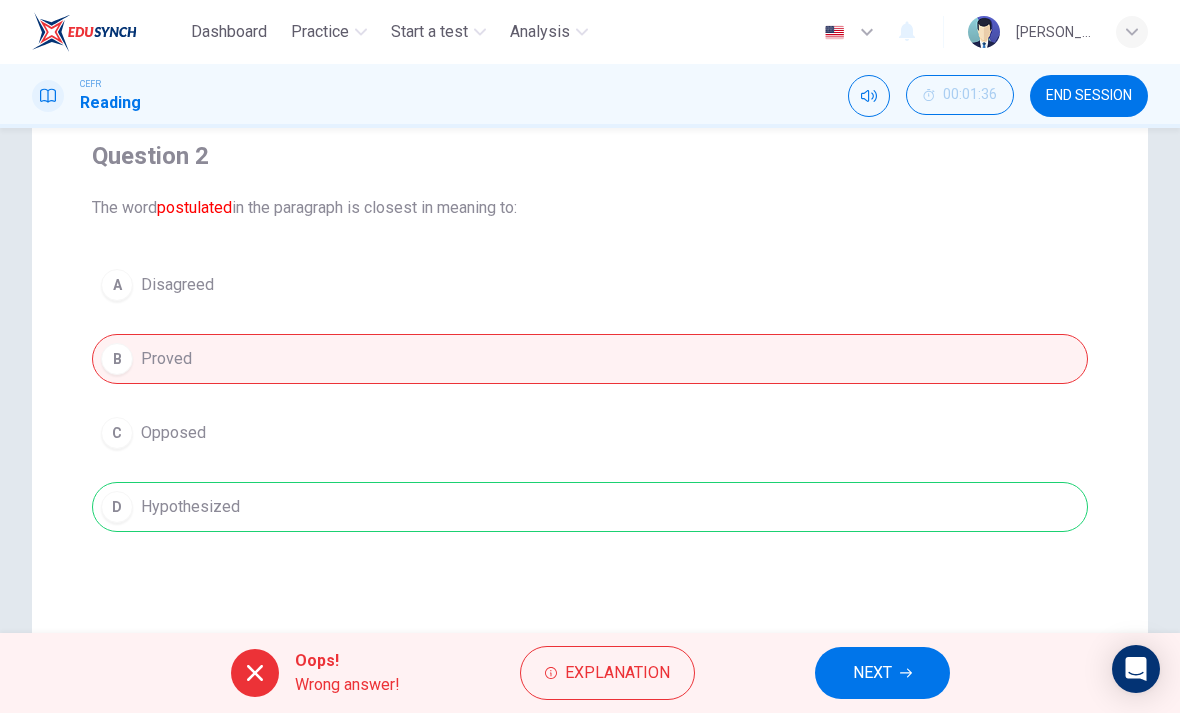 click on "NEXT" at bounding box center [882, 673] 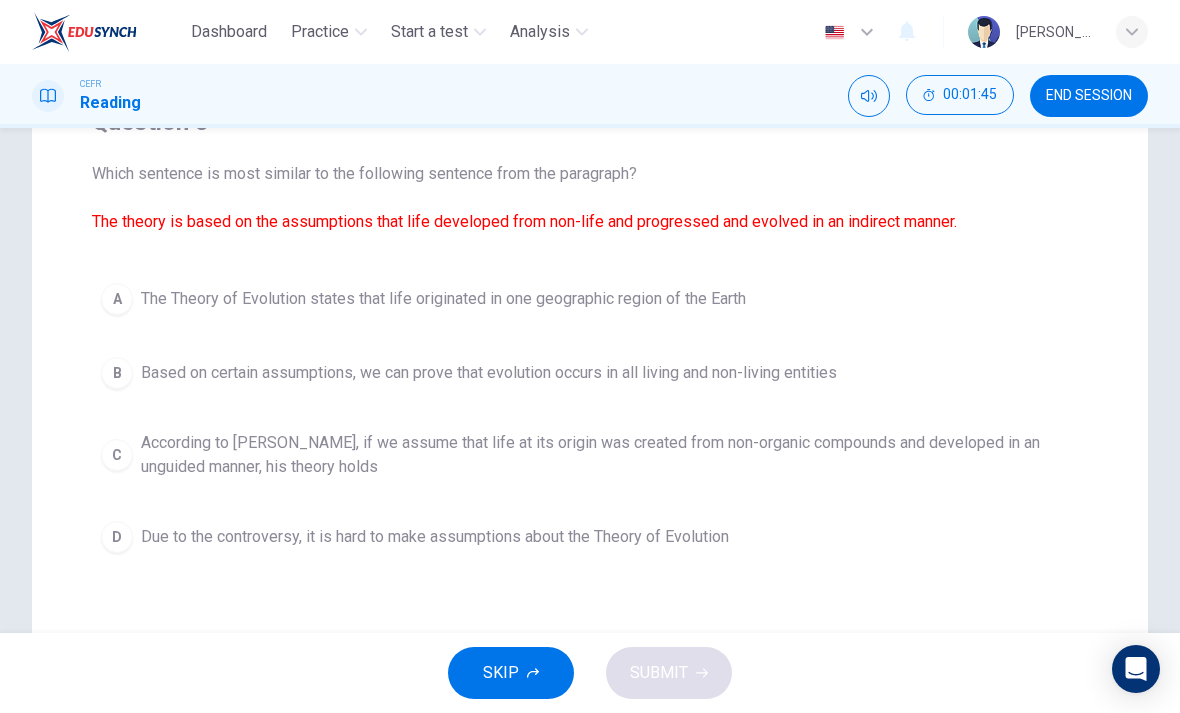 scroll, scrollTop: 195, scrollLeft: 0, axis: vertical 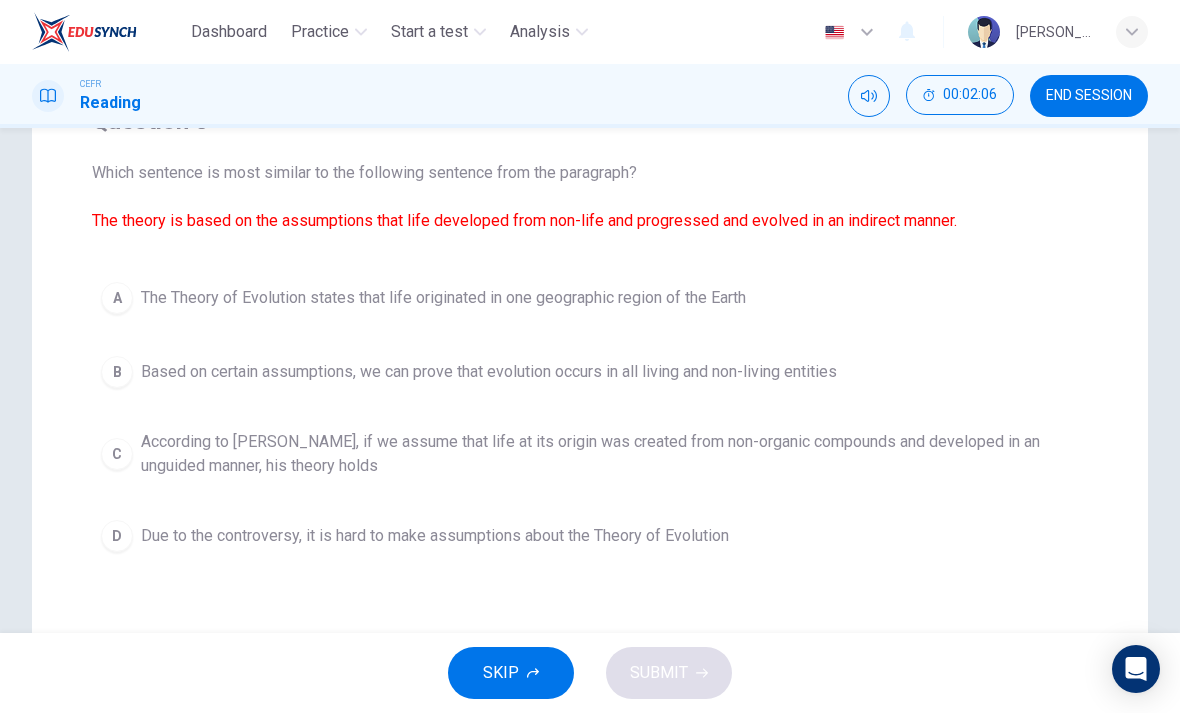 click on "According to Darwin, if we assume that life at its origin was created from non-organic compounds and developed in an unguided manner, his theory holds" at bounding box center (610, 454) 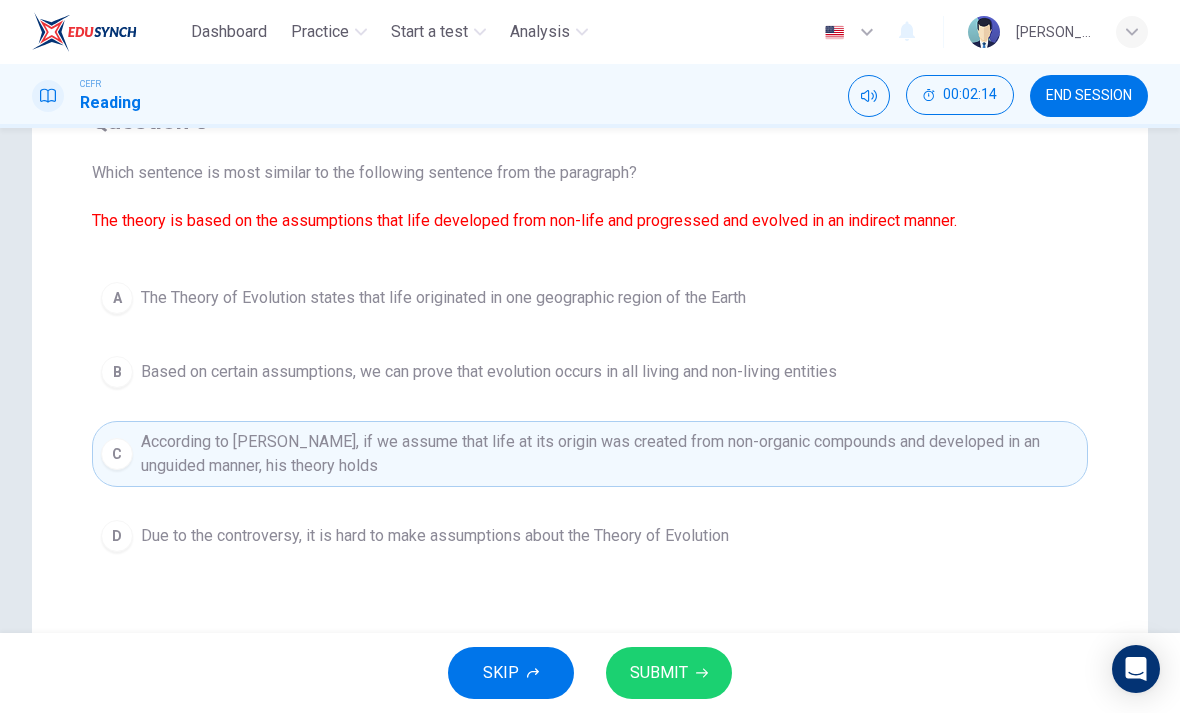 click on "SUBMIT" at bounding box center [659, 673] 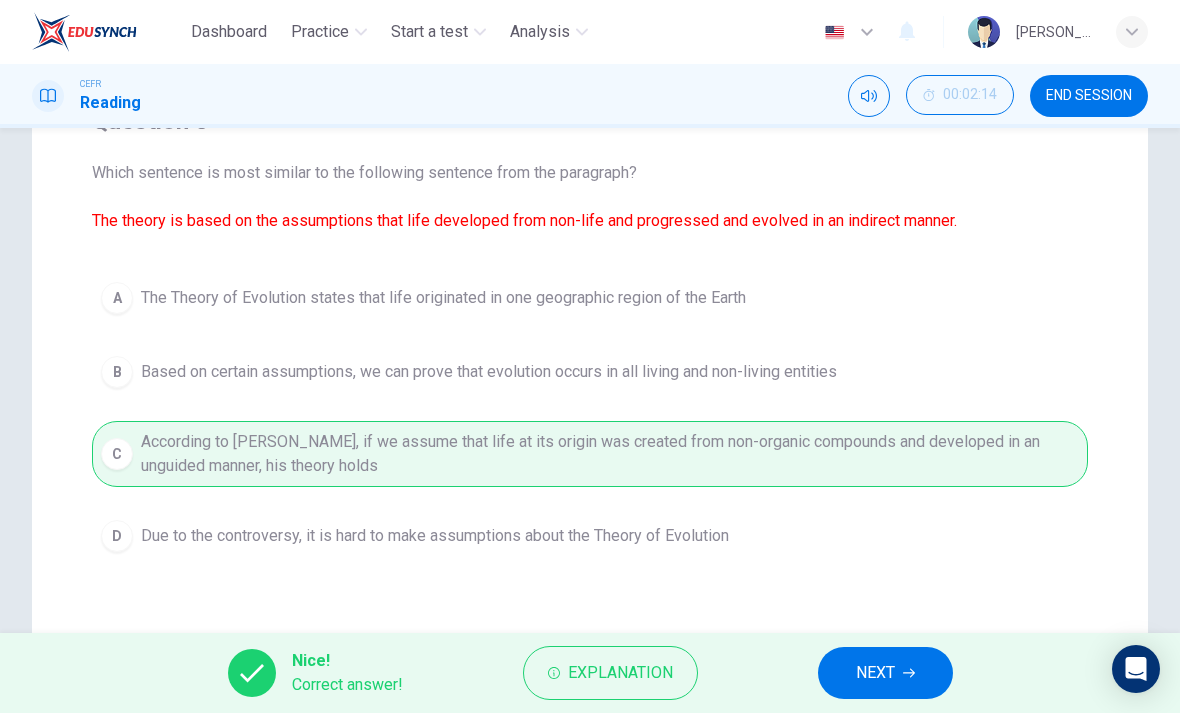 click on "NEXT" at bounding box center (875, 673) 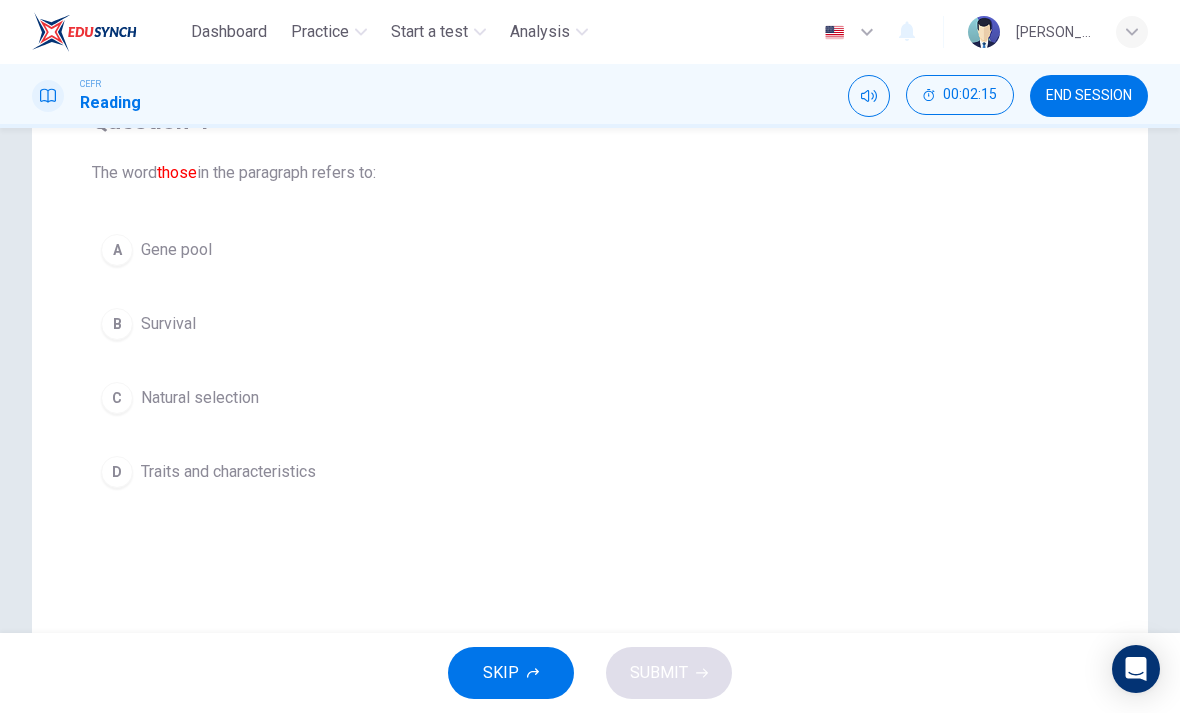 scroll, scrollTop: 176, scrollLeft: 0, axis: vertical 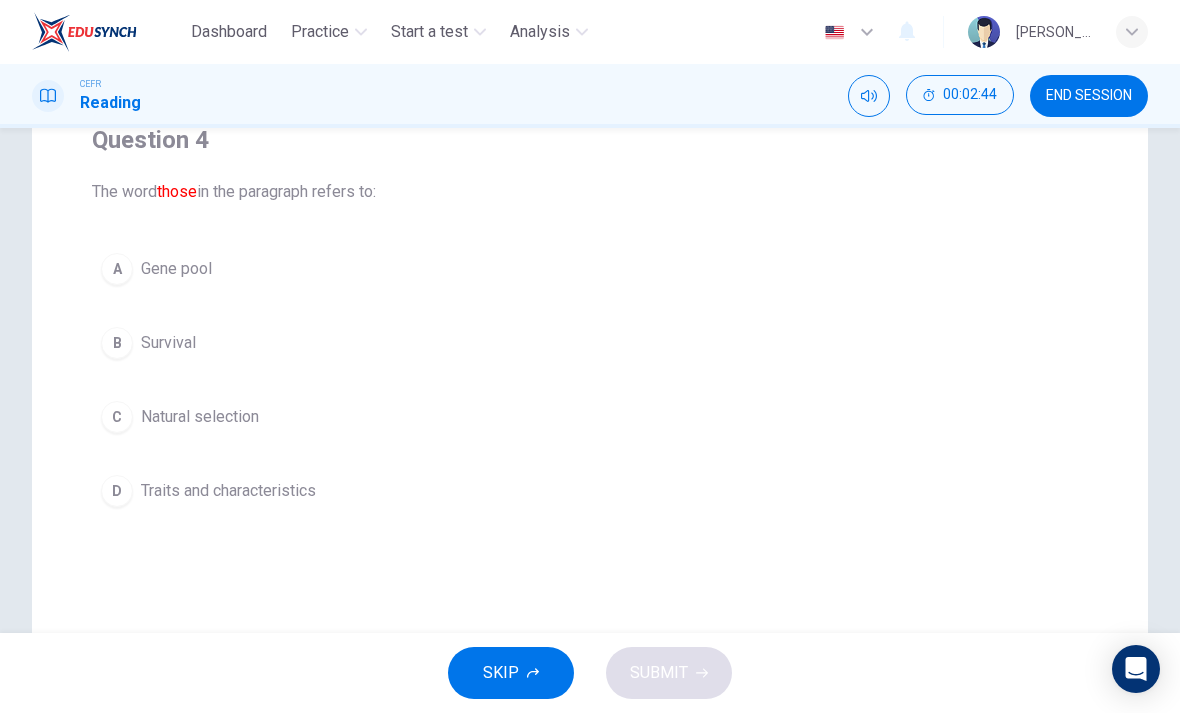 click on "D Traits and characteristics" at bounding box center [590, 491] 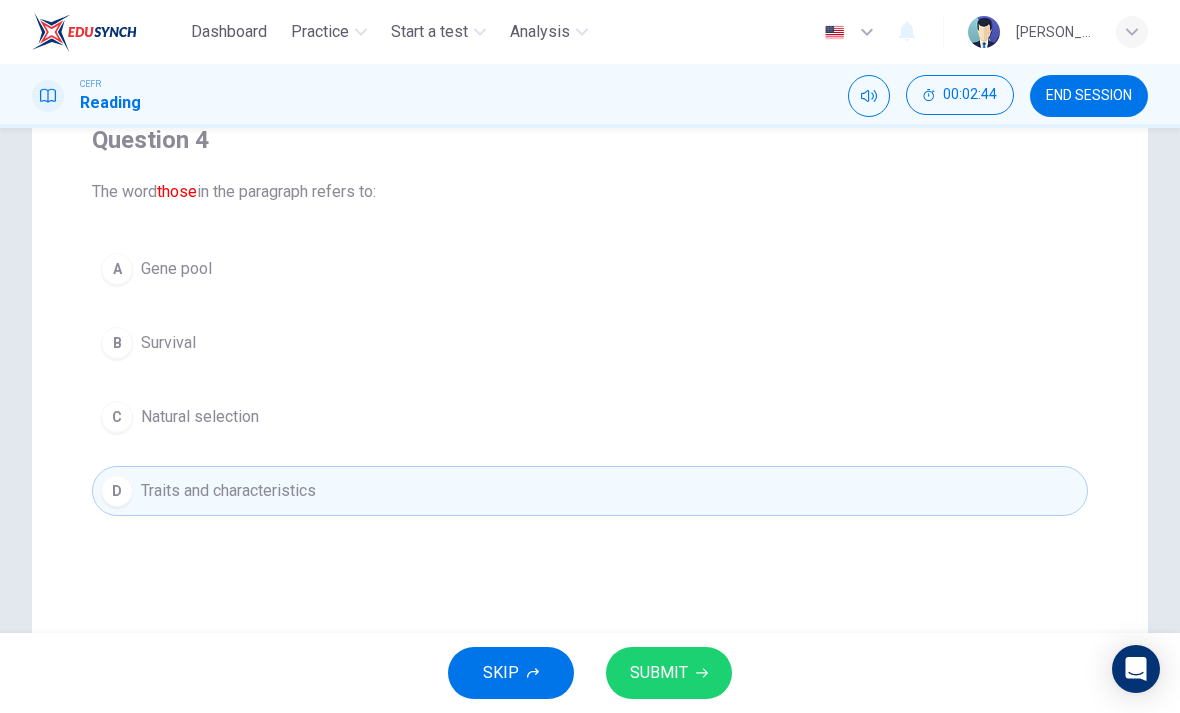 click on "SUBMIT" at bounding box center (669, 673) 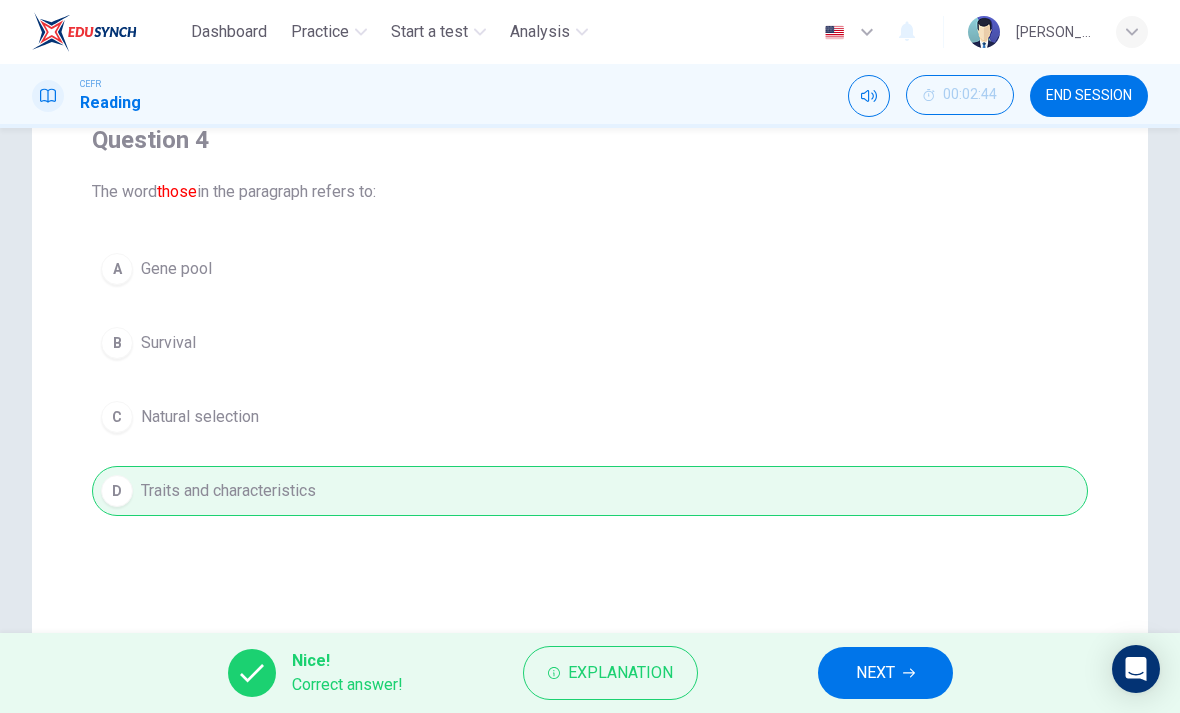 click 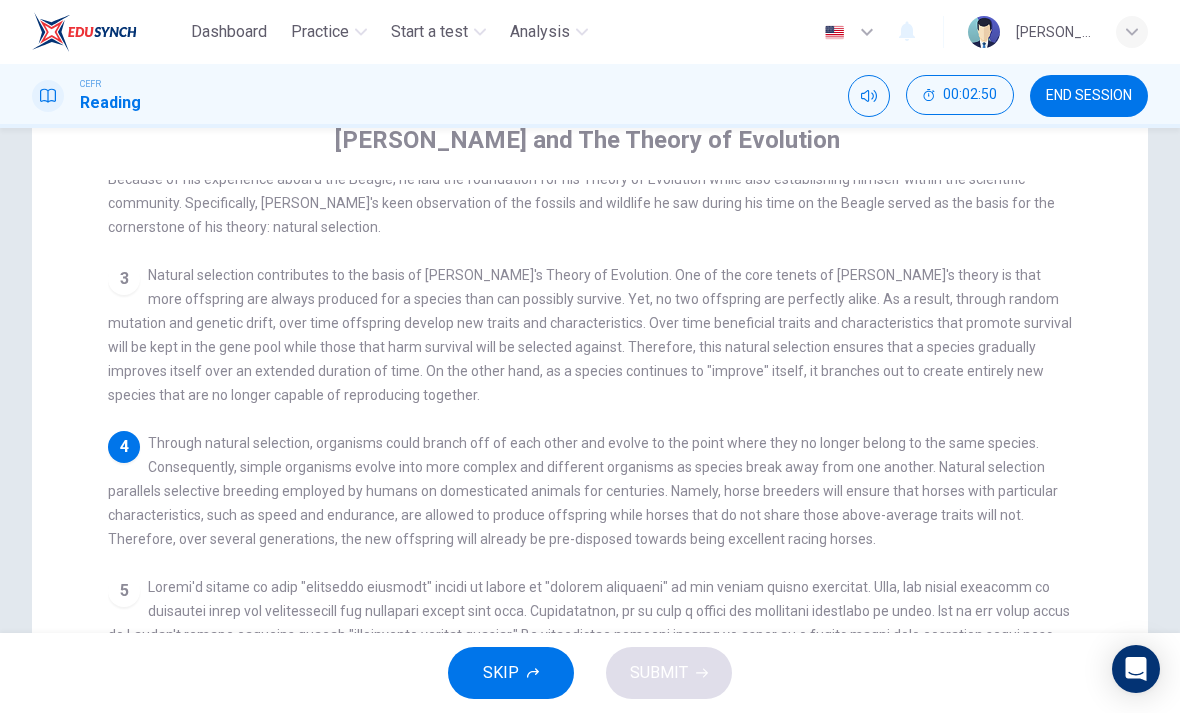 scroll, scrollTop: 228, scrollLeft: 0, axis: vertical 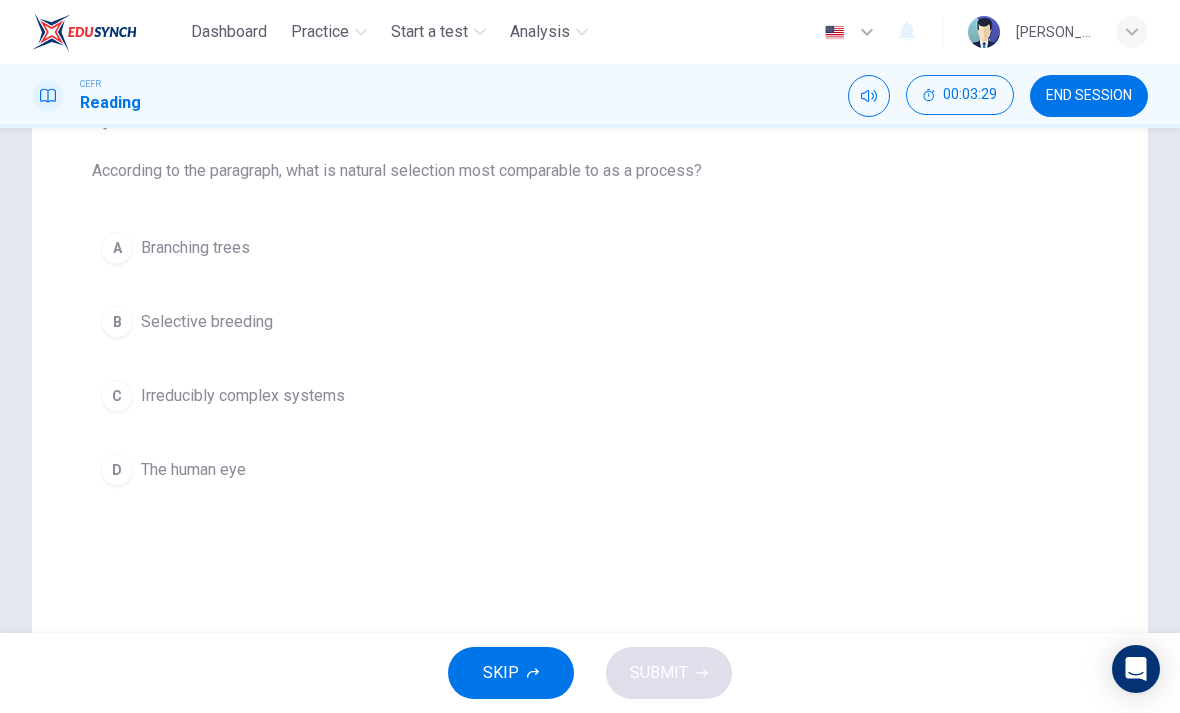 click on "B Selective breeding" at bounding box center [590, 322] 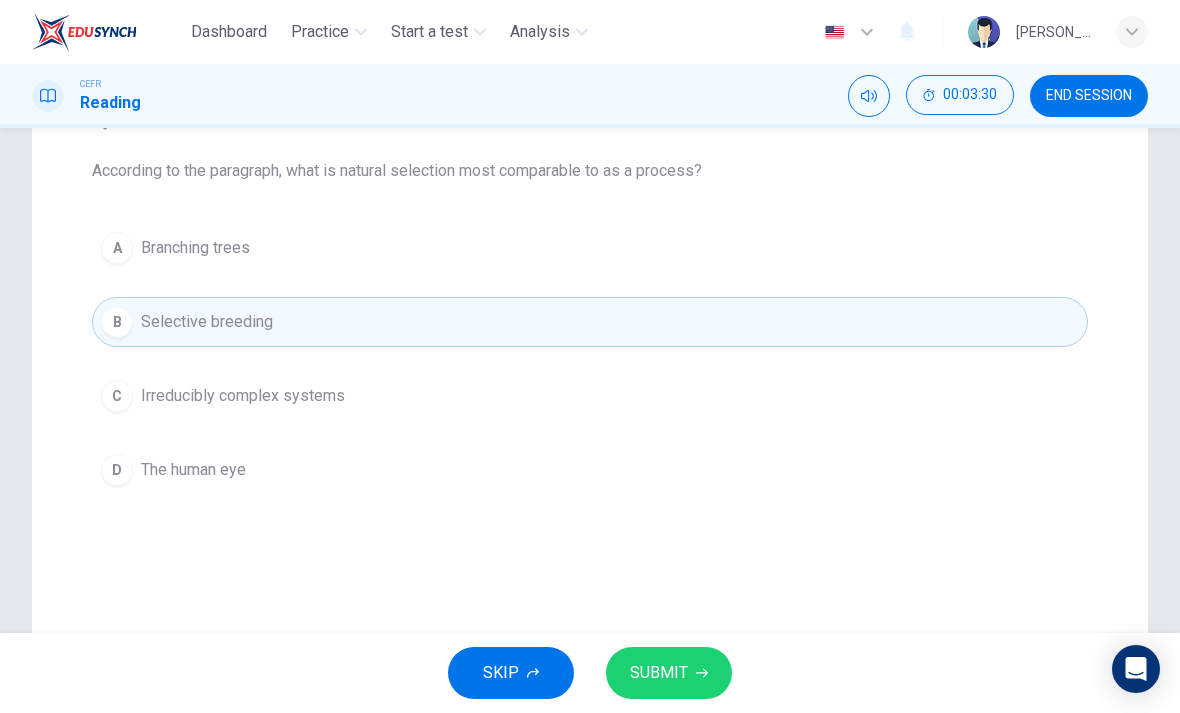 click on "SUBMIT" at bounding box center [659, 673] 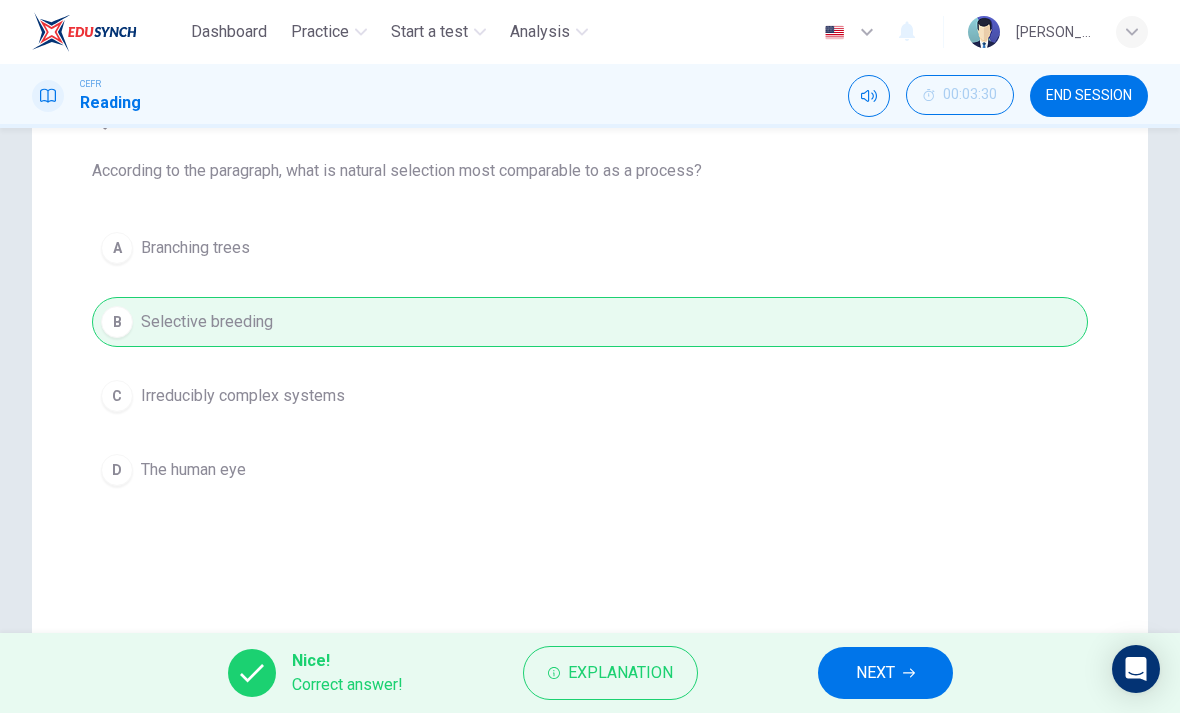 click on "NEXT" at bounding box center [885, 673] 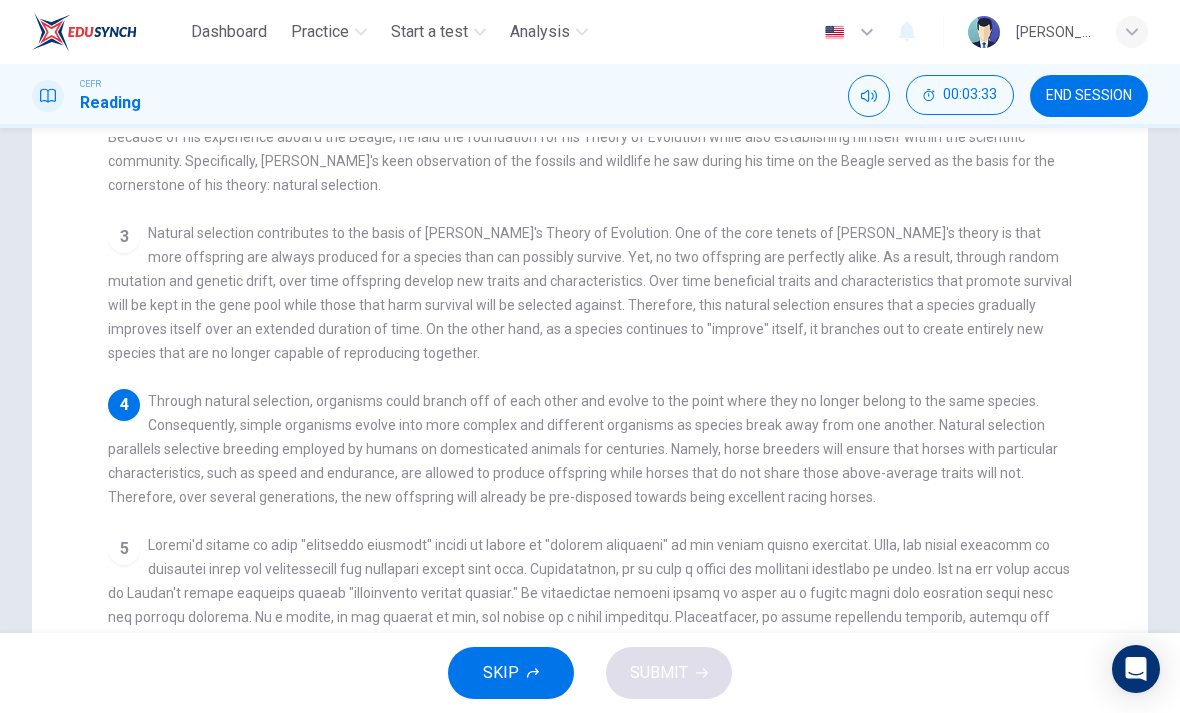 click on "1 Charles Darwin's Theory of Evolution is known as one of the most important and controversial scientific theories ever published. Darwin was an English scientist in the 19th century best known for his book "On the Origin of Species." In his book, Darwin postulated different species shared characteristics of common ancestors, that they branched off from common ancestors as they evolved, and that new traits and characteristics were a result of natural selection. The theory is based on the assumptions that life developed from non-life and progressed and evolved in an indirect manner. Therefore, the Theory of Evolution, while controversial, has shaped and influenced the modern scientific world's thinking on the development of life itself. 2 3 4 5 6" at bounding box center (603, 495) 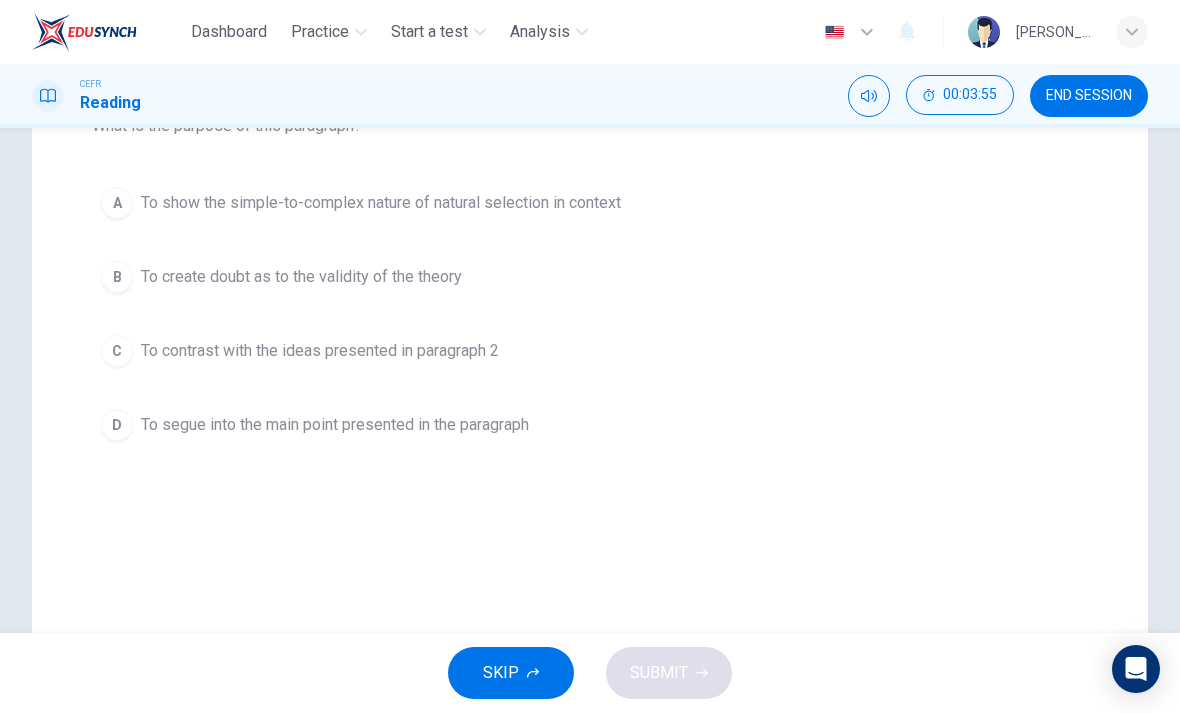 scroll, scrollTop: 235, scrollLeft: 0, axis: vertical 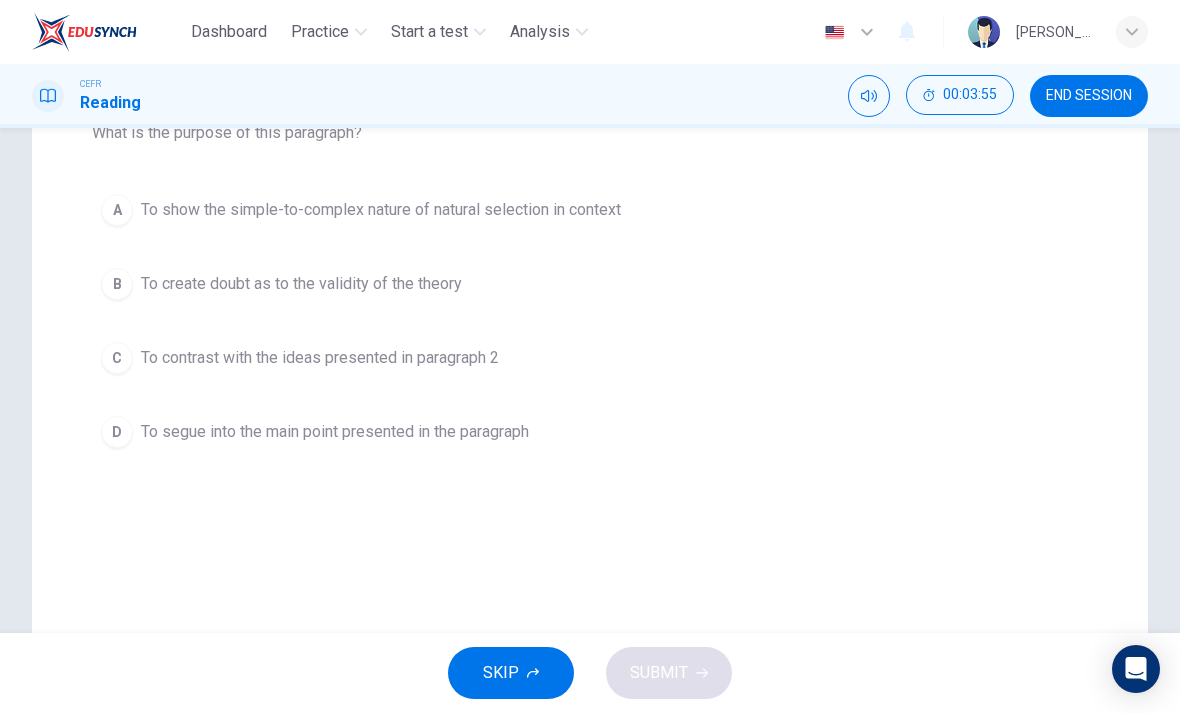 click on "A" at bounding box center [117, 210] 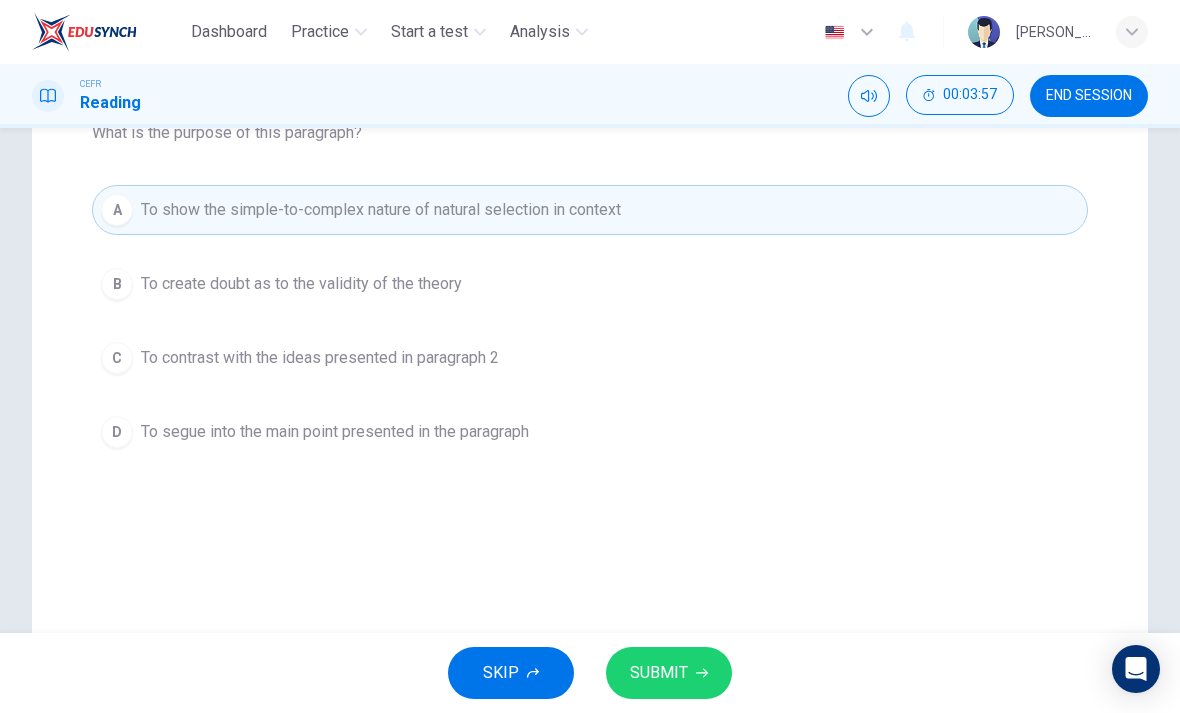 click 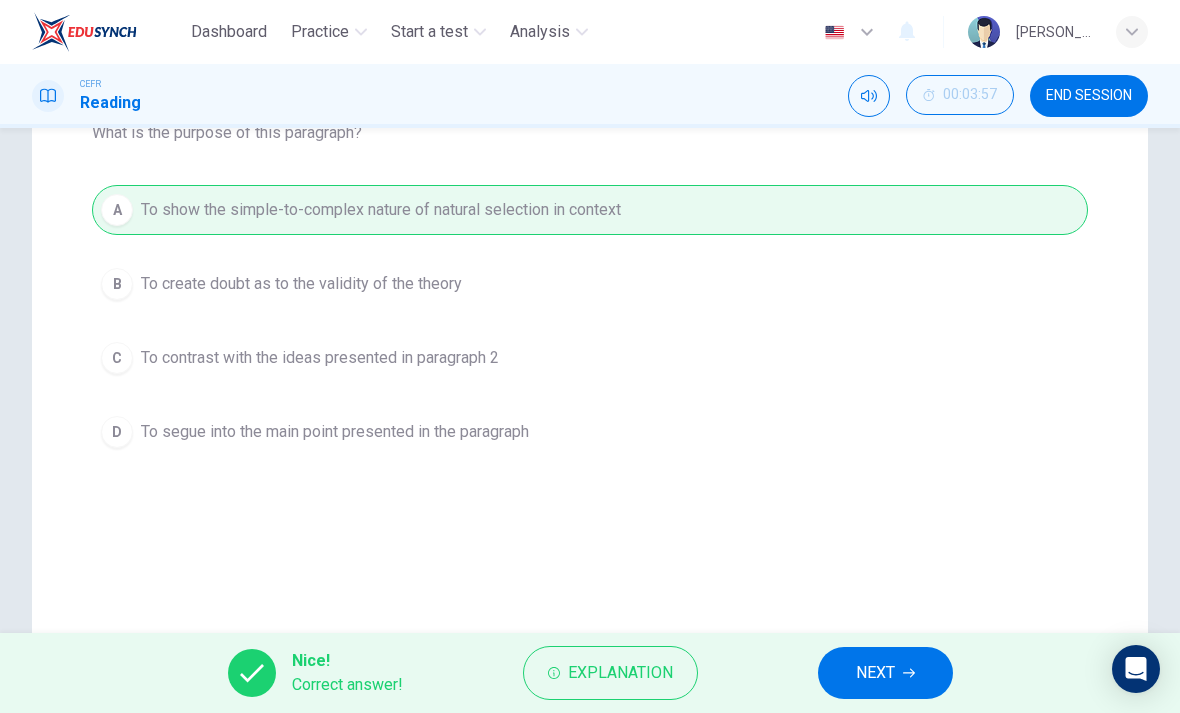 click 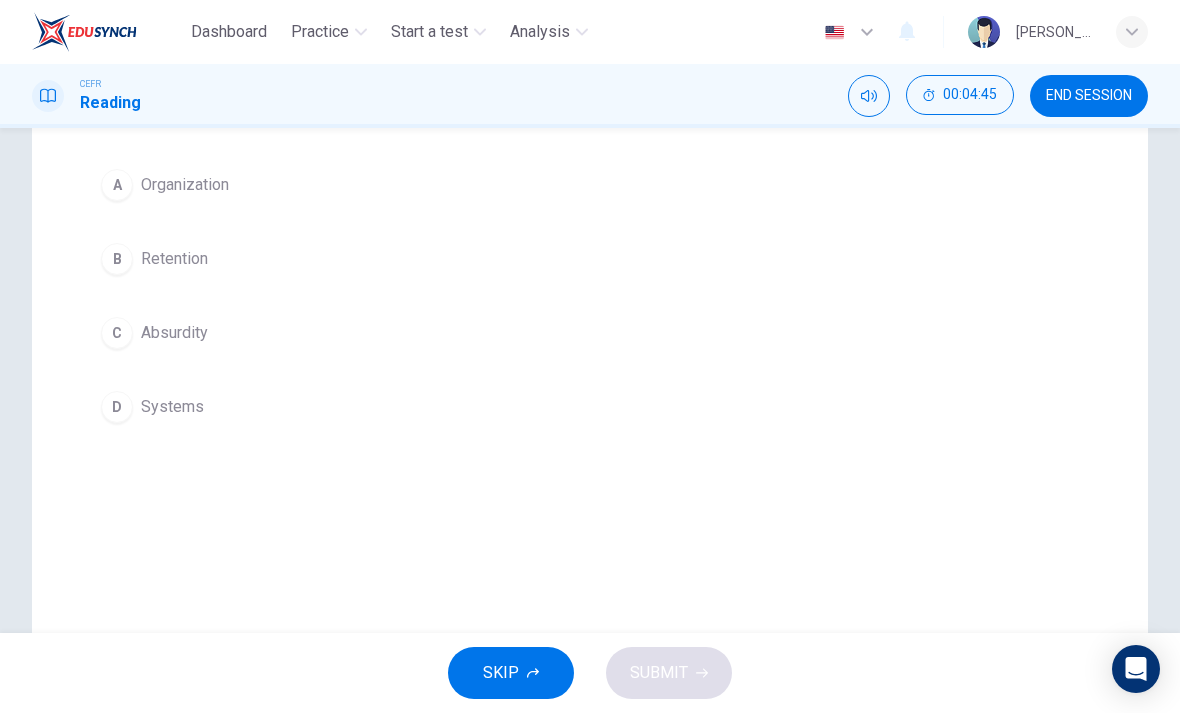 scroll, scrollTop: 256, scrollLeft: 0, axis: vertical 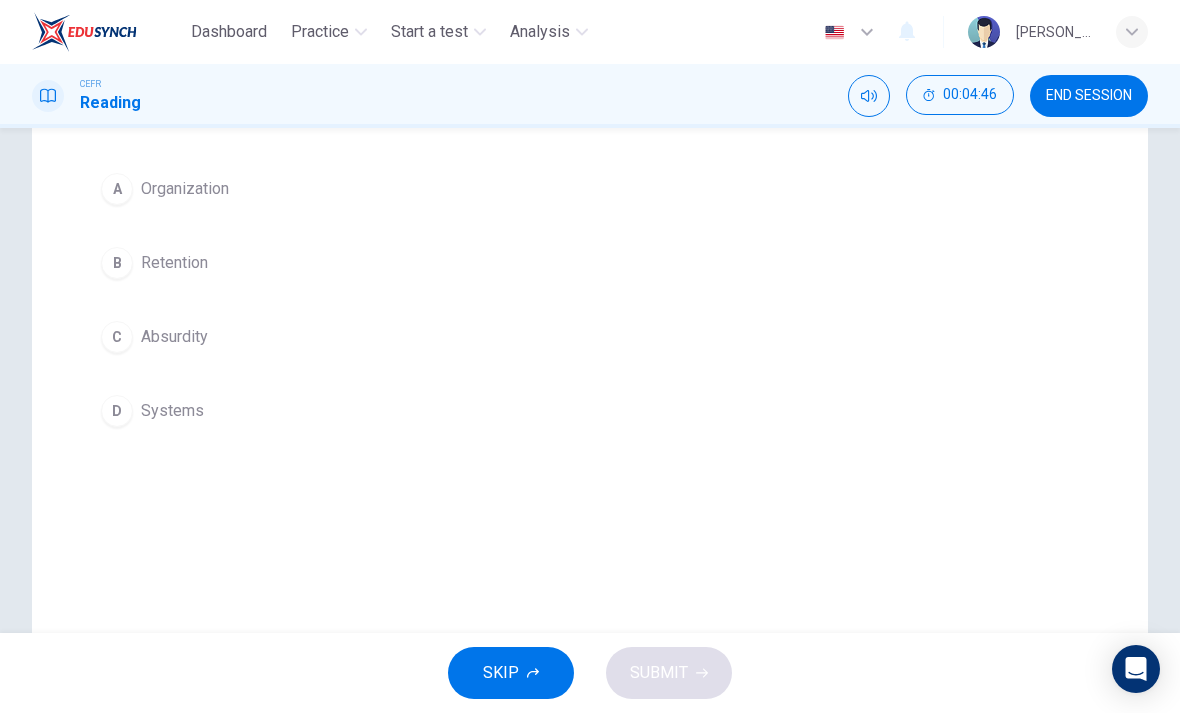 click on "B Retention" at bounding box center (590, 263) 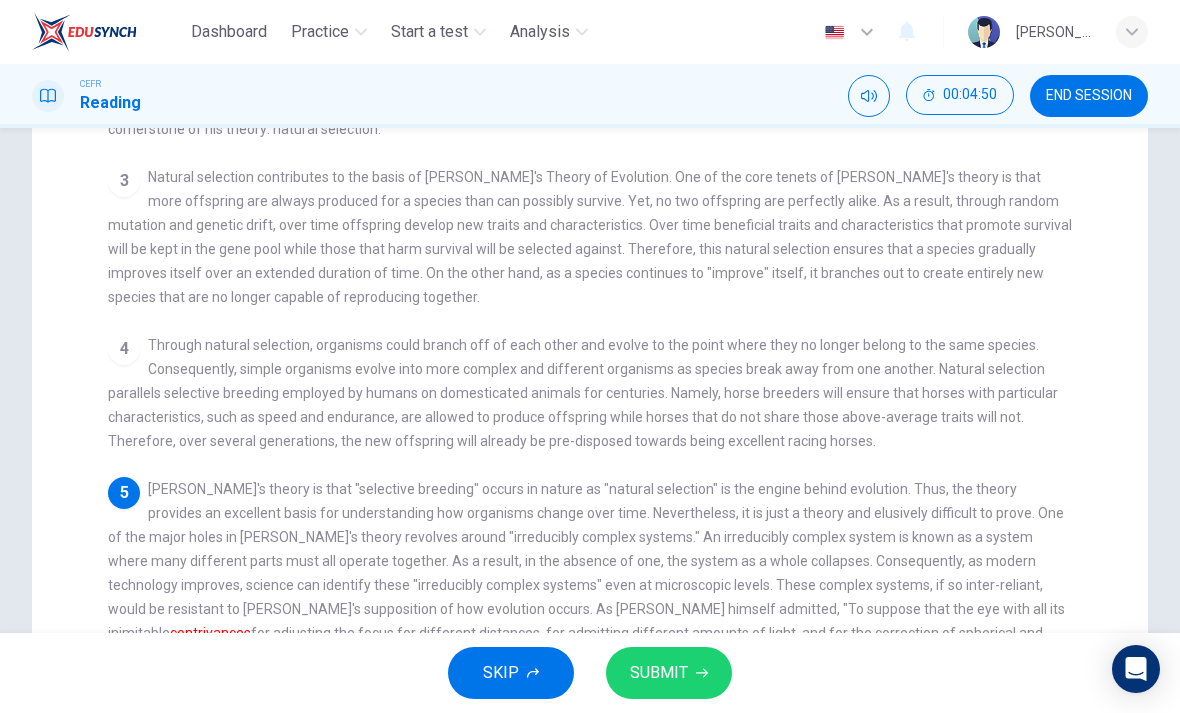 scroll, scrollTop: 288, scrollLeft: 0, axis: vertical 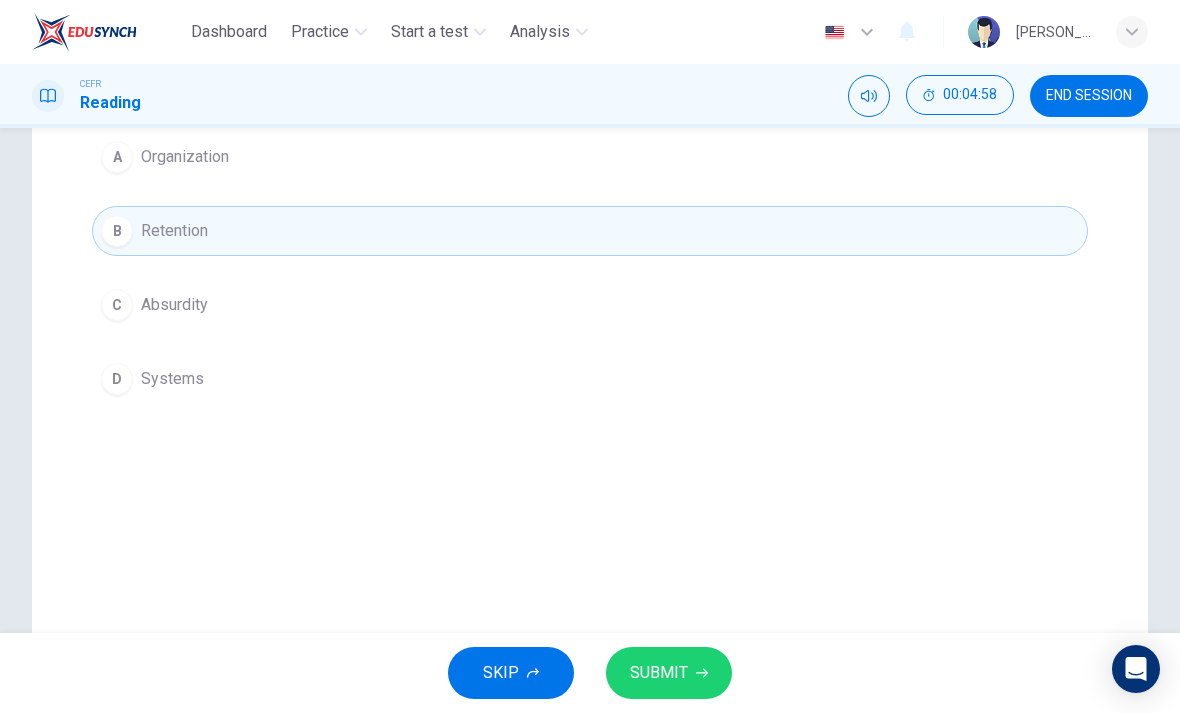 click on "D" at bounding box center (117, 379) 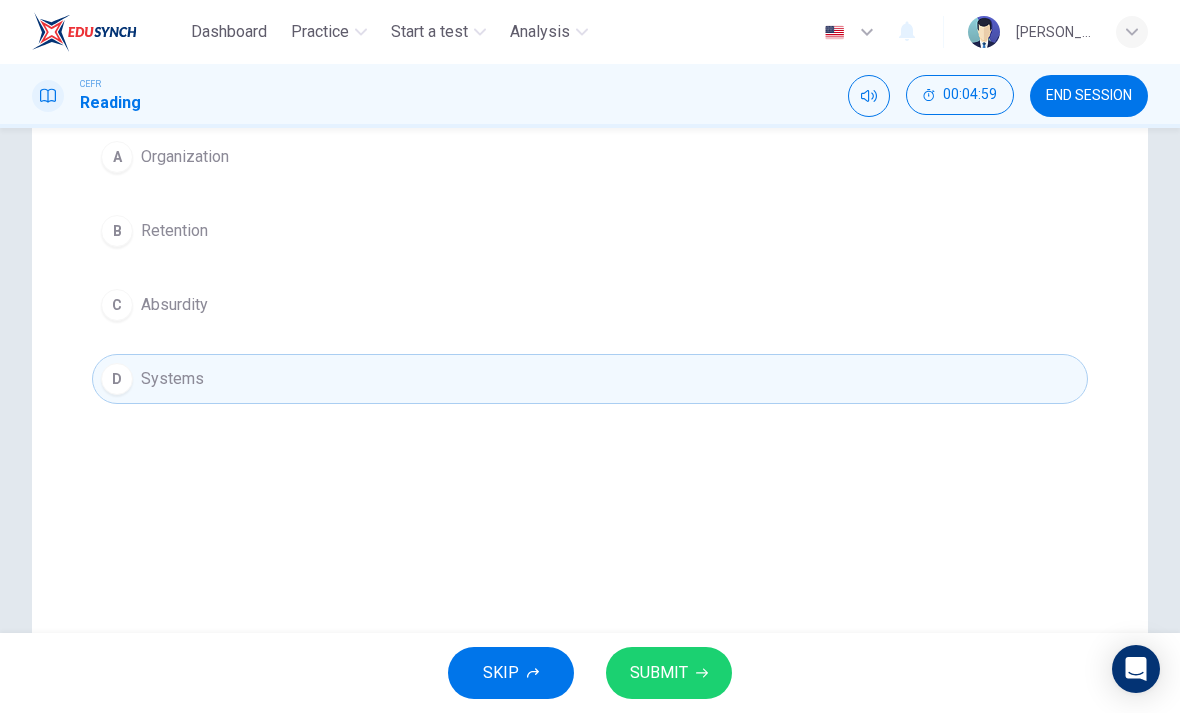 click on "SUBMIT" at bounding box center (669, 673) 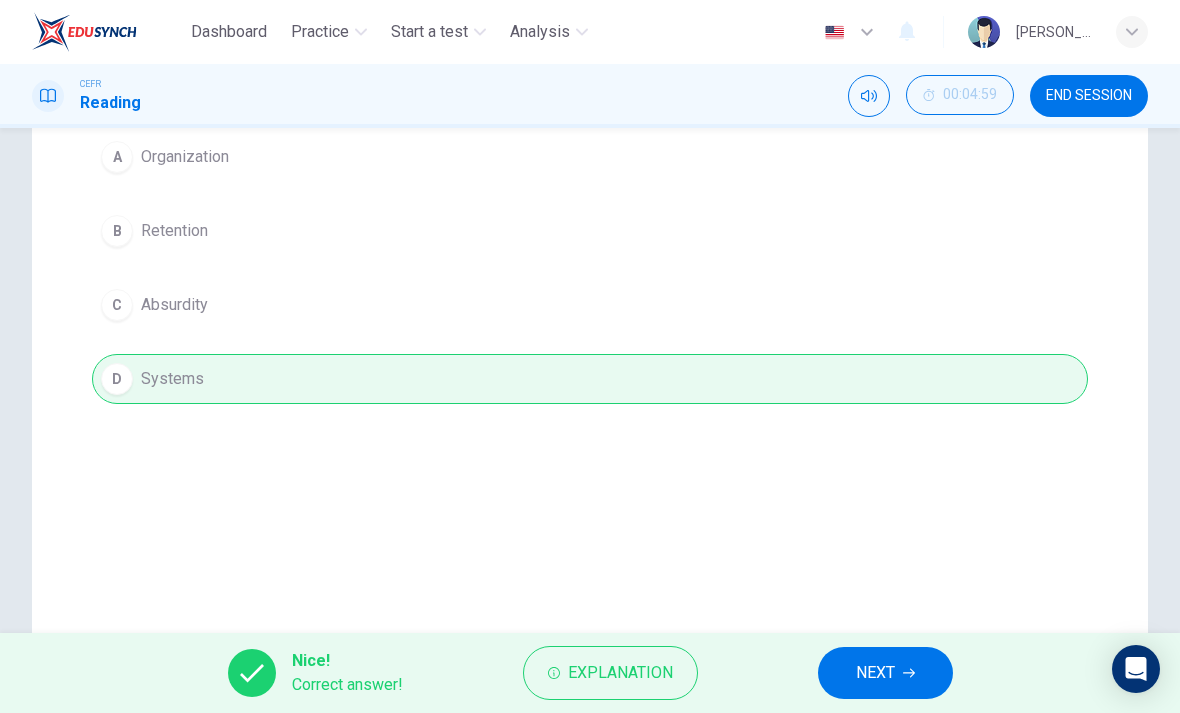 click on "NEXT" at bounding box center [875, 673] 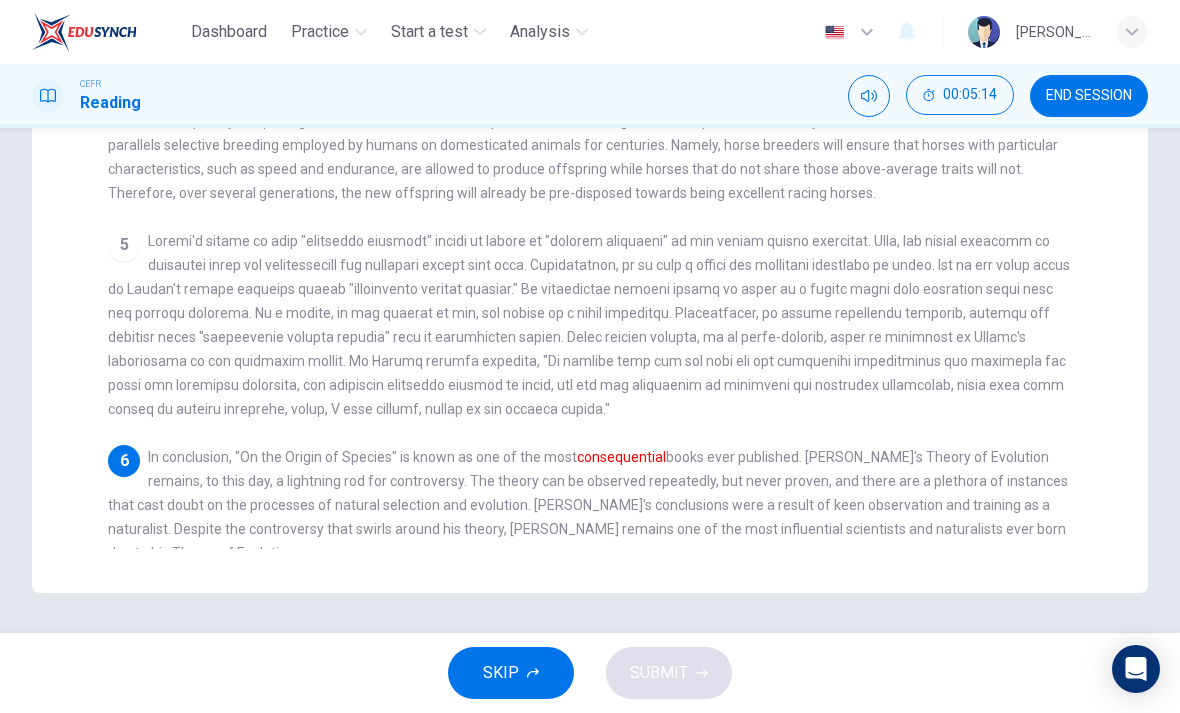 scroll, scrollTop: 523, scrollLeft: 0, axis: vertical 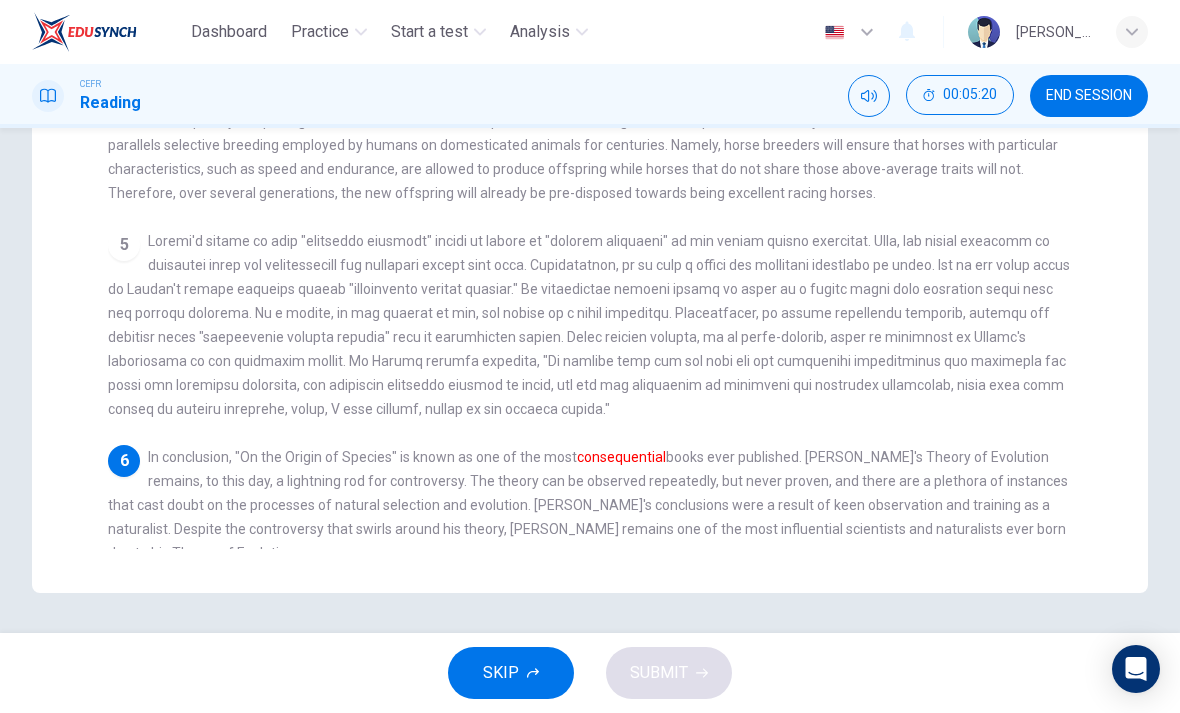 checkbox on "false" 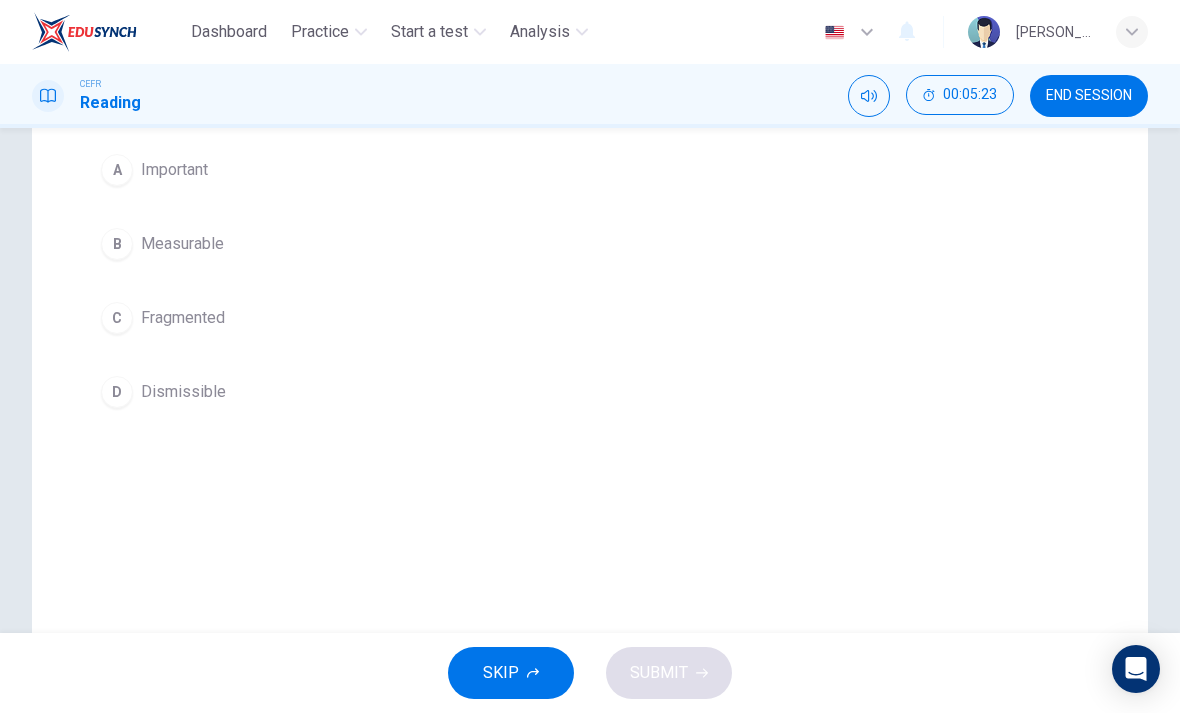 scroll, scrollTop: 274, scrollLeft: 0, axis: vertical 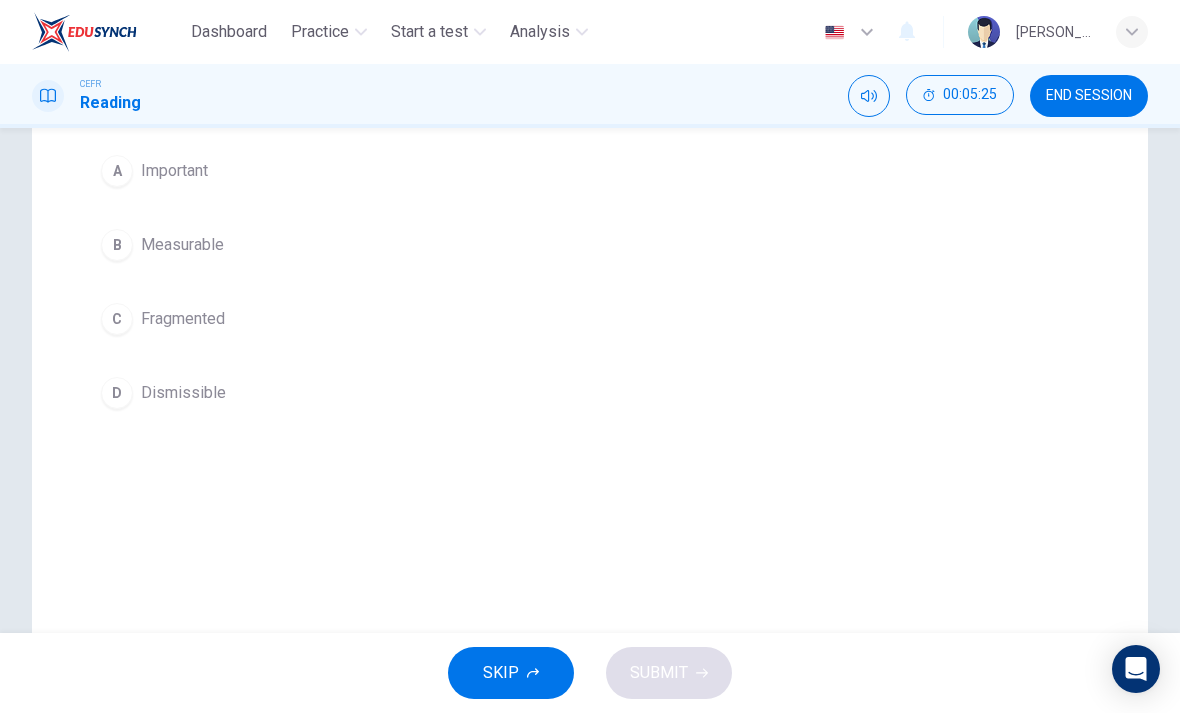 click on "D Dismissible" at bounding box center (590, 393) 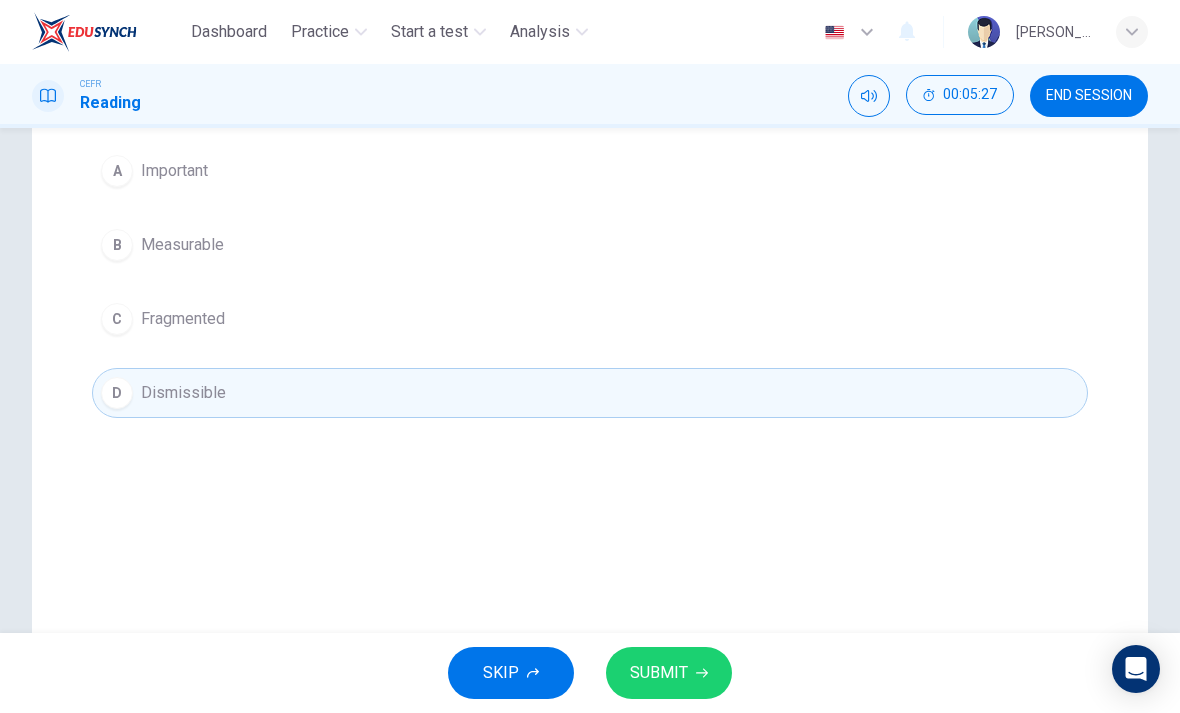 click on "SUBMIT" at bounding box center [659, 673] 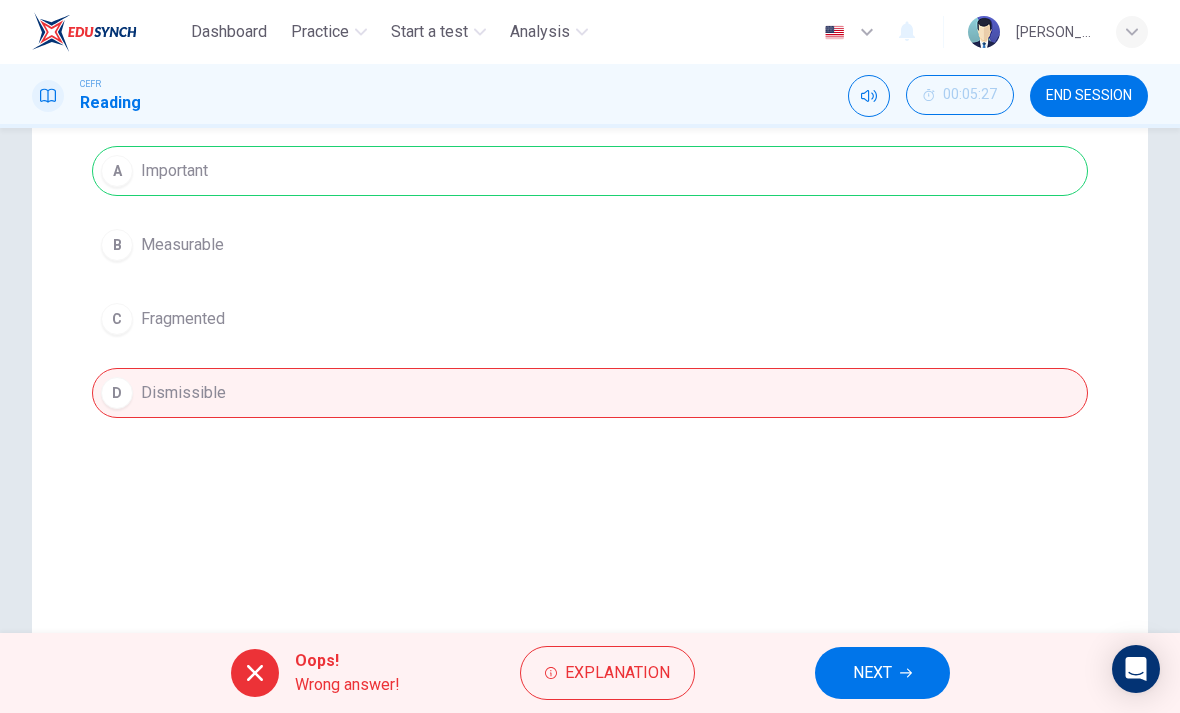 click 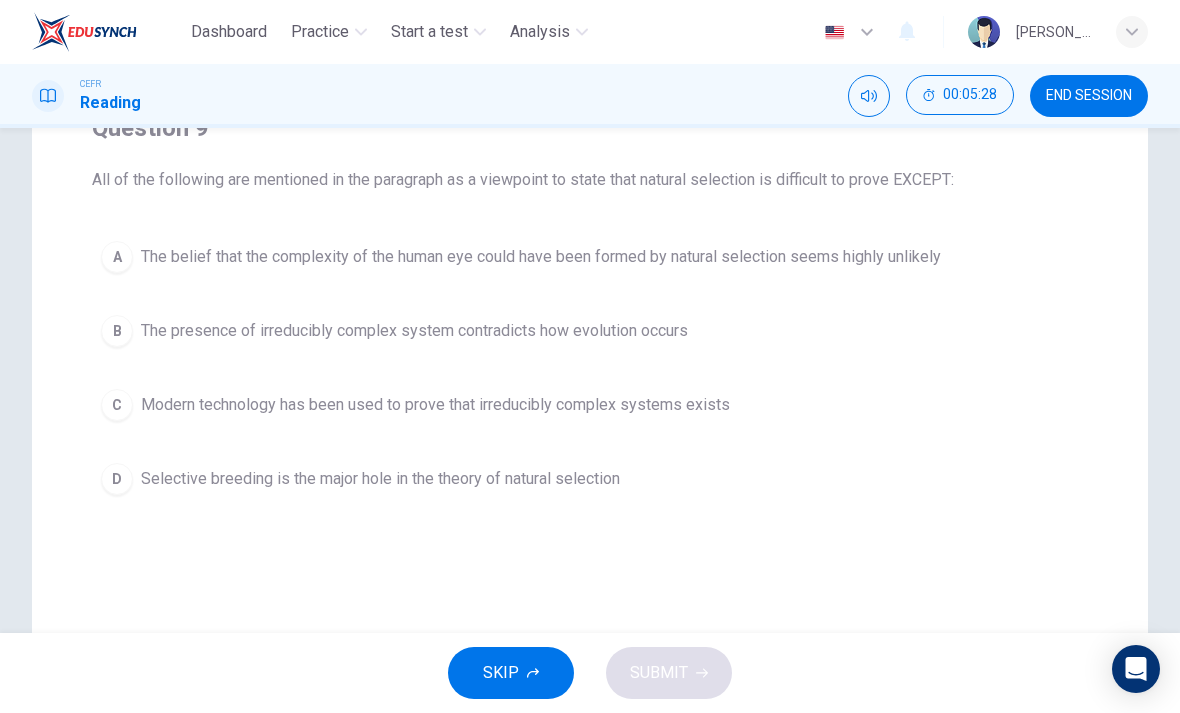 scroll, scrollTop: 186, scrollLeft: 0, axis: vertical 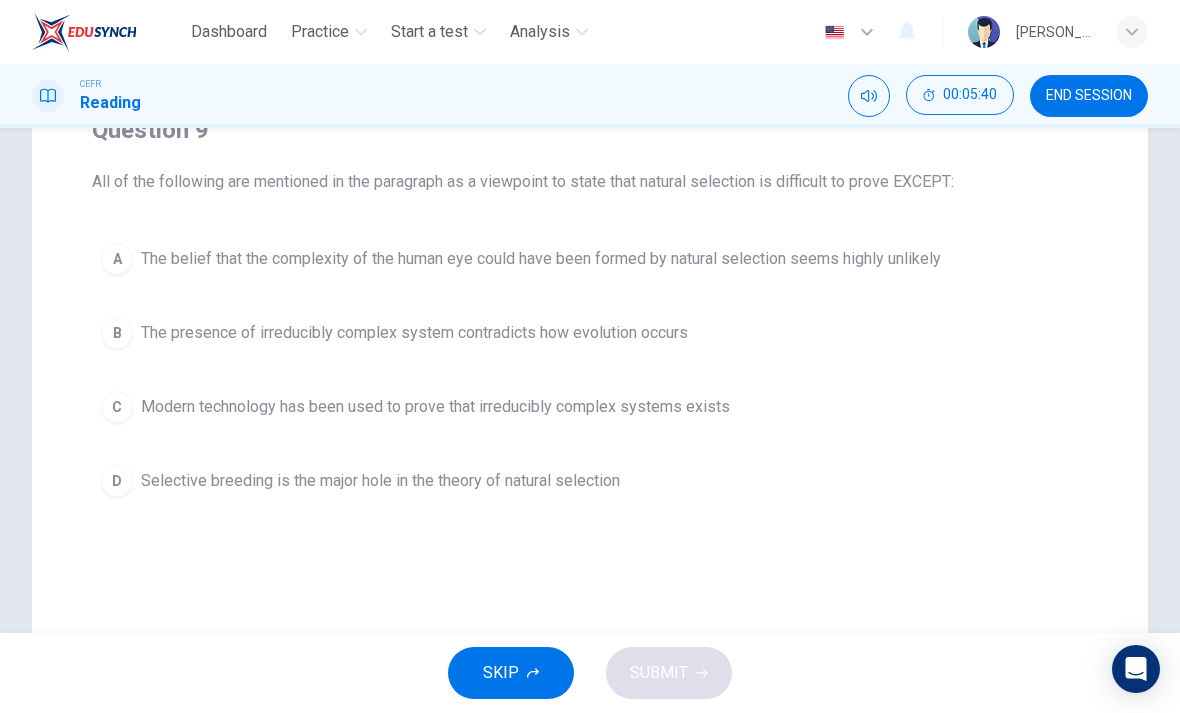 click on "C" at bounding box center (117, 407) 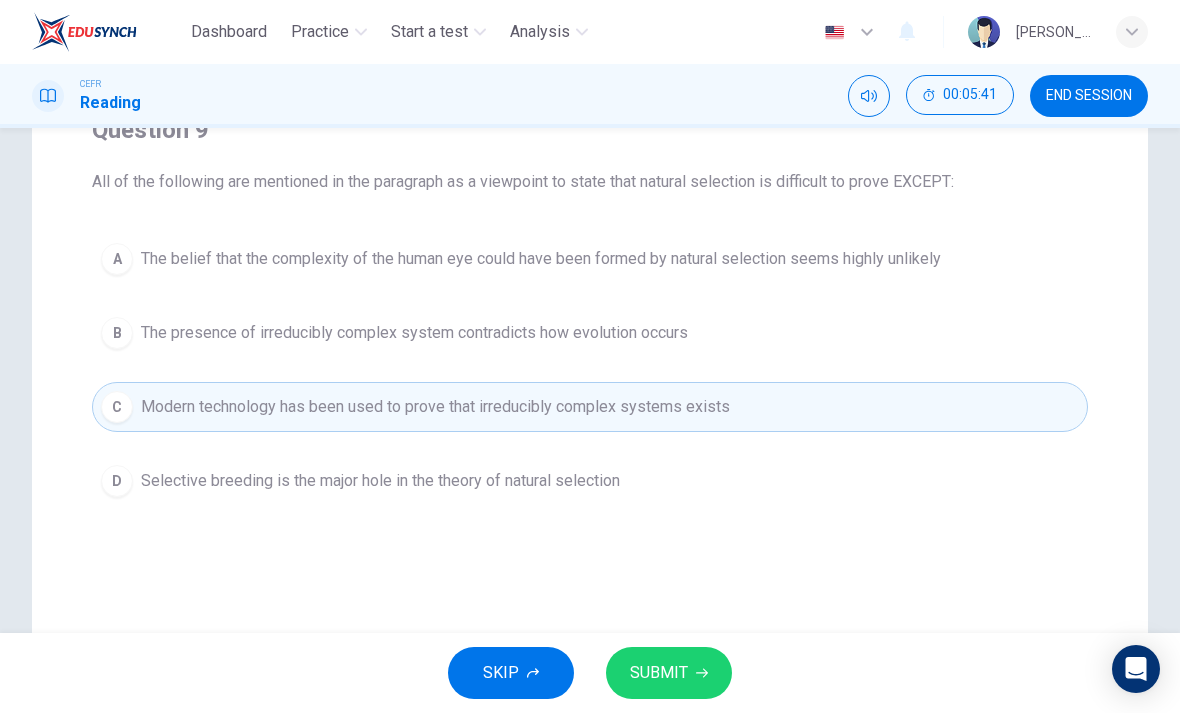 click on "SUBMIT" at bounding box center (669, 673) 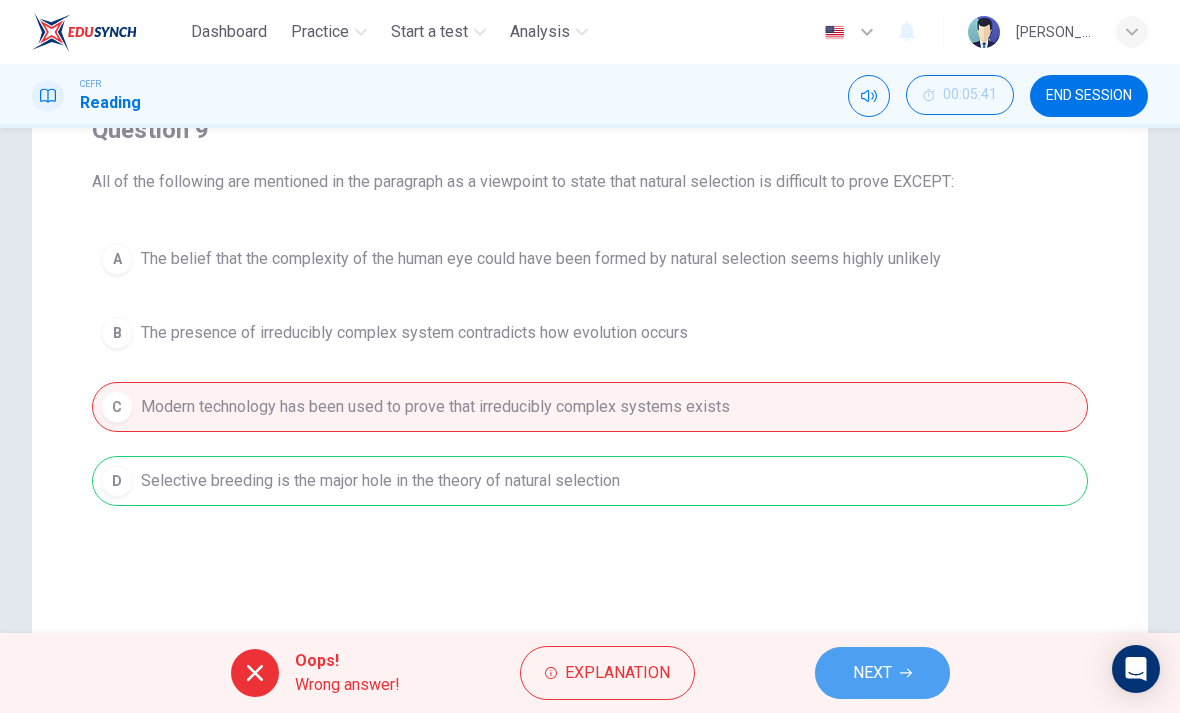 click on "NEXT" at bounding box center (872, 673) 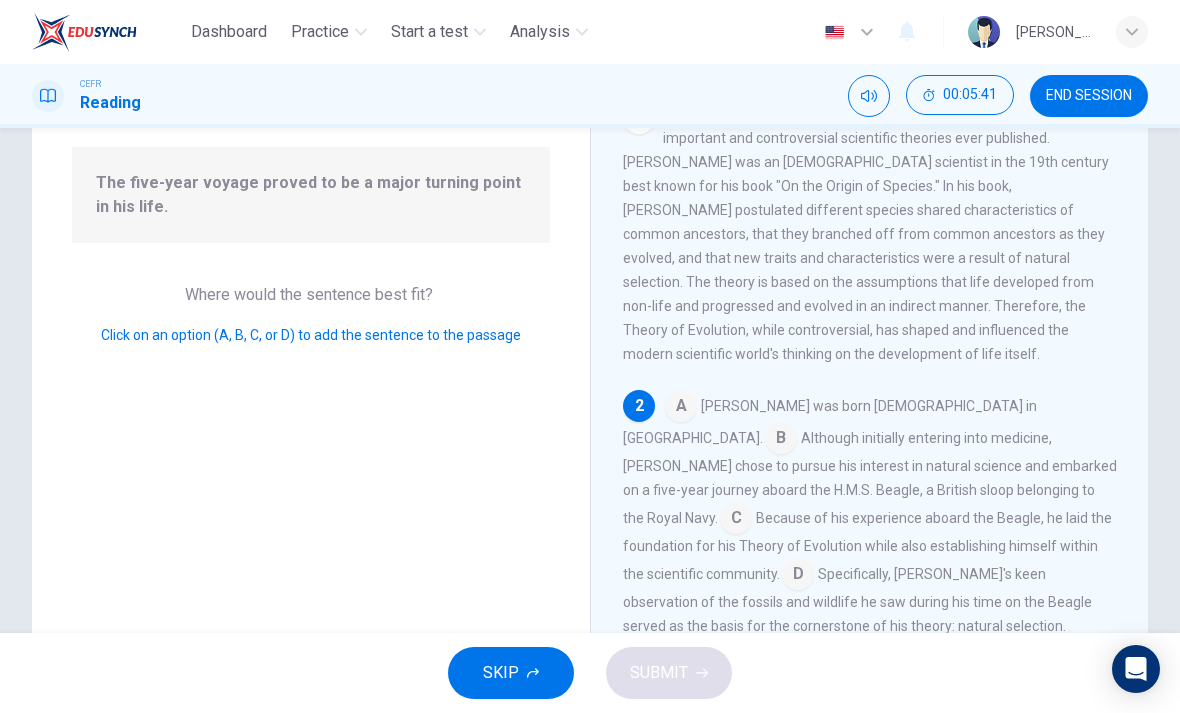 scroll, scrollTop: 139, scrollLeft: 0, axis: vertical 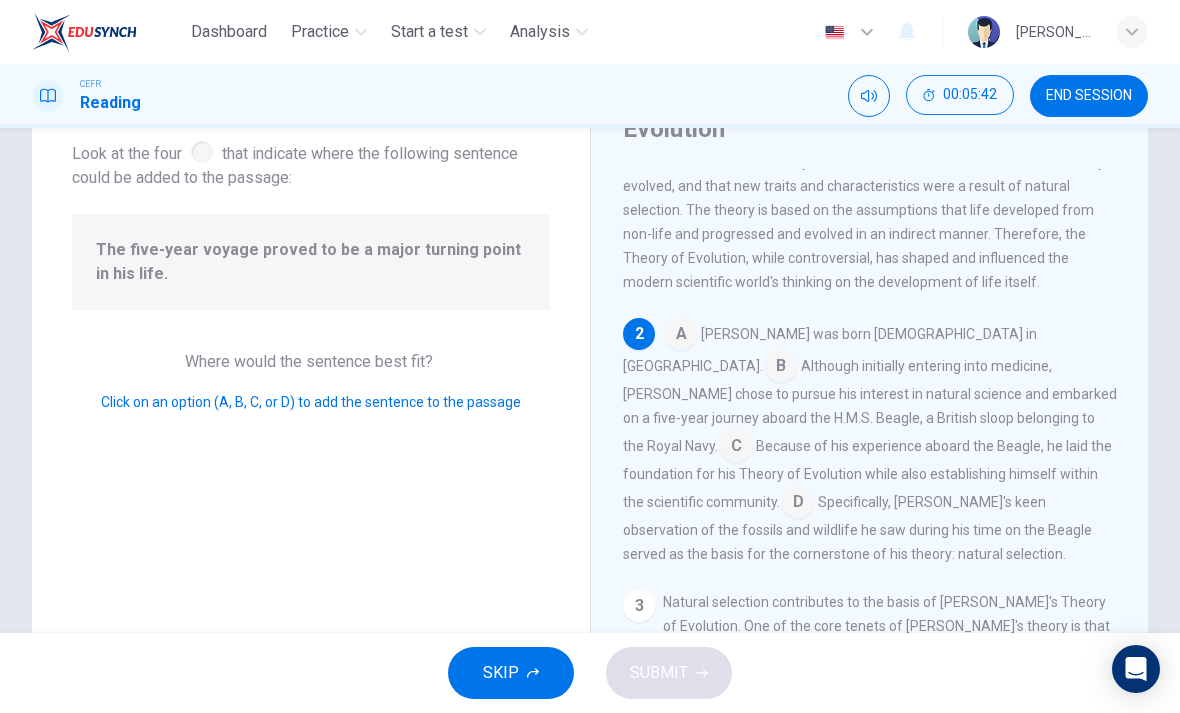 click on "END SESSION" at bounding box center (1089, 96) 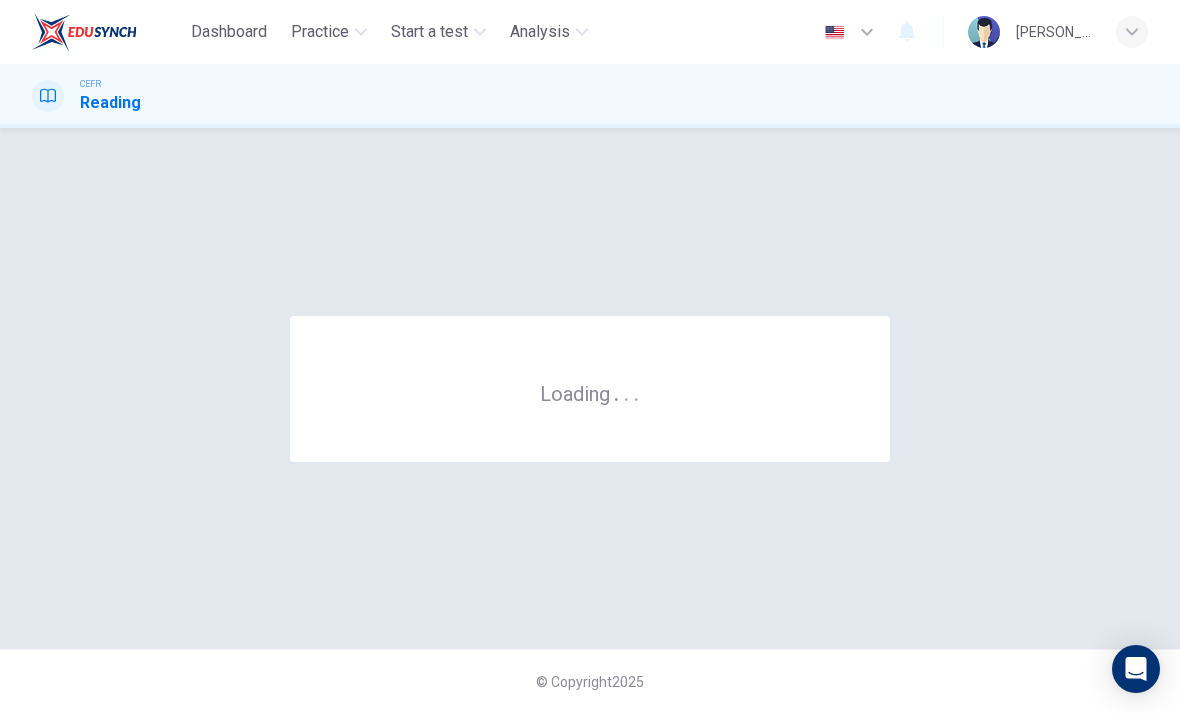 scroll, scrollTop: 0, scrollLeft: 0, axis: both 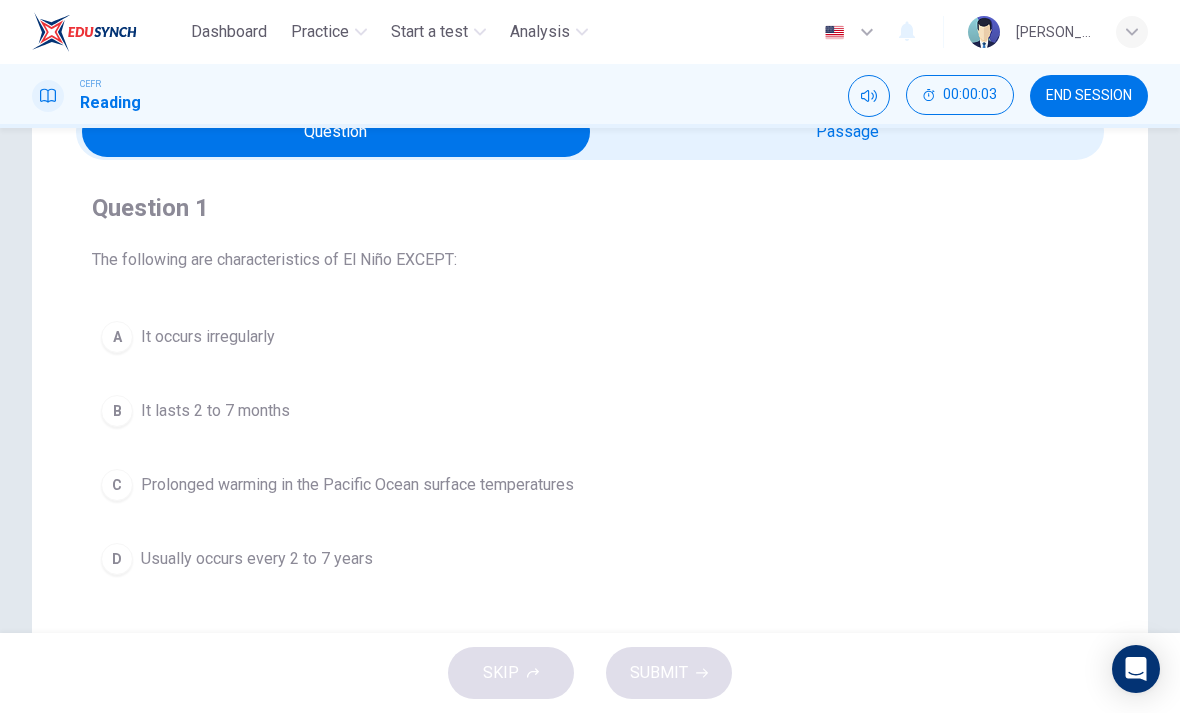 click at bounding box center [336, 132] 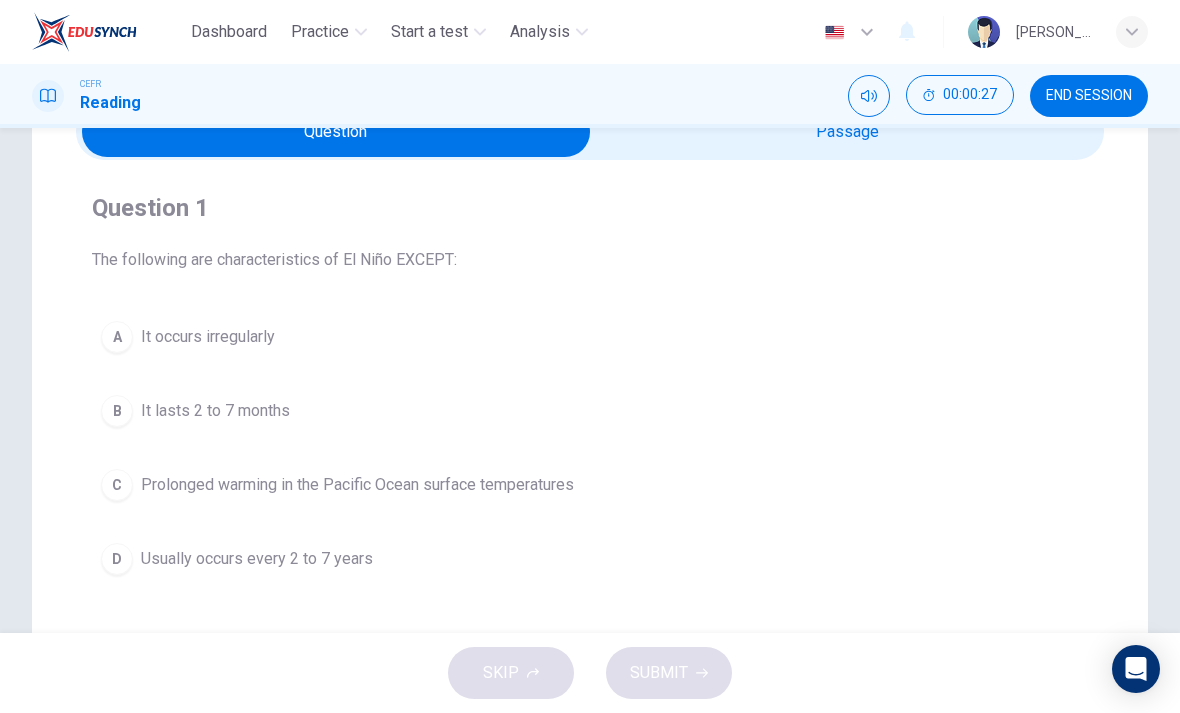 click on "B" at bounding box center [117, 411] 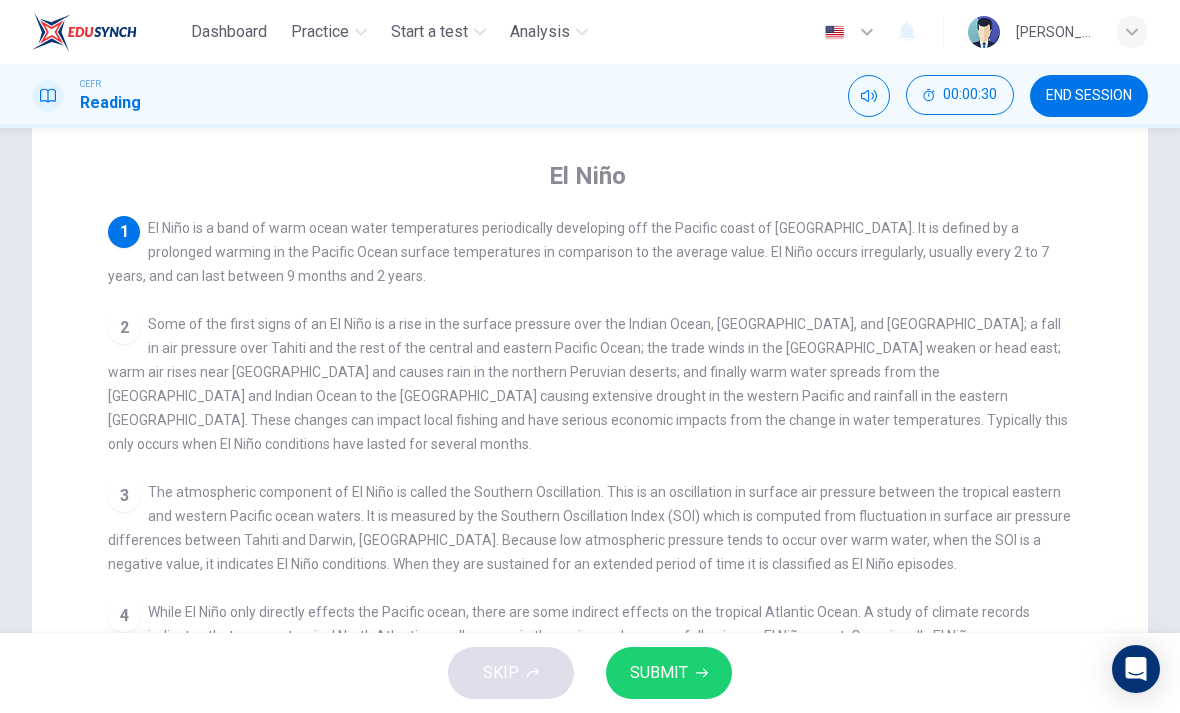 scroll, scrollTop: 141, scrollLeft: 0, axis: vertical 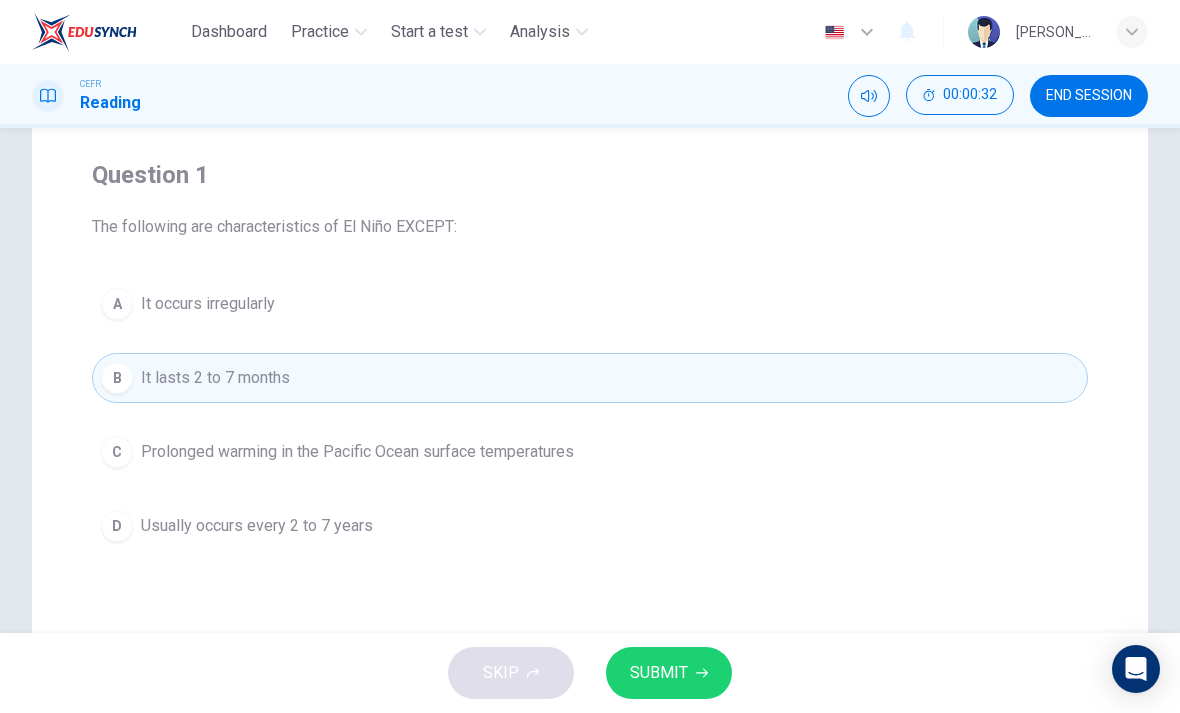 click on "SUBMIT" at bounding box center [659, 673] 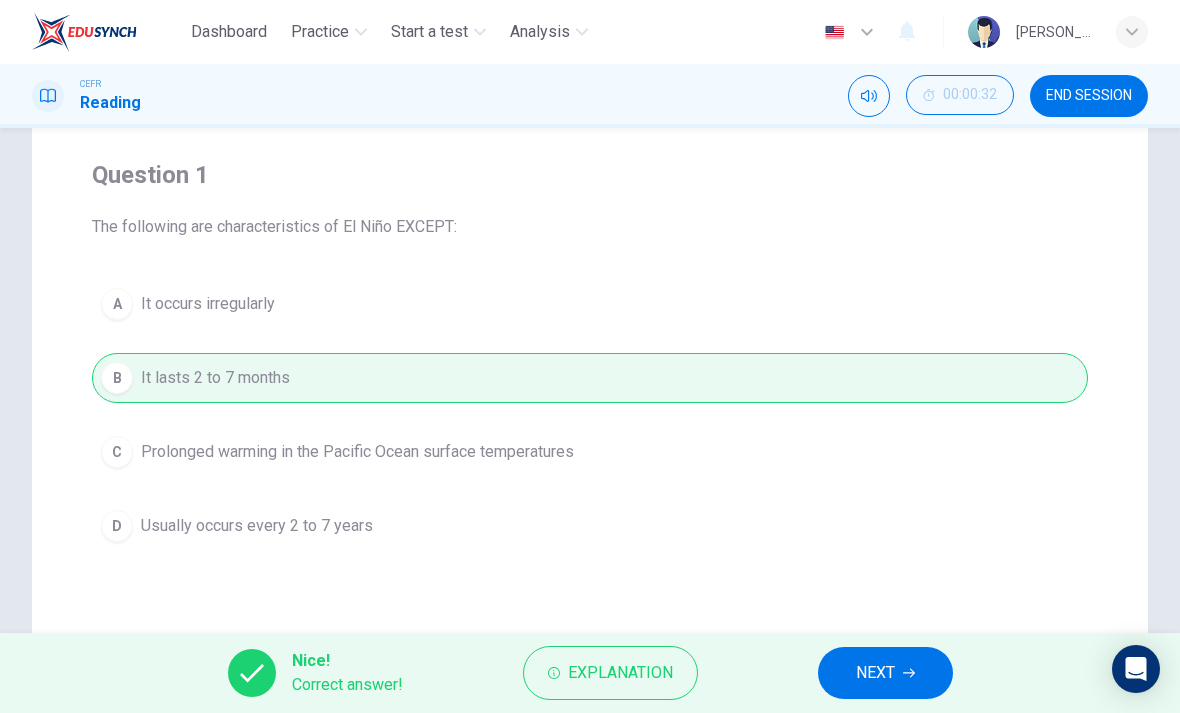 click on "NEXT" at bounding box center (875, 673) 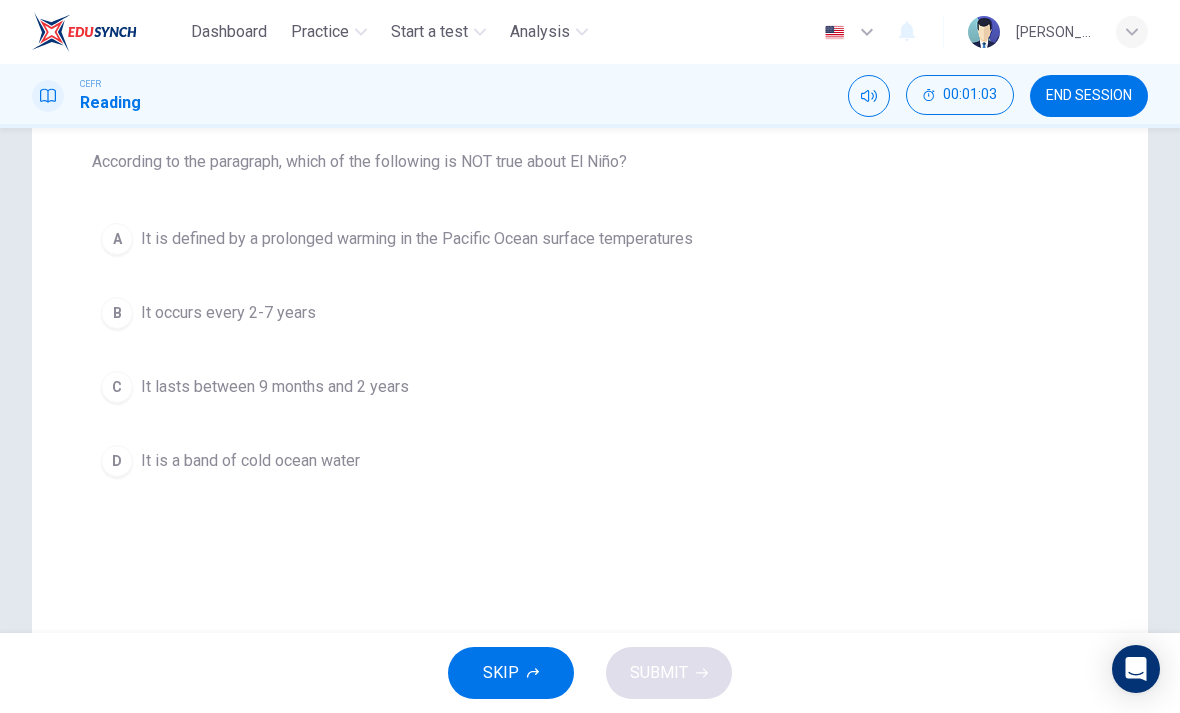 scroll, scrollTop: 211, scrollLeft: 0, axis: vertical 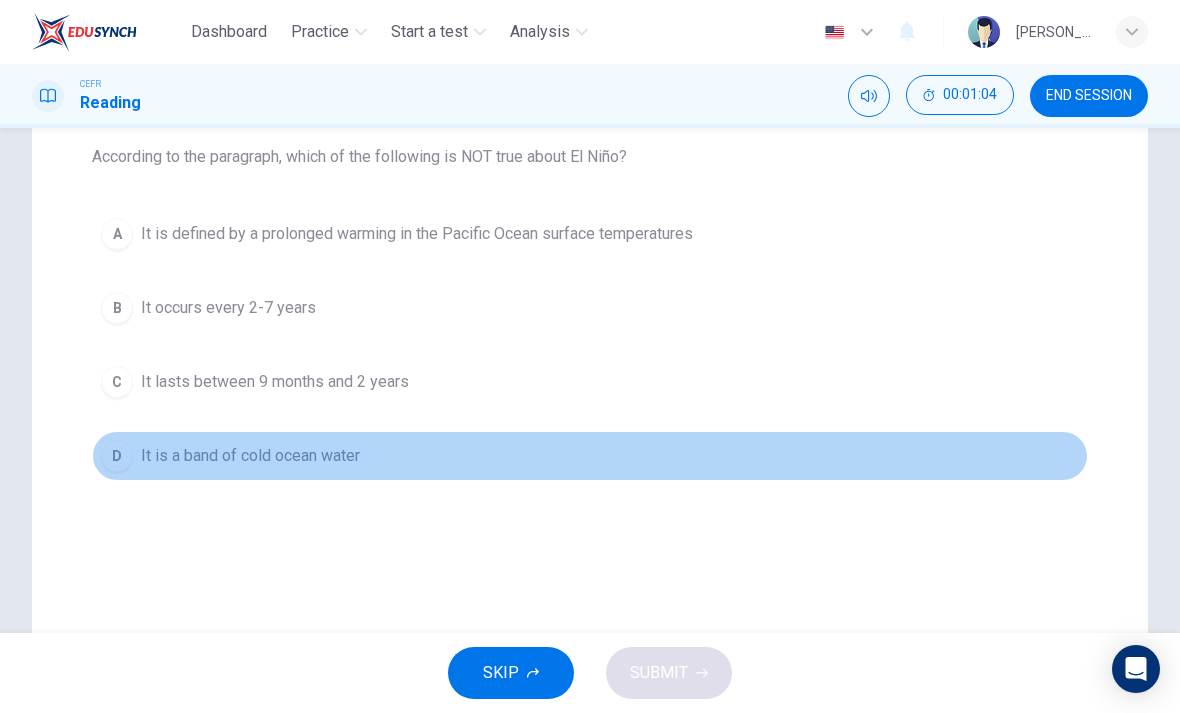 click on "D" at bounding box center [117, 456] 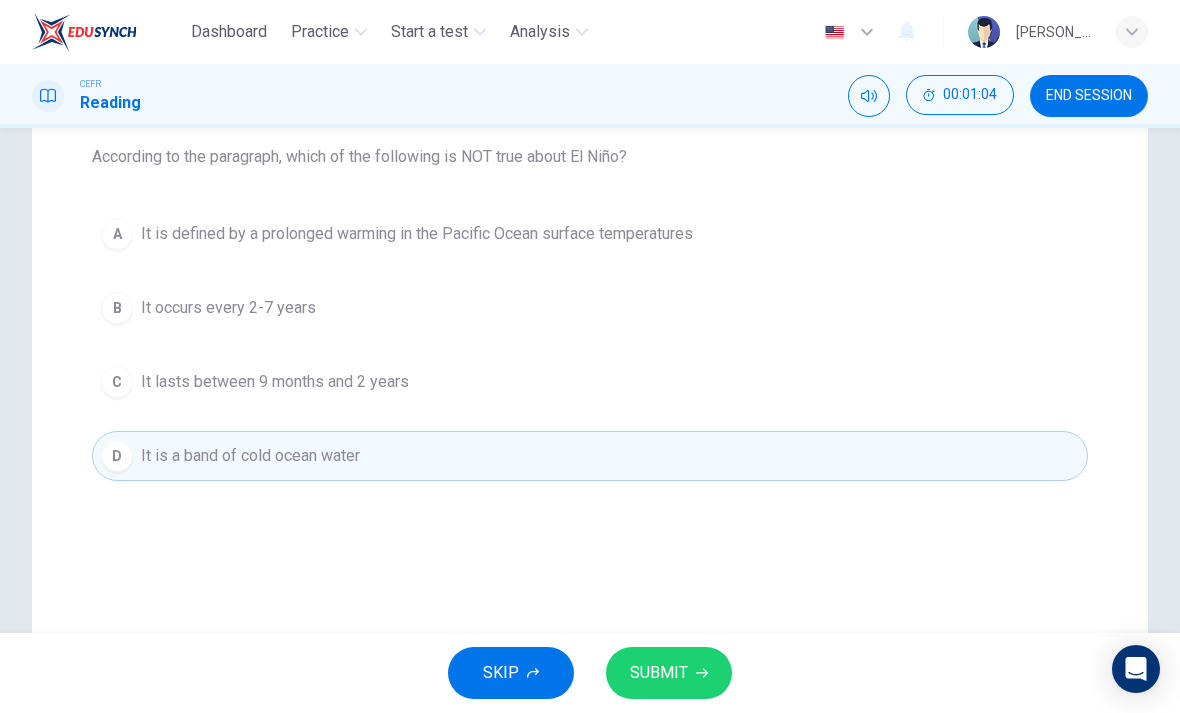 click on "SUBMIT" at bounding box center (669, 673) 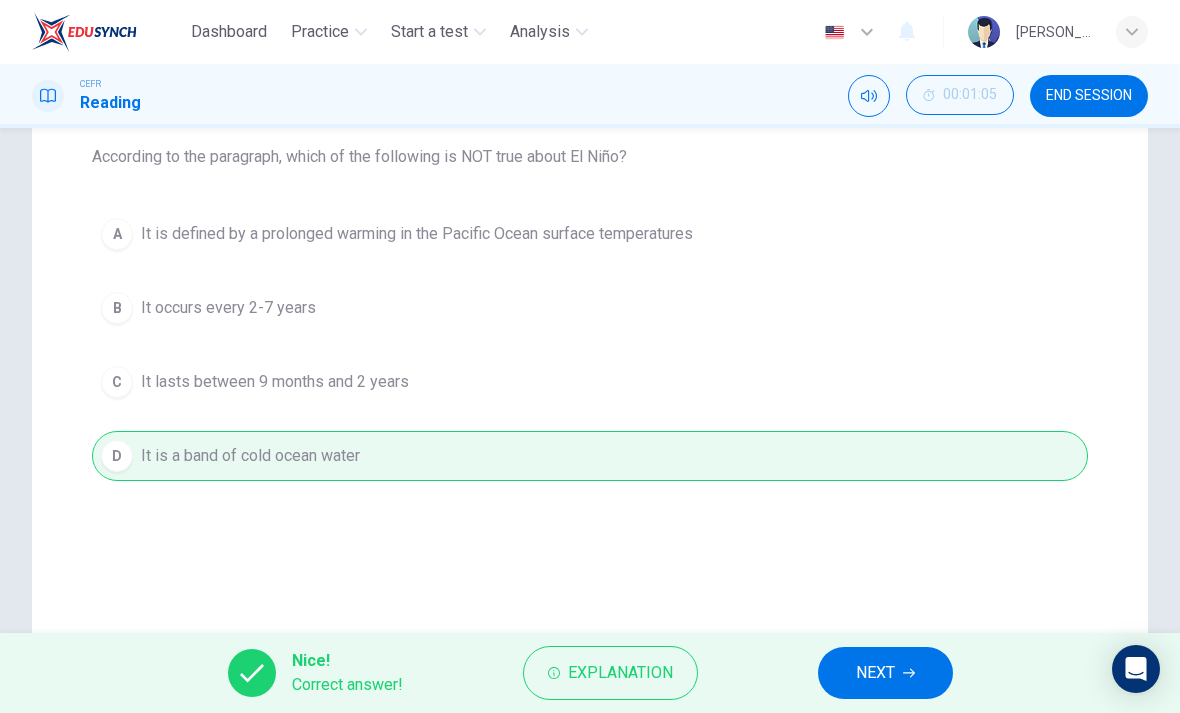 click on "NEXT" at bounding box center (875, 673) 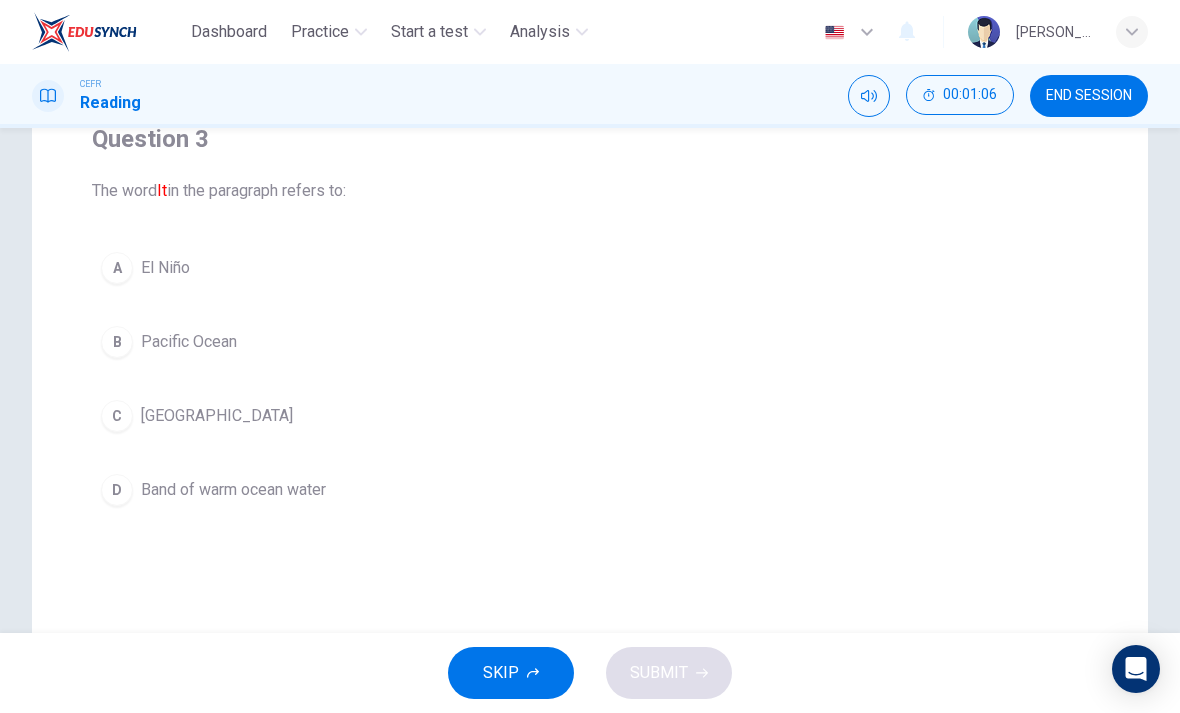scroll, scrollTop: 176, scrollLeft: 0, axis: vertical 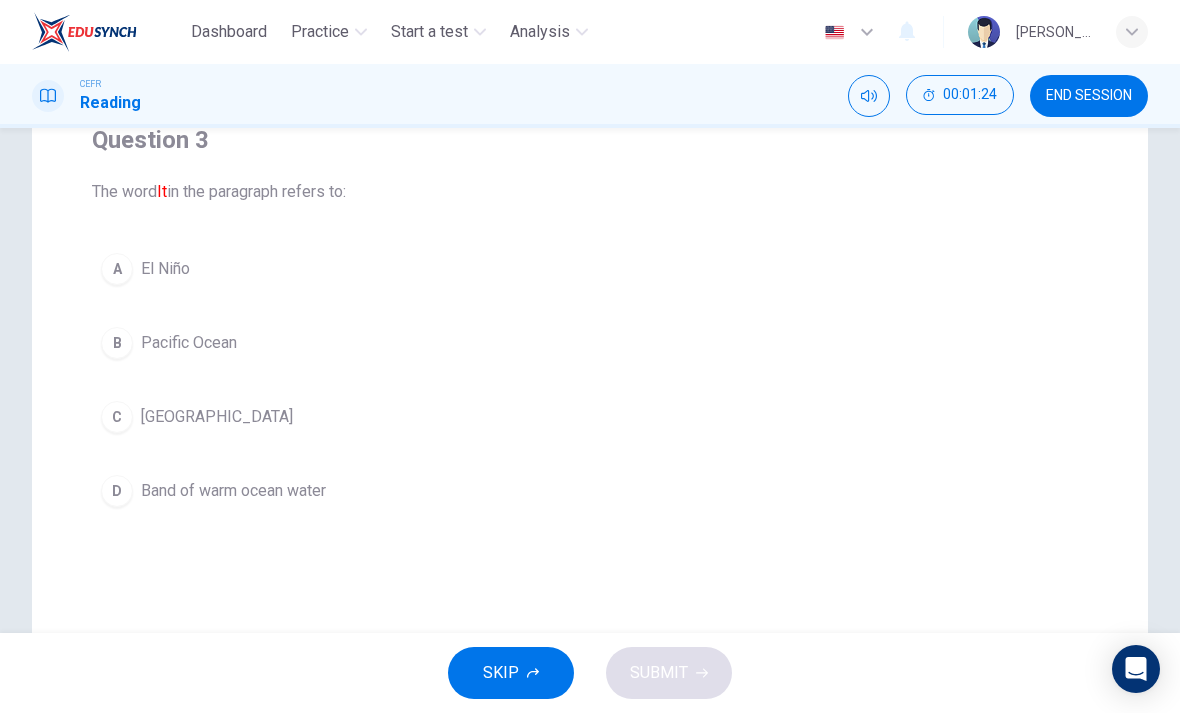 click on "A" at bounding box center (117, 269) 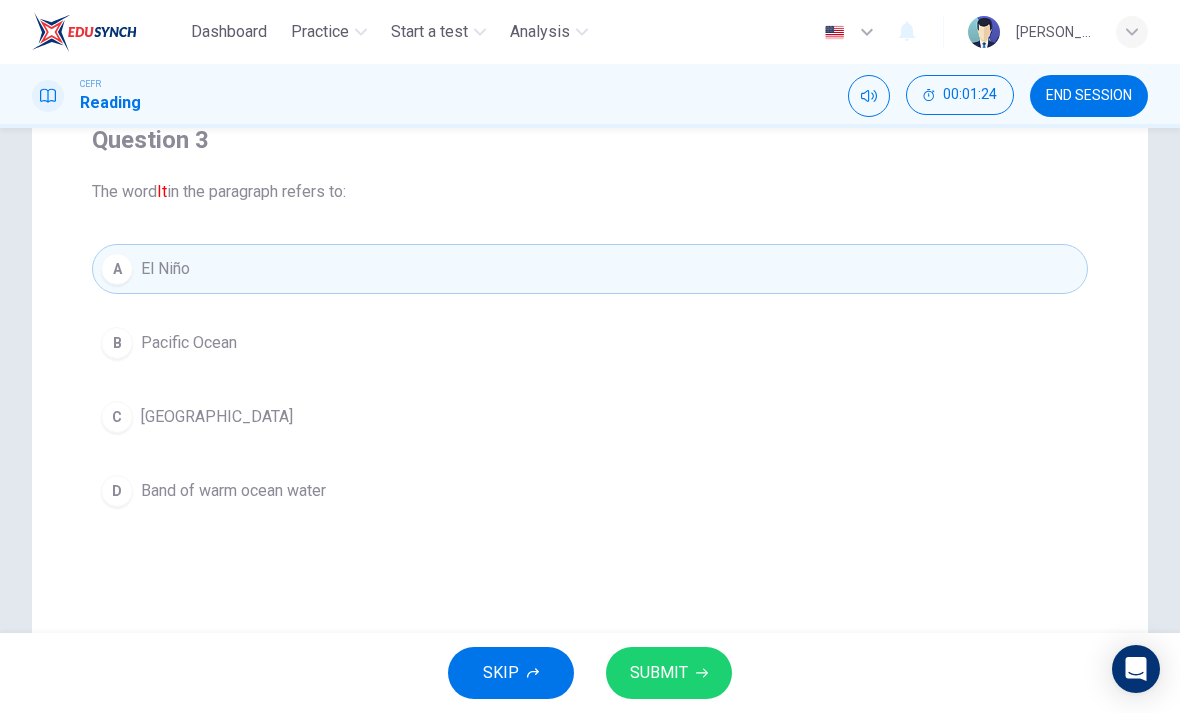 click on "SUBMIT" at bounding box center (669, 673) 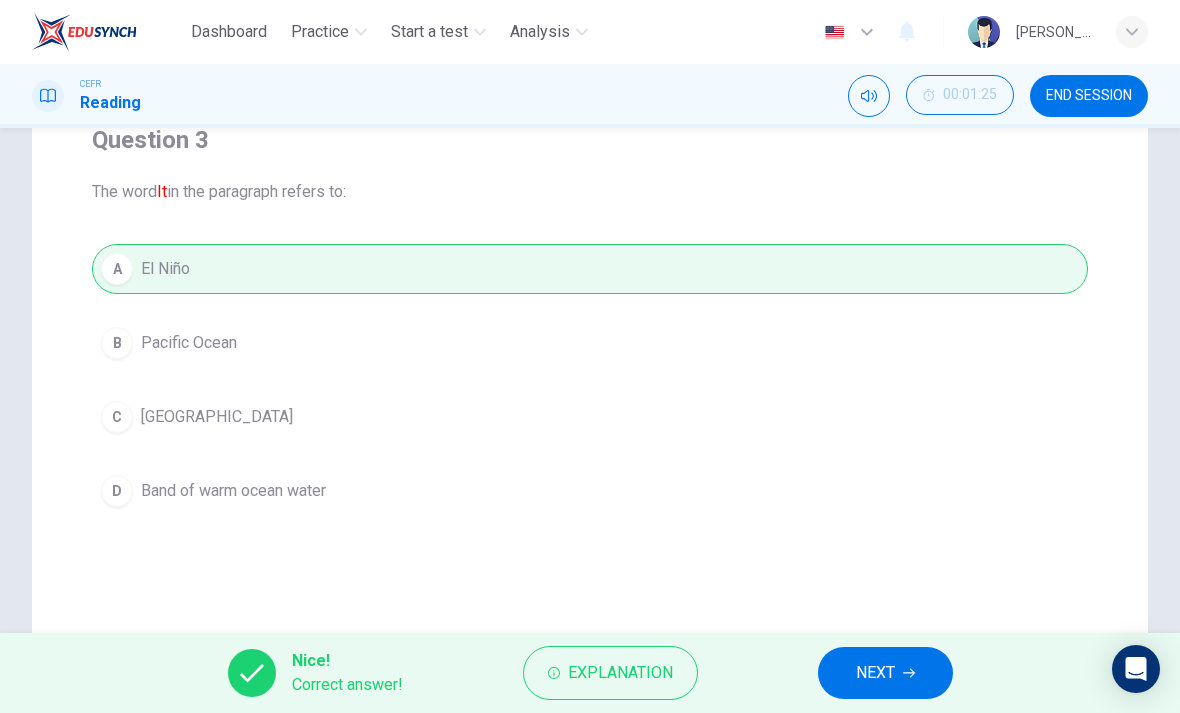 click on "NEXT" at bounding box center (875, 673) 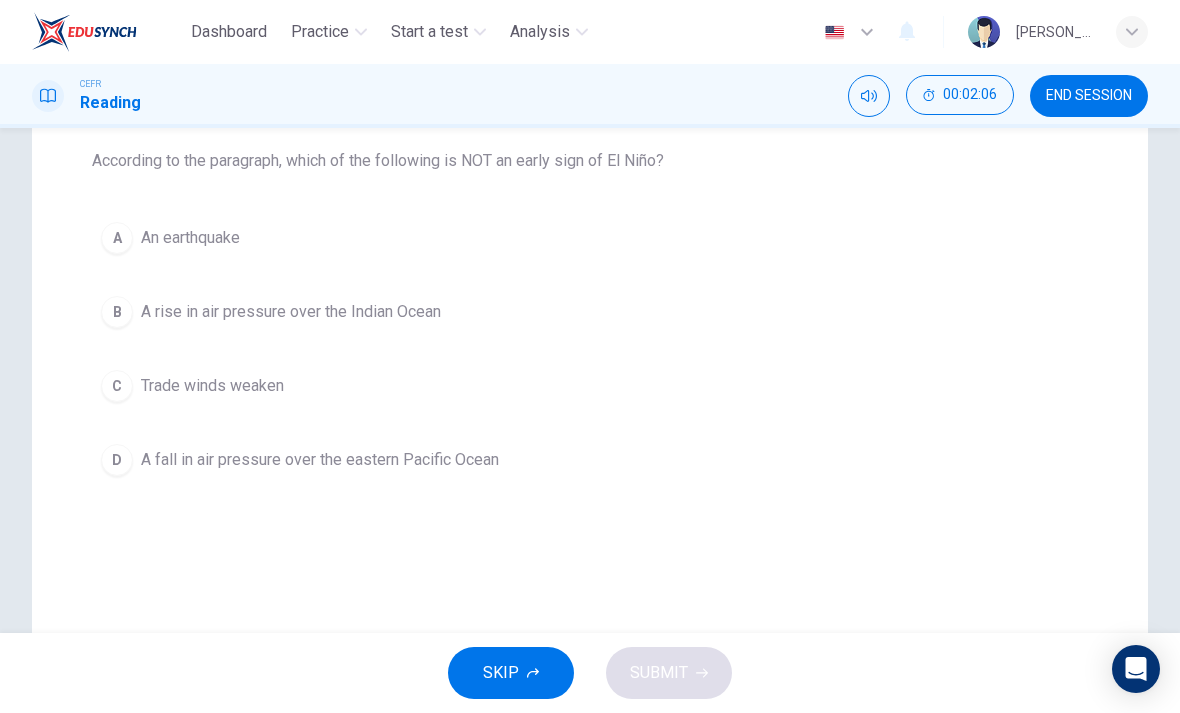 scroll, scrollTop: 207, scrollLeft: 0, axis: vertical 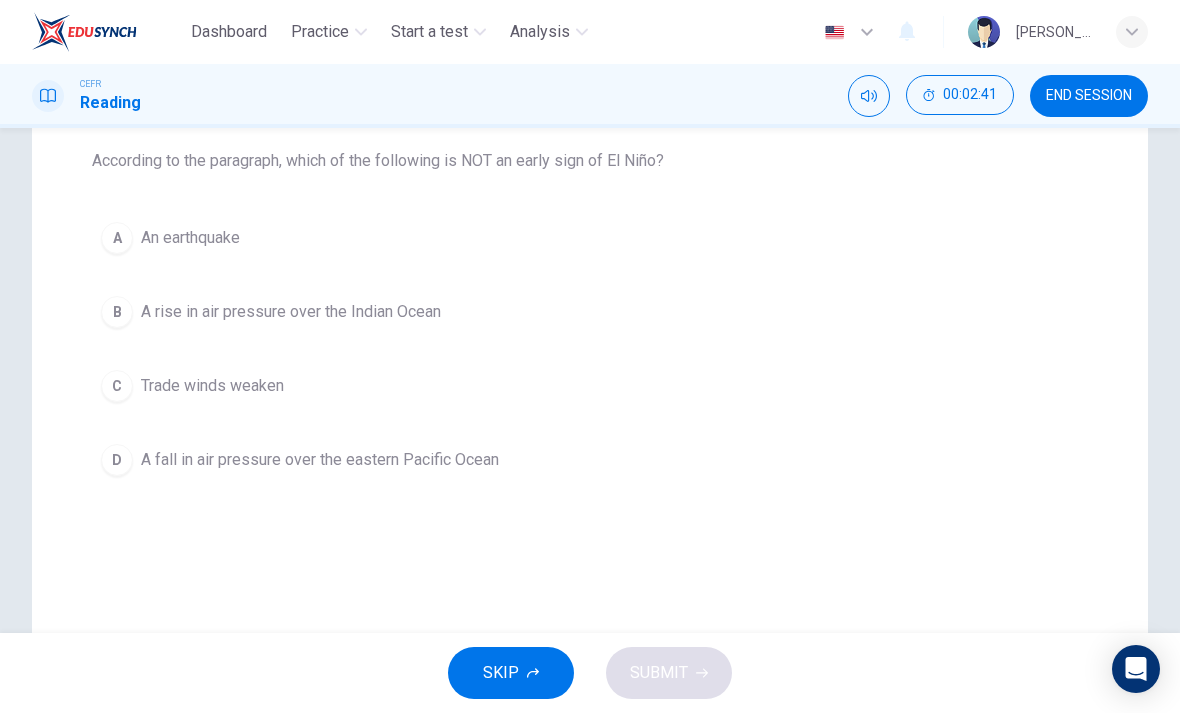click on "A An earthquake" at bounding box center (590, 238) 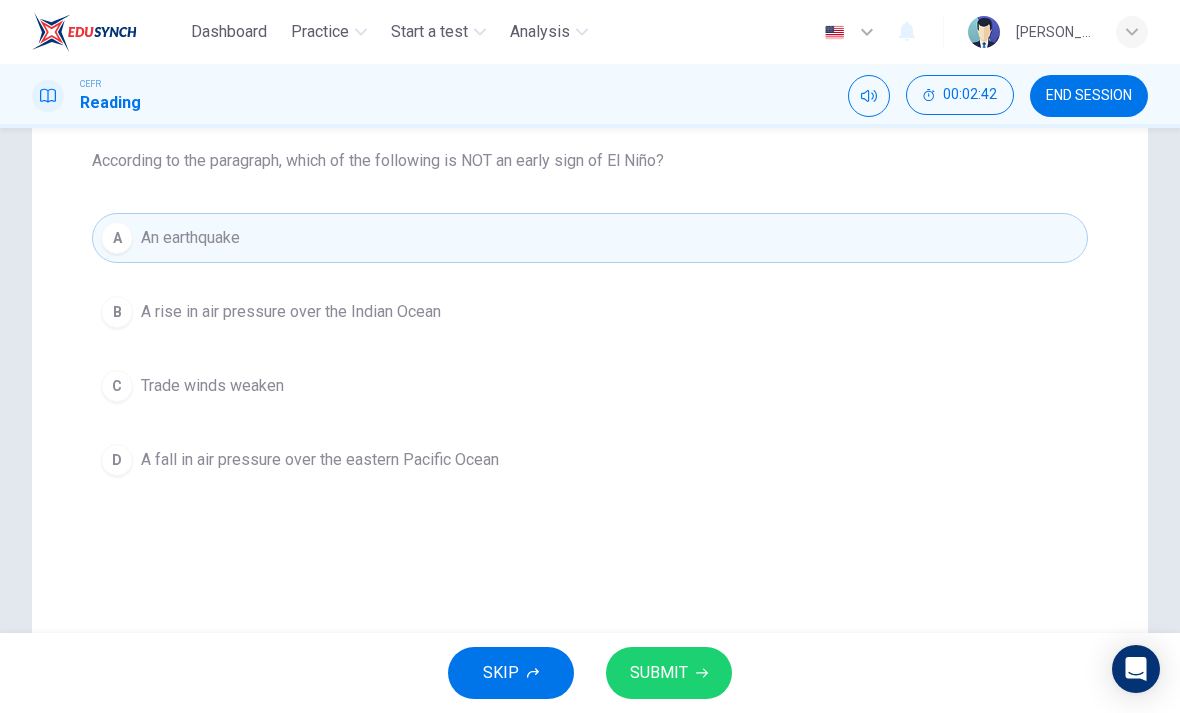 click on "SUBMIT" at bounding box center [659, 673] 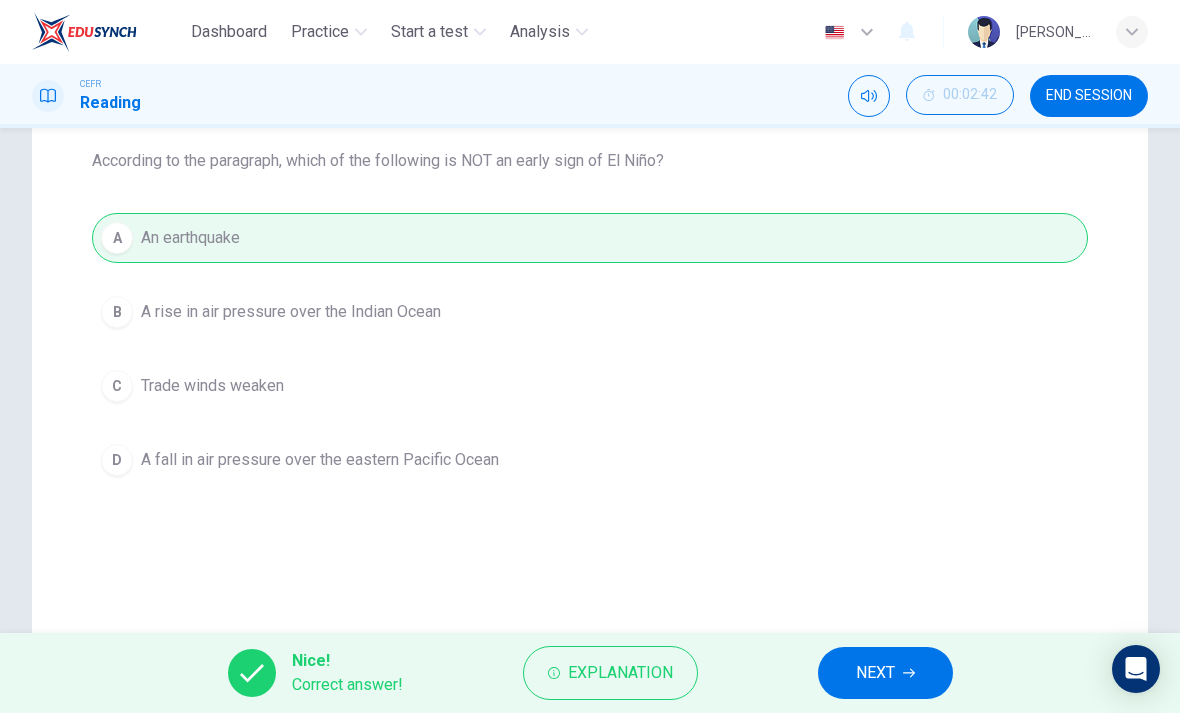 click on "NEXT" at bounding box center (885, 673) 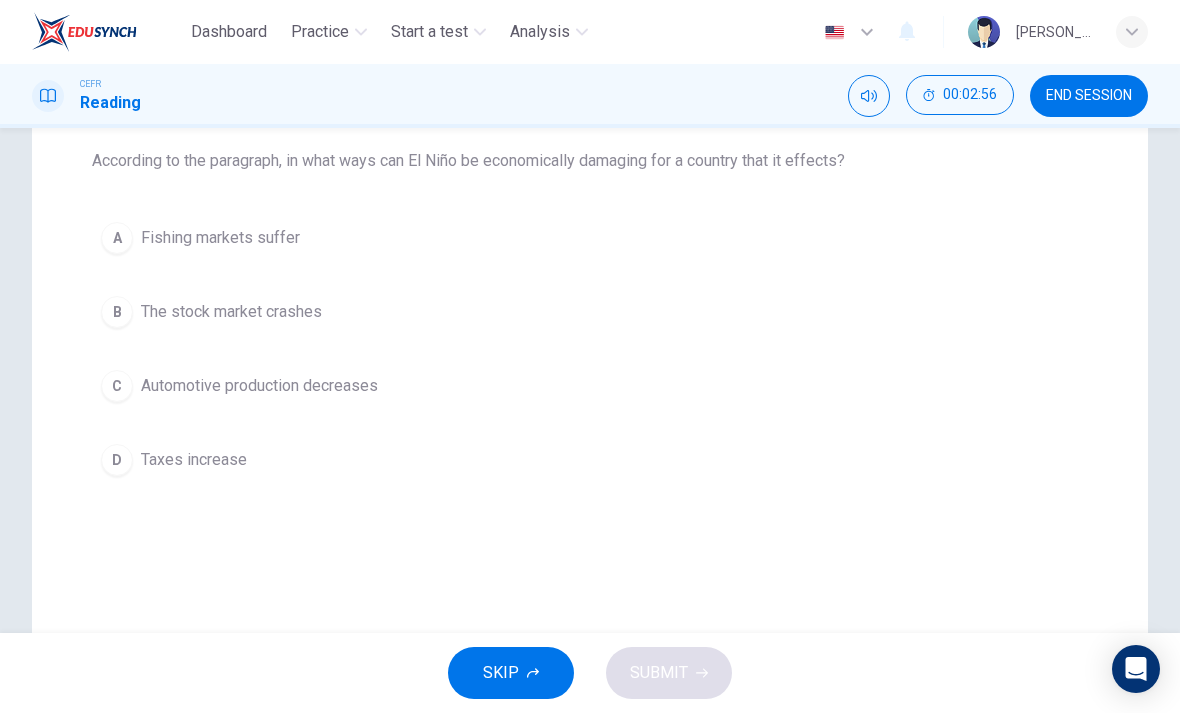 click on "A" at bounding box center (117, 238) 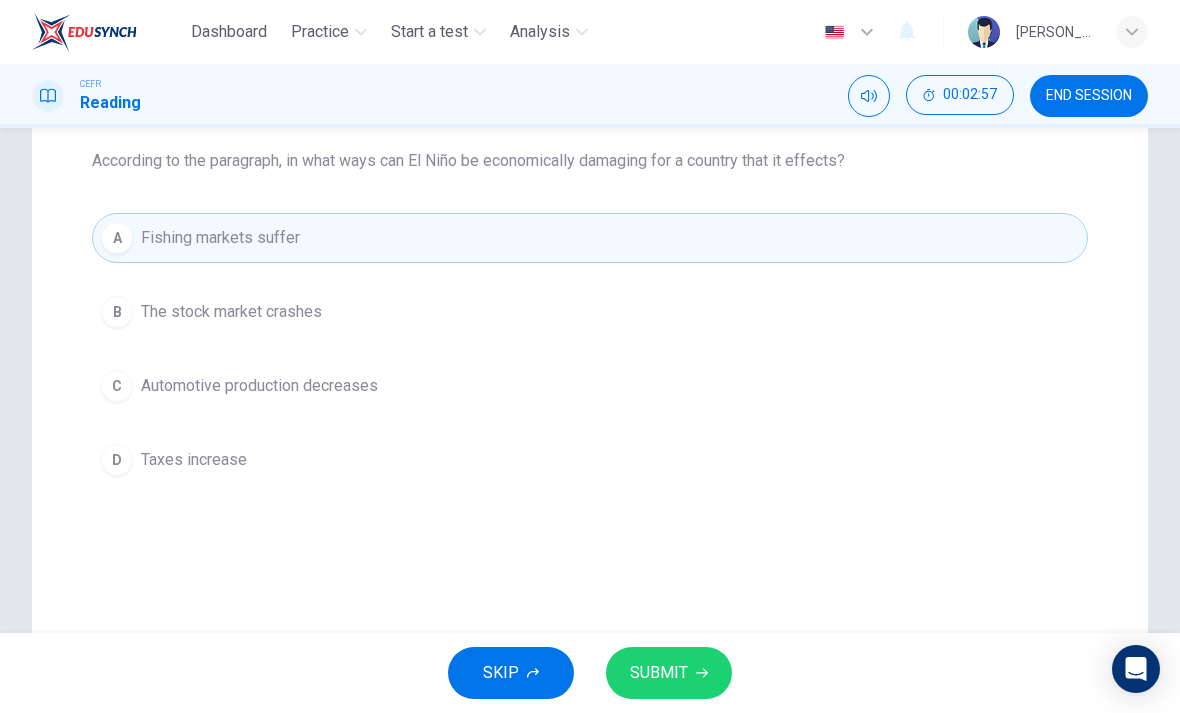 click on "SUBMIT" at bounding box center [669, 673] 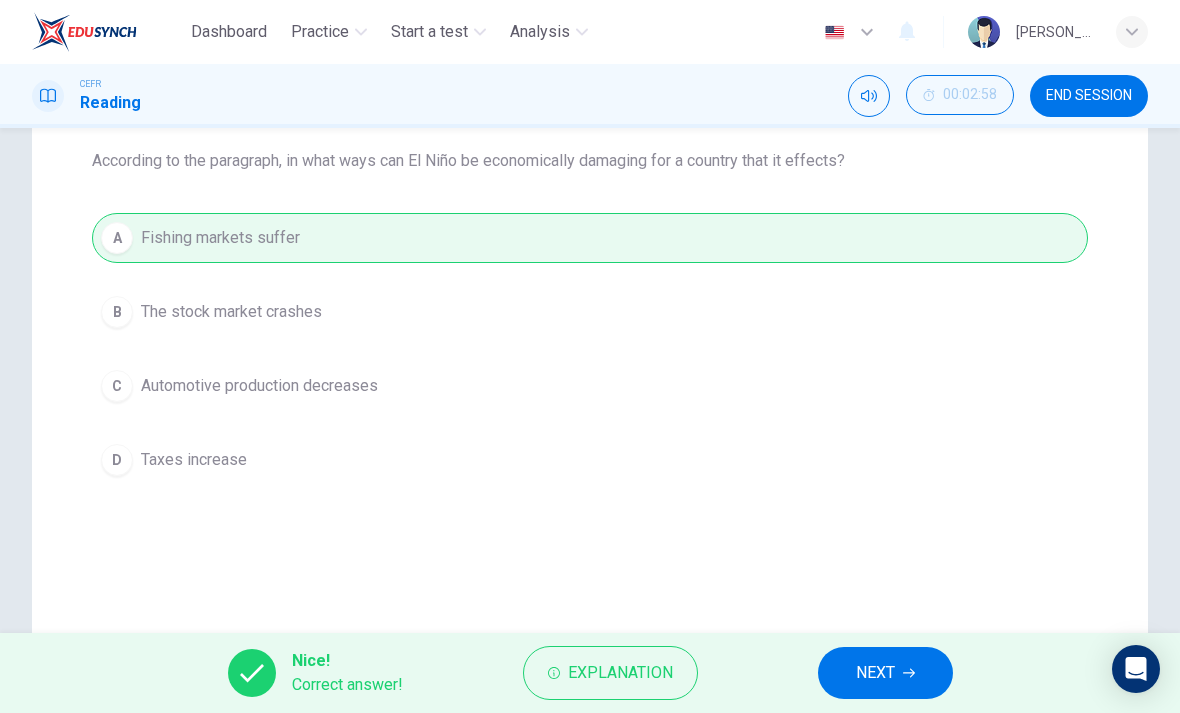 click on "NEXT" at bounding box center [885, 673] 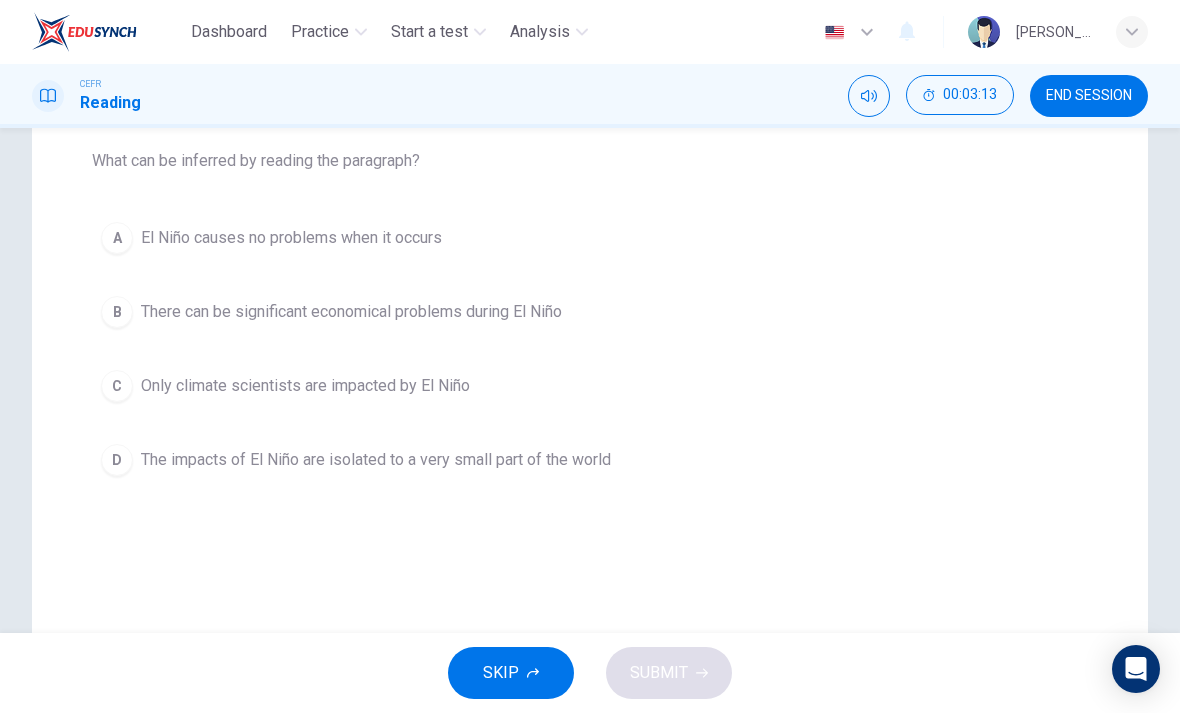 click on "B" at bounding box center (117, 312) 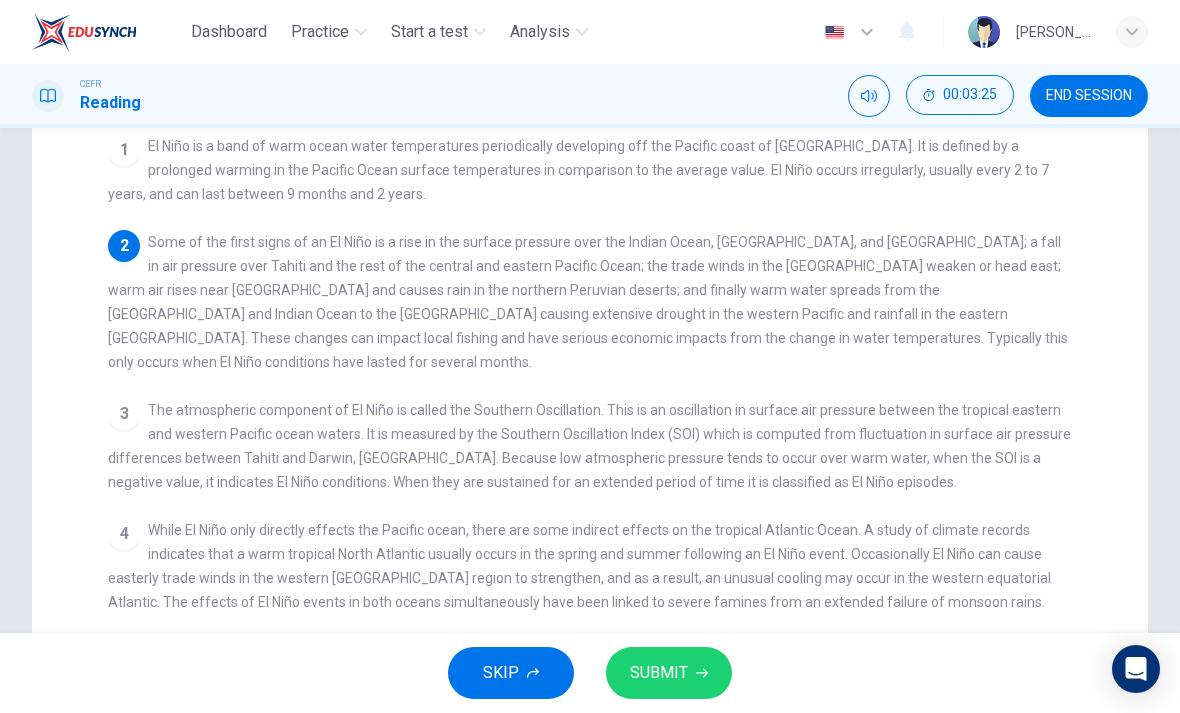scroll, scrollTop: 223, scrollLeft: 0, axis: vertical 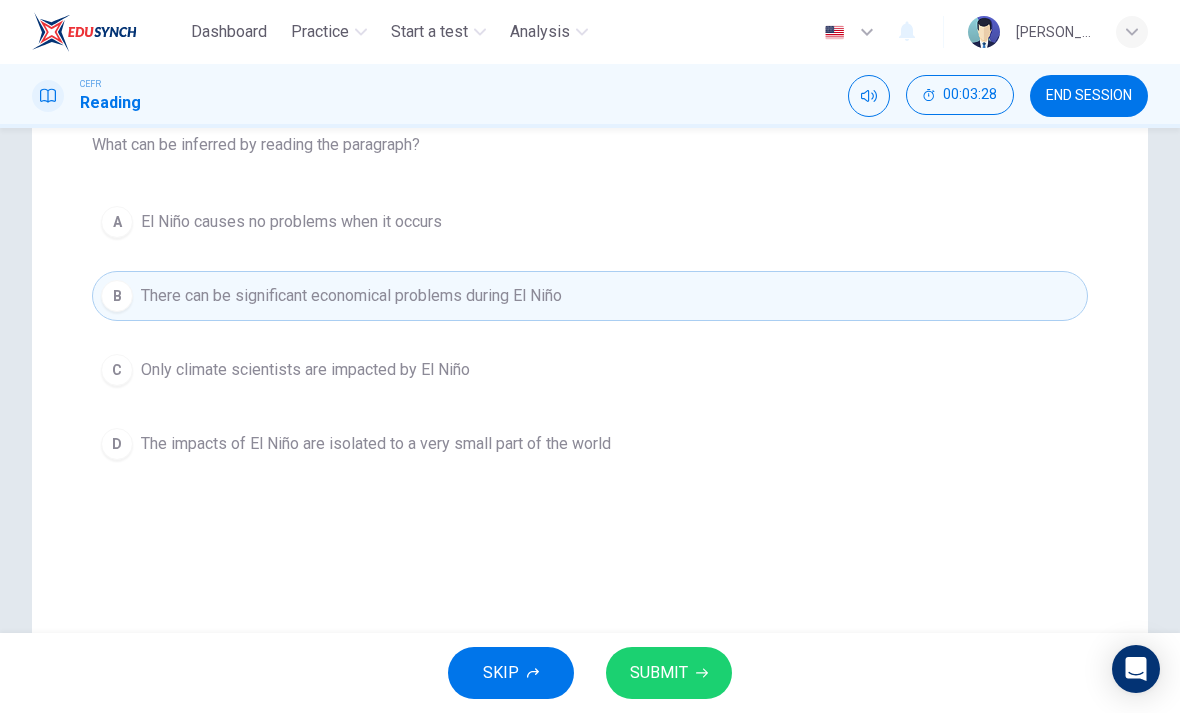 click on "SUBMIT" at bounding box center (659, 673) 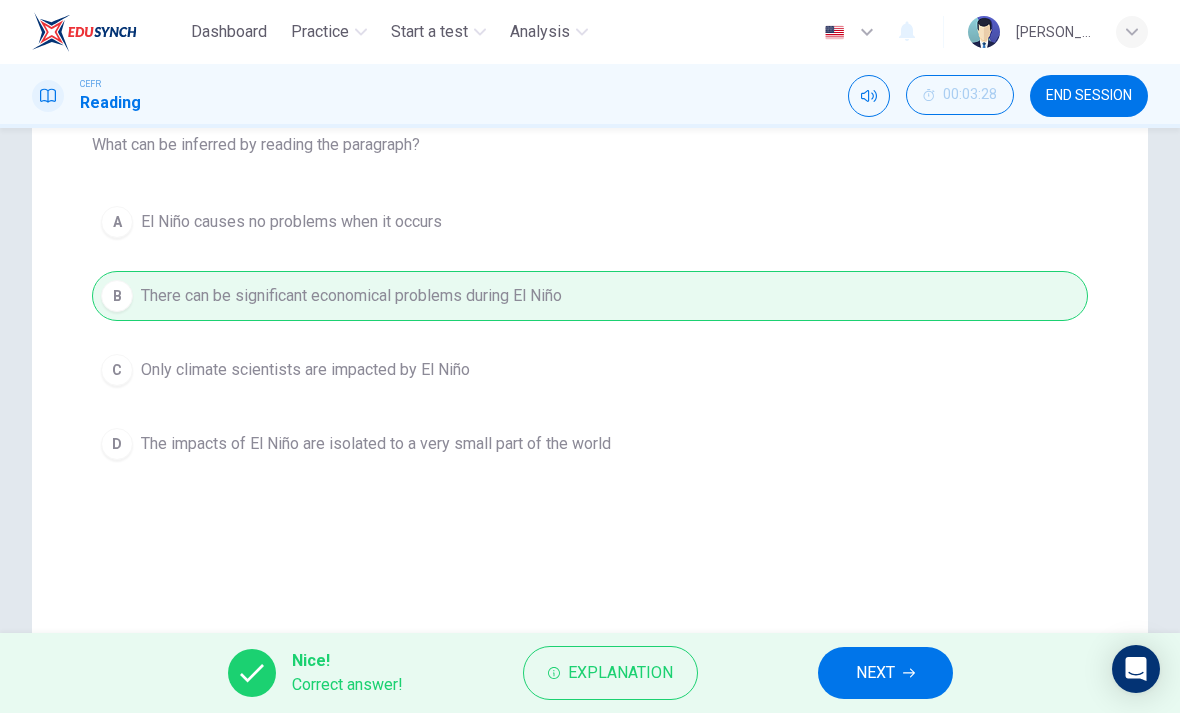 click on "NEXT" at bounding box center (875, 673) 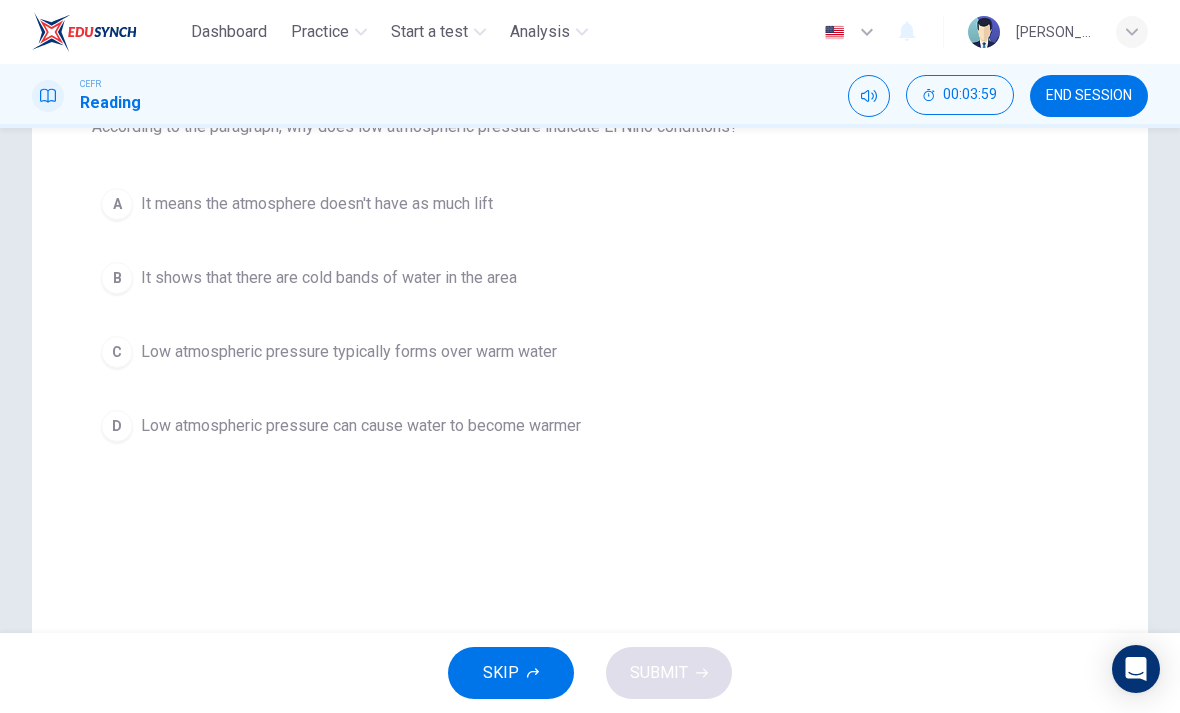 scroll, scrollTop: 229, scrollLeft: 0, axis: vertical 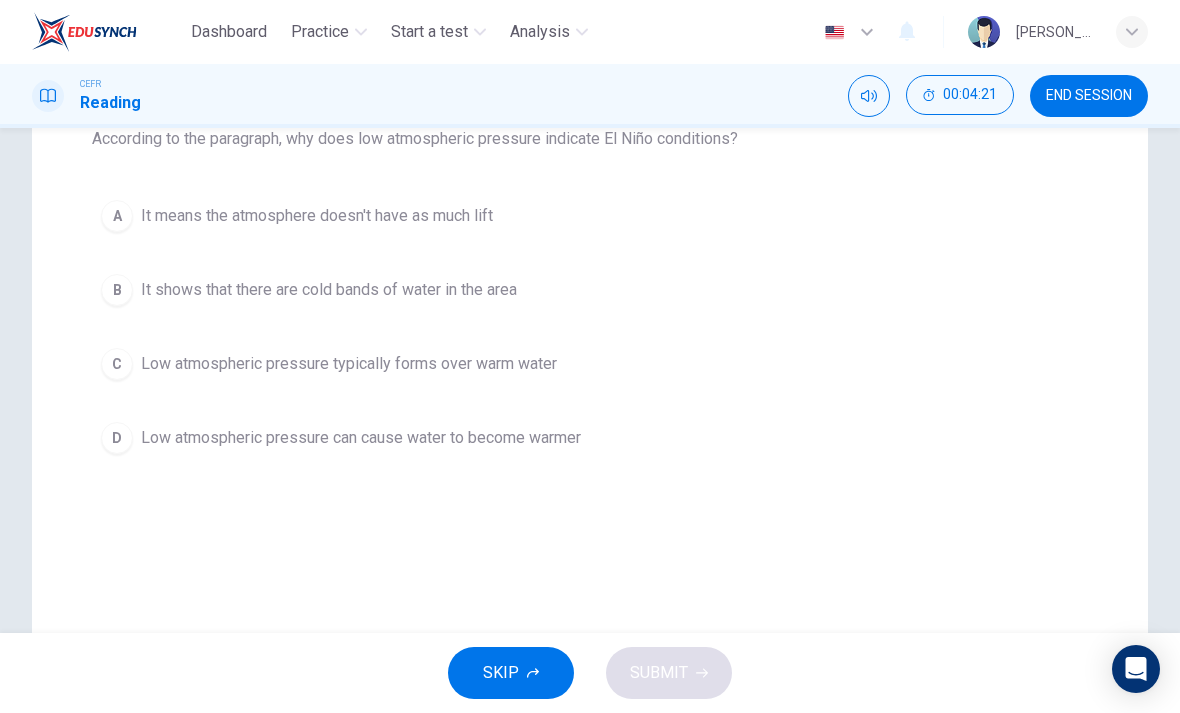 click on "C" at bounding box center [117, 364] 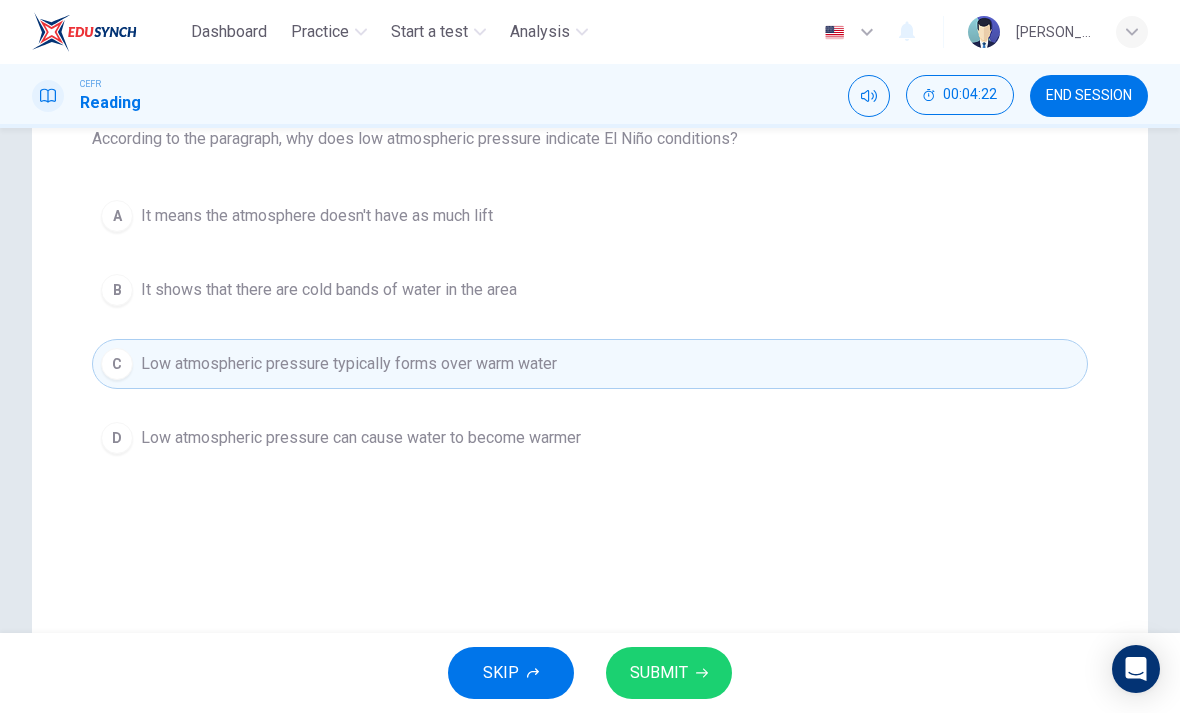 click on "SUBMIT" at bounding box center [669, 673] 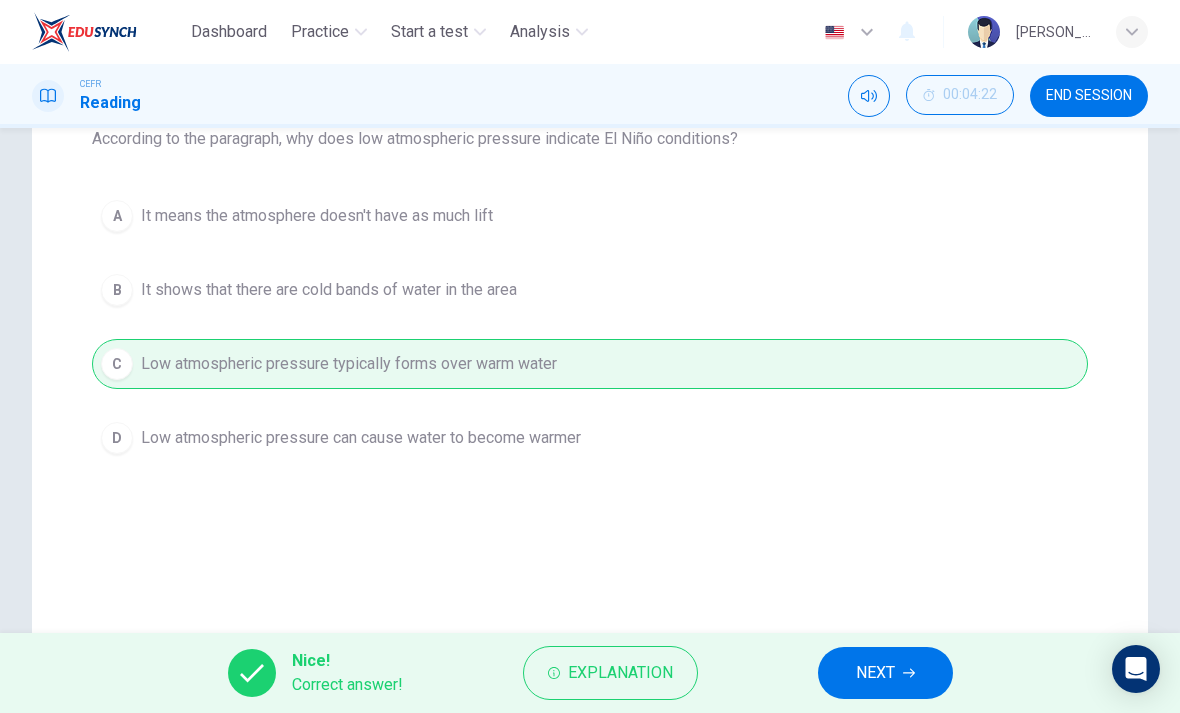 click on "NEXT" at bounding box center [875, 673] 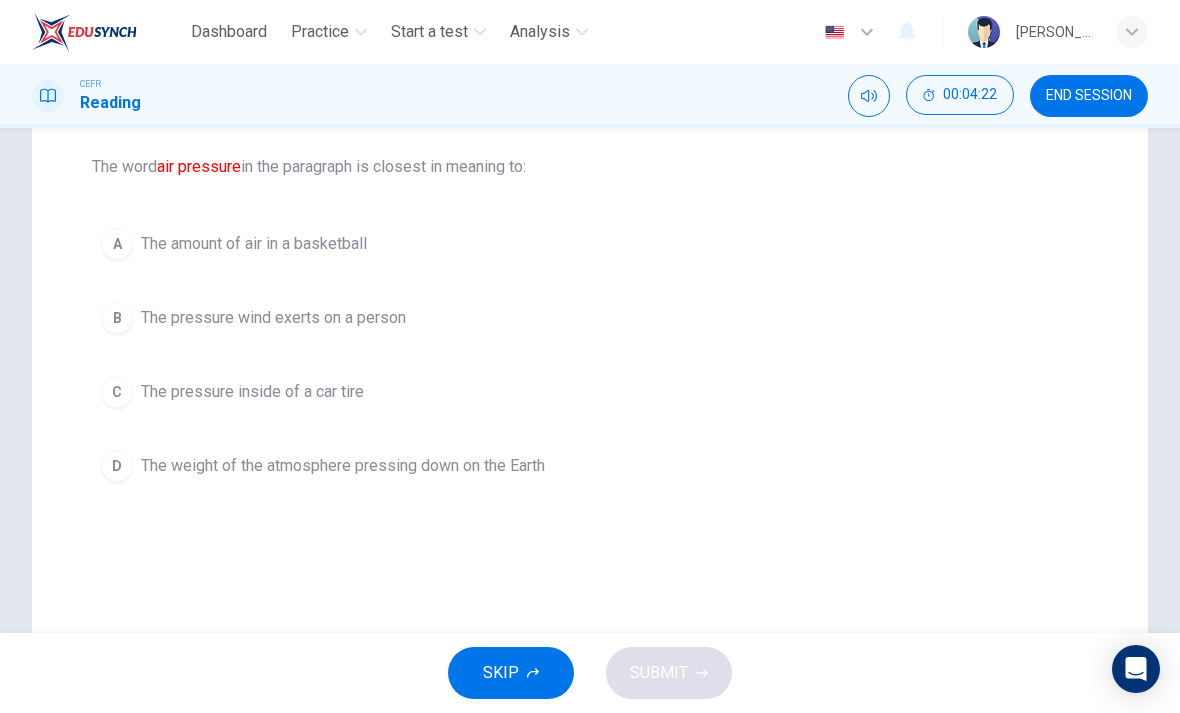 scroll, scrollTop: 199, scrollLeft: 0, axis: vertical 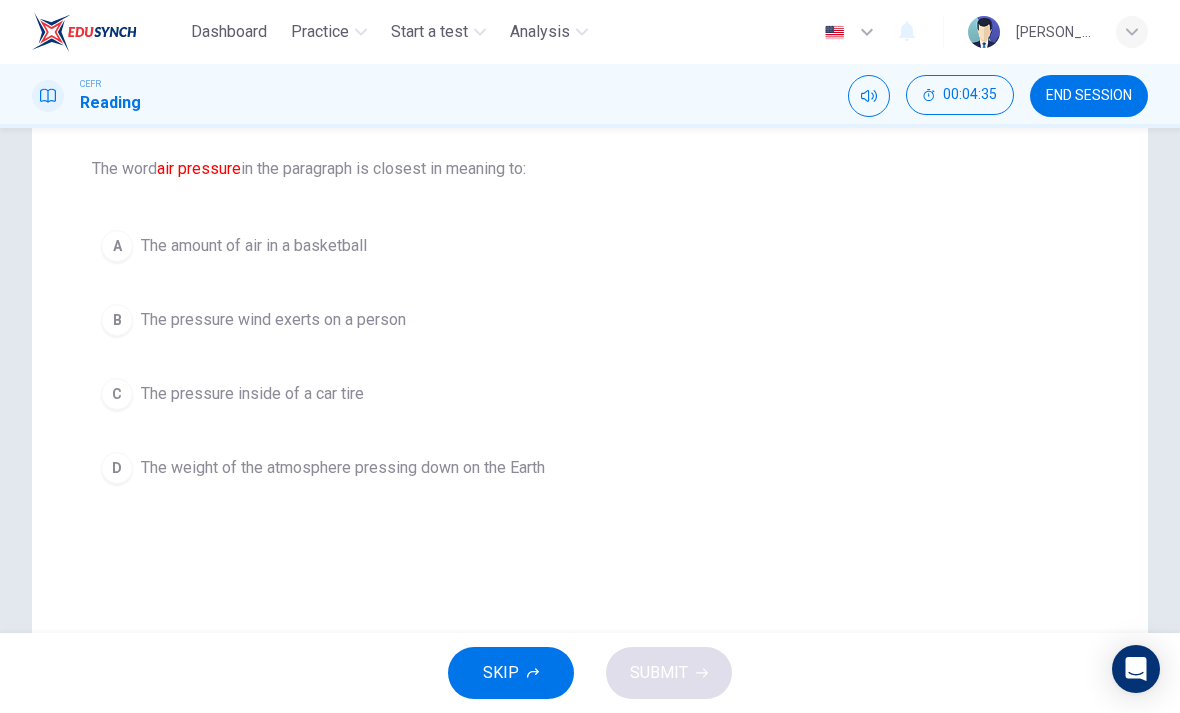 click on "The pressure wind exerts on a person" at bounding box center [273, 320] 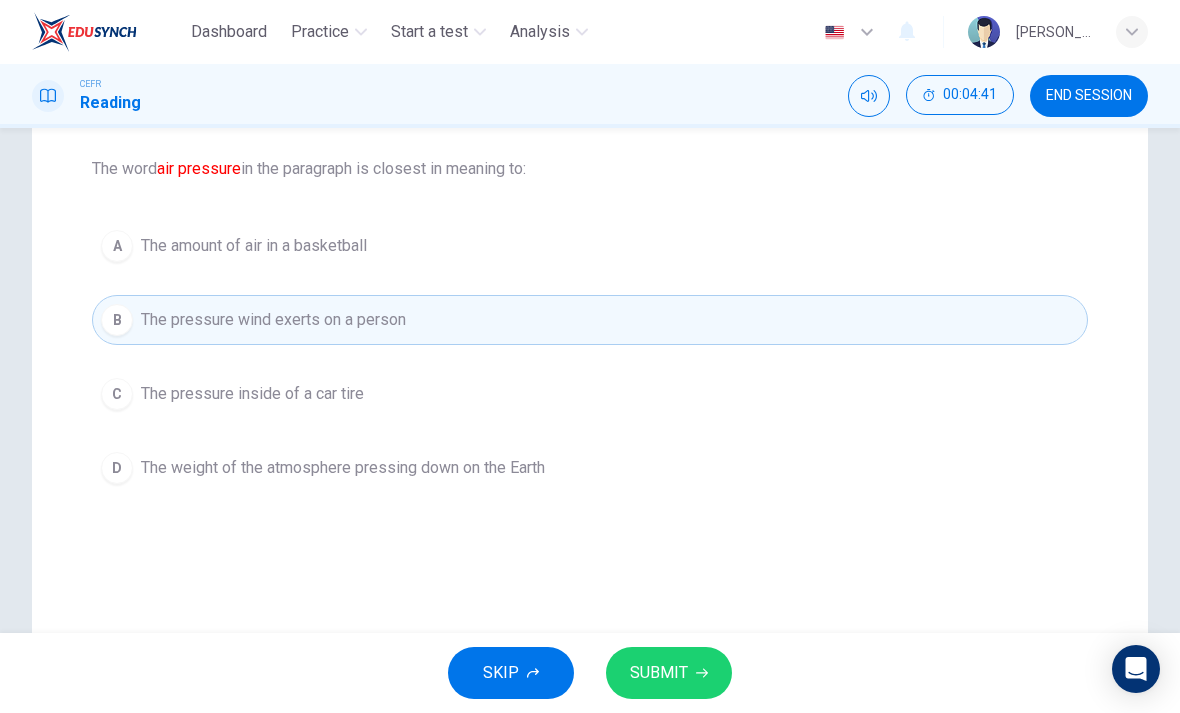 click on "The weight of the atmosphere pressing down on the Earth" at bounding box center [343, 468] 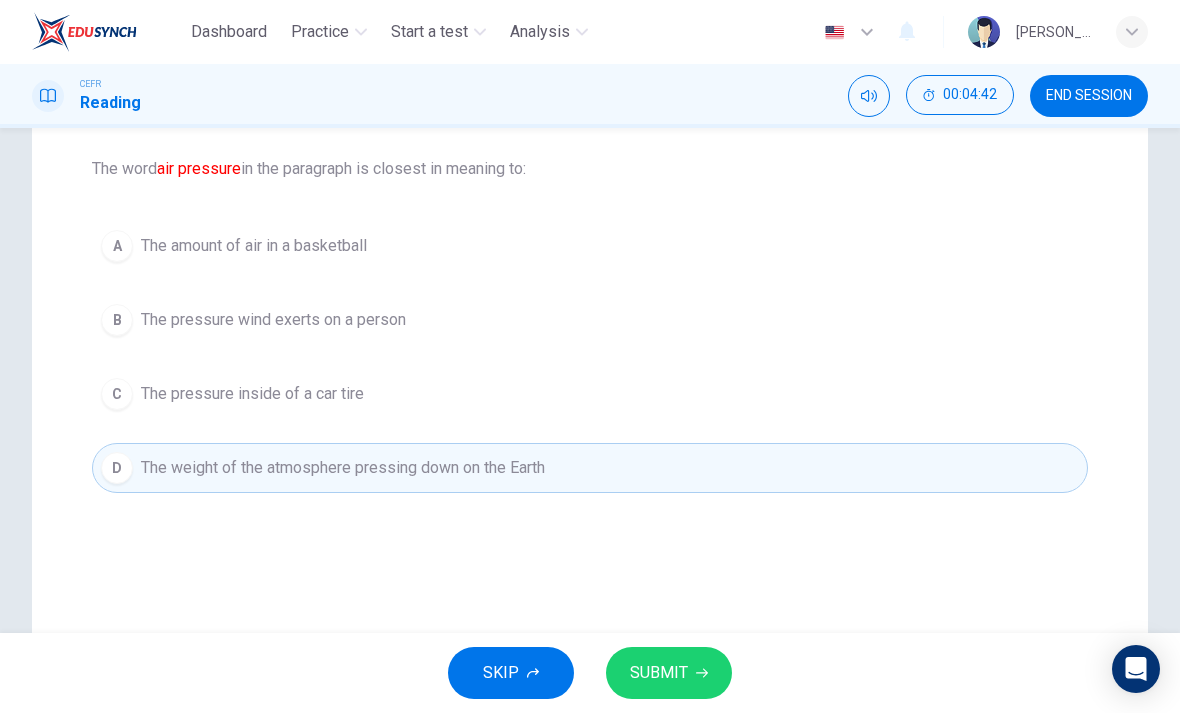 click on "SUBMIT" at bounding box center (659, 673) 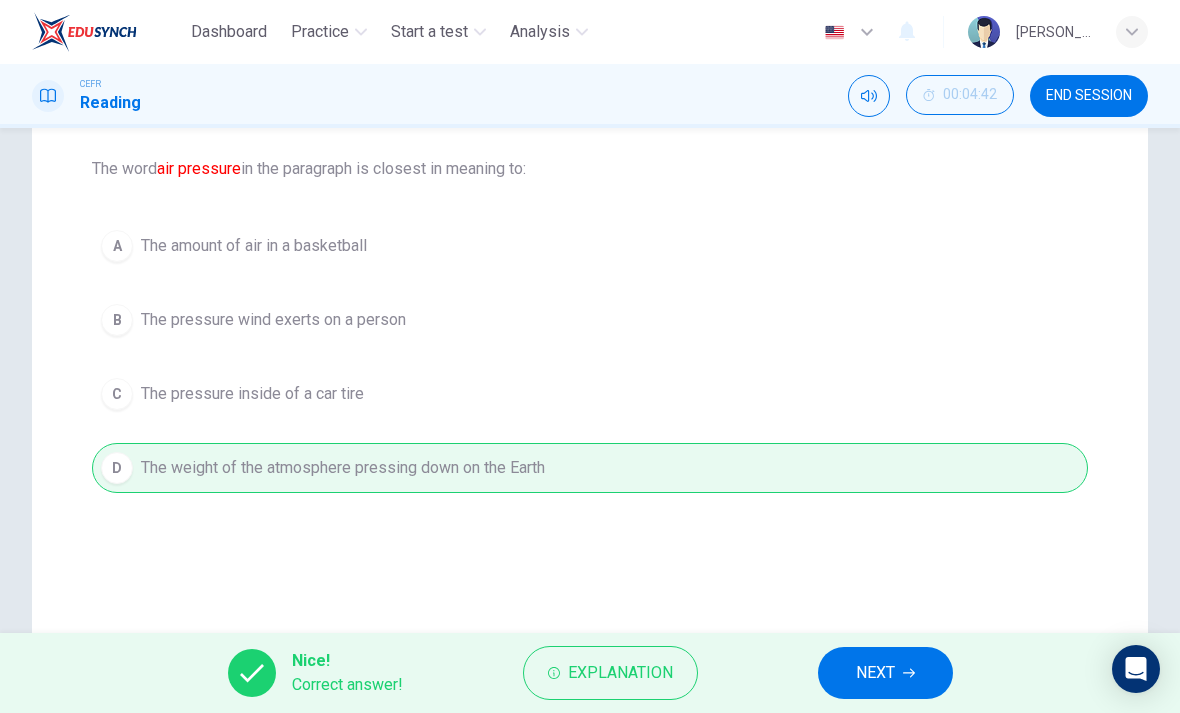 click on "NEXT" at bounding box center (875, 673) 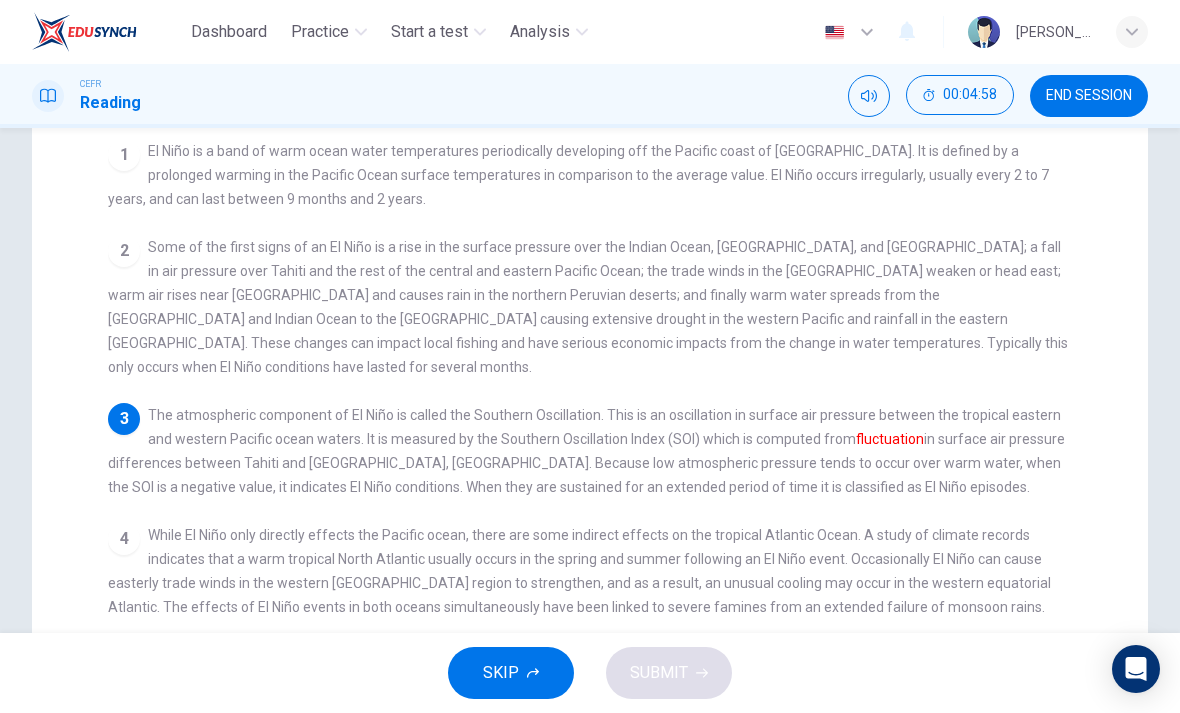 scroll, scrollTop: 222, scrollLeft: 0, axis: vertical 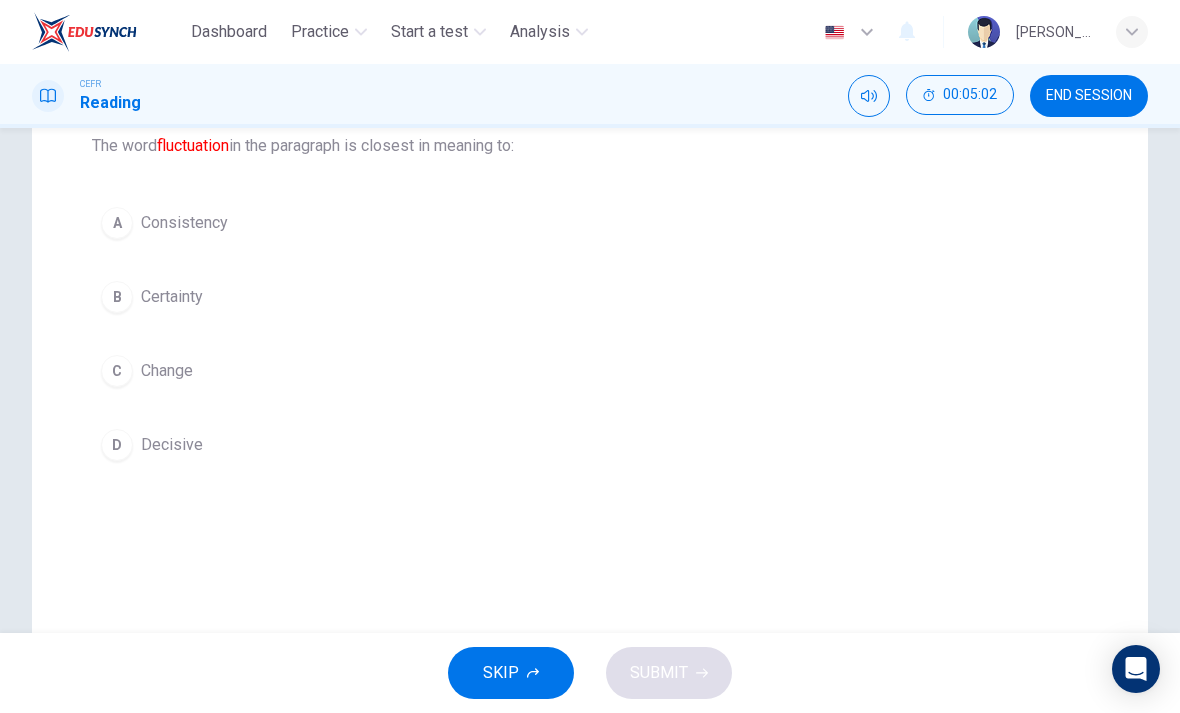 click on "A Consistency" at bounding box center (590, 223) 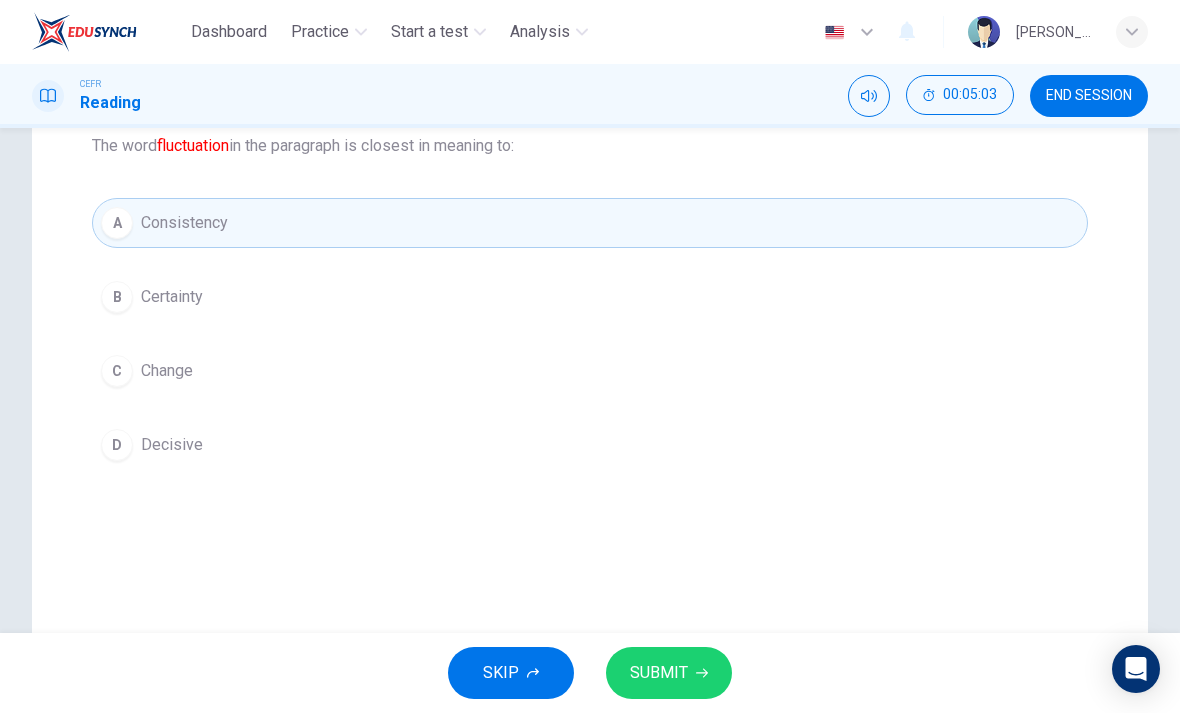 click on "SUBMIT" at bounding box center [669, 673] 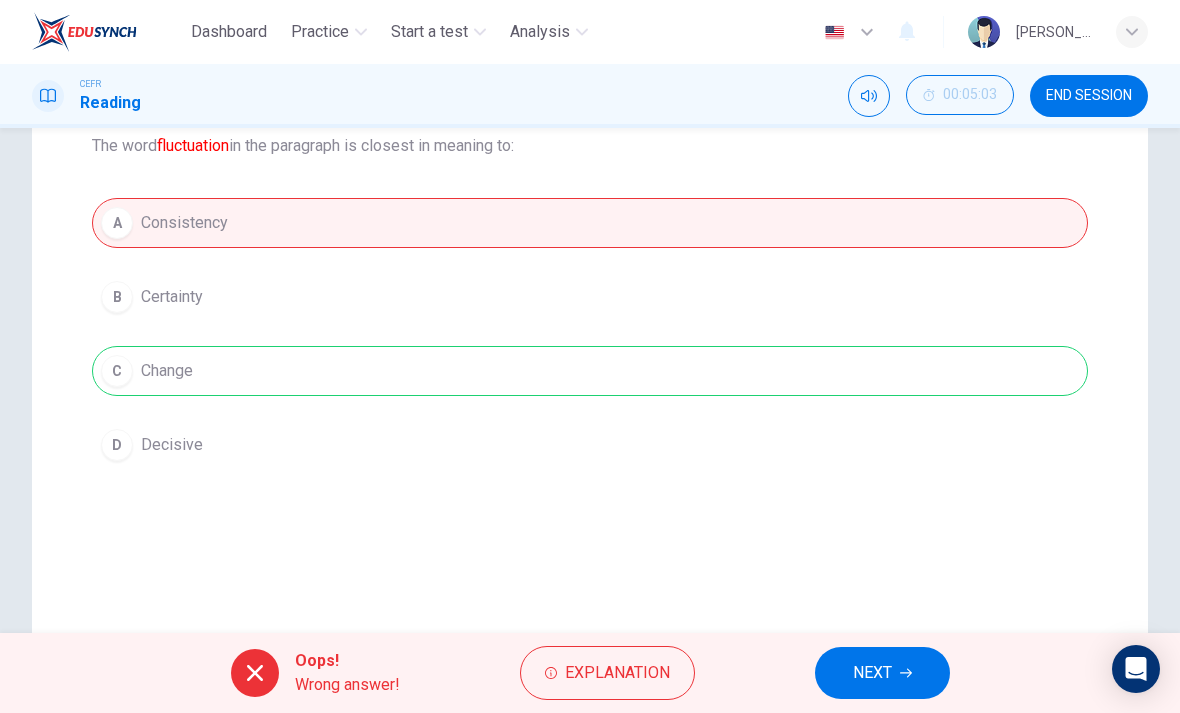 click on "NEXT" at bounding box center (872, 673) 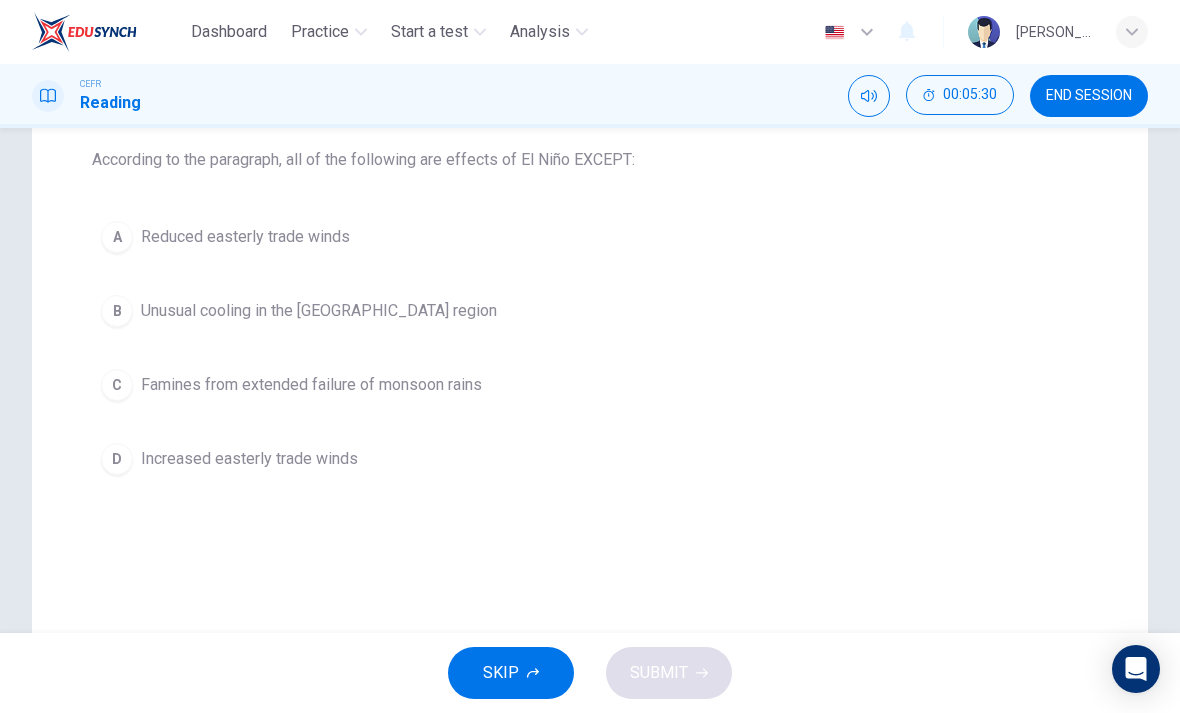 scroll, scrollTop: 206, scrollLeft: 0, axis: vertical 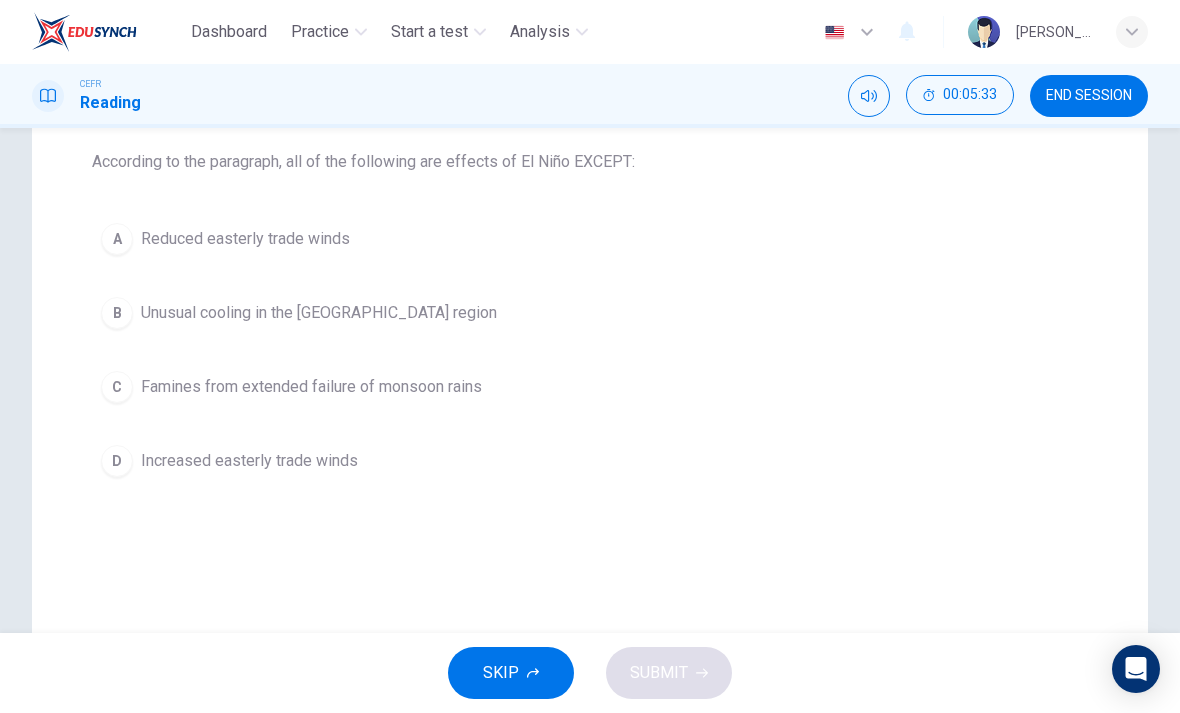 click on "B Unusual cooling in the western equatorial Atlantic region" at bounding box center (590, 313) 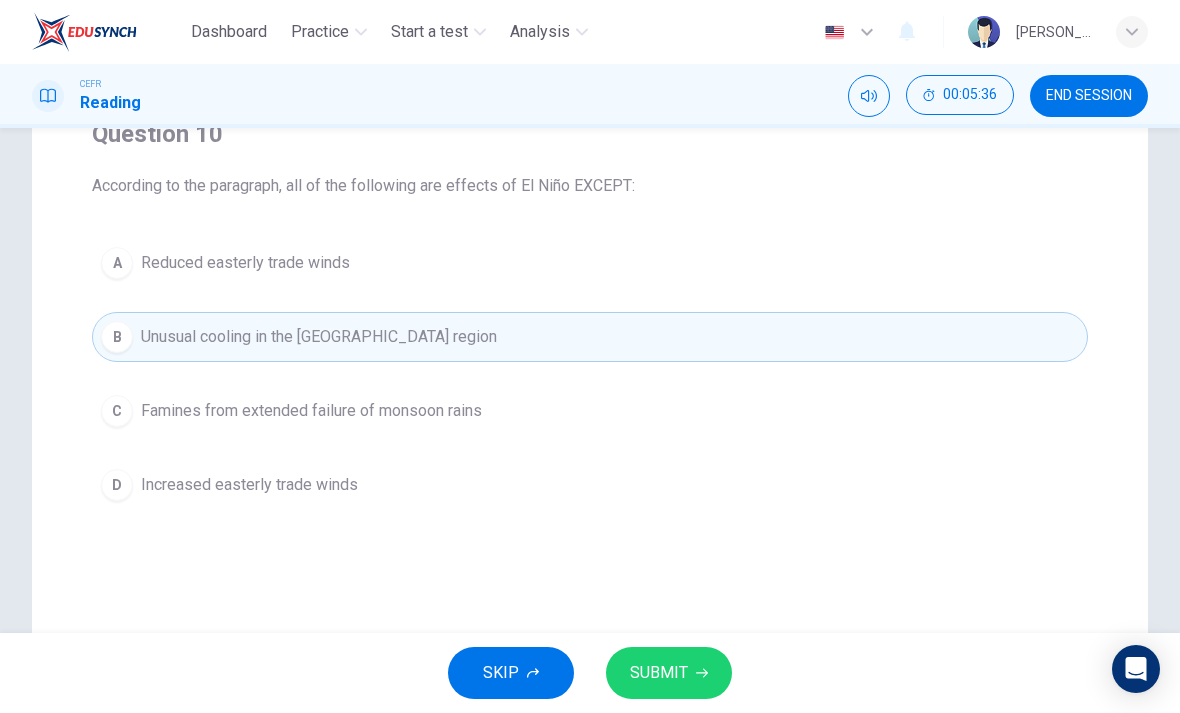 scroll, scrollTop: 179, scrollLeft: 0, axis: vertical 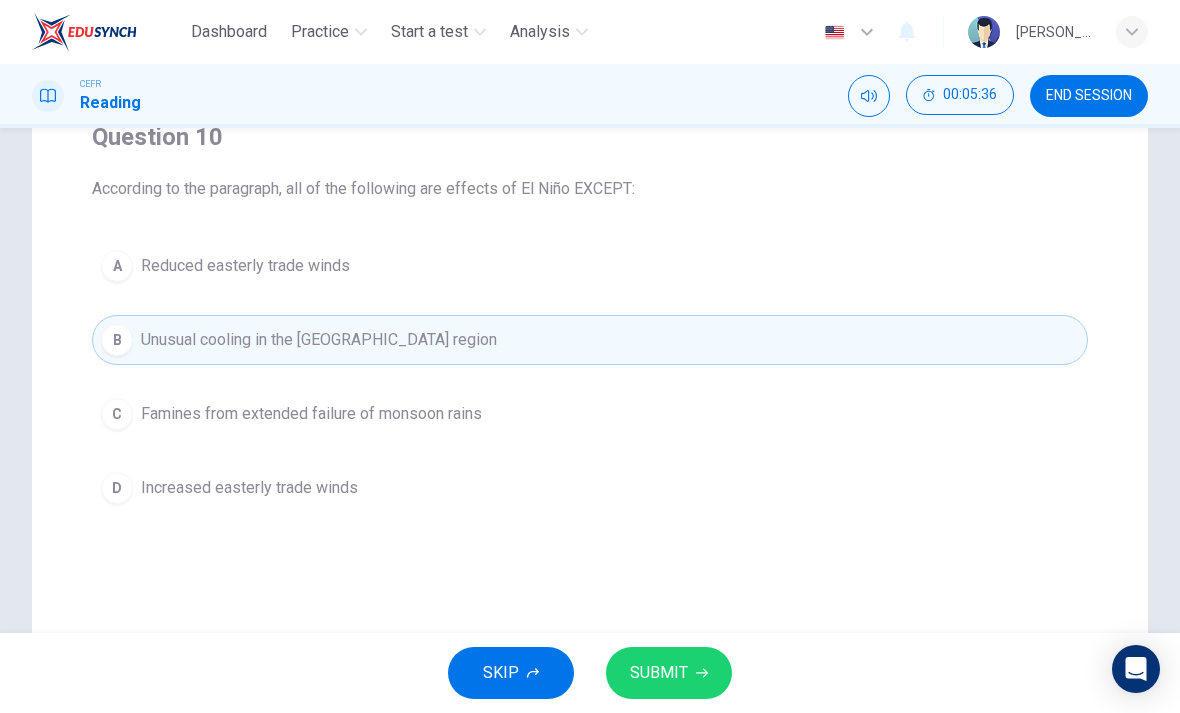 click on "SUBMIT" at bounding box center (669, 673) 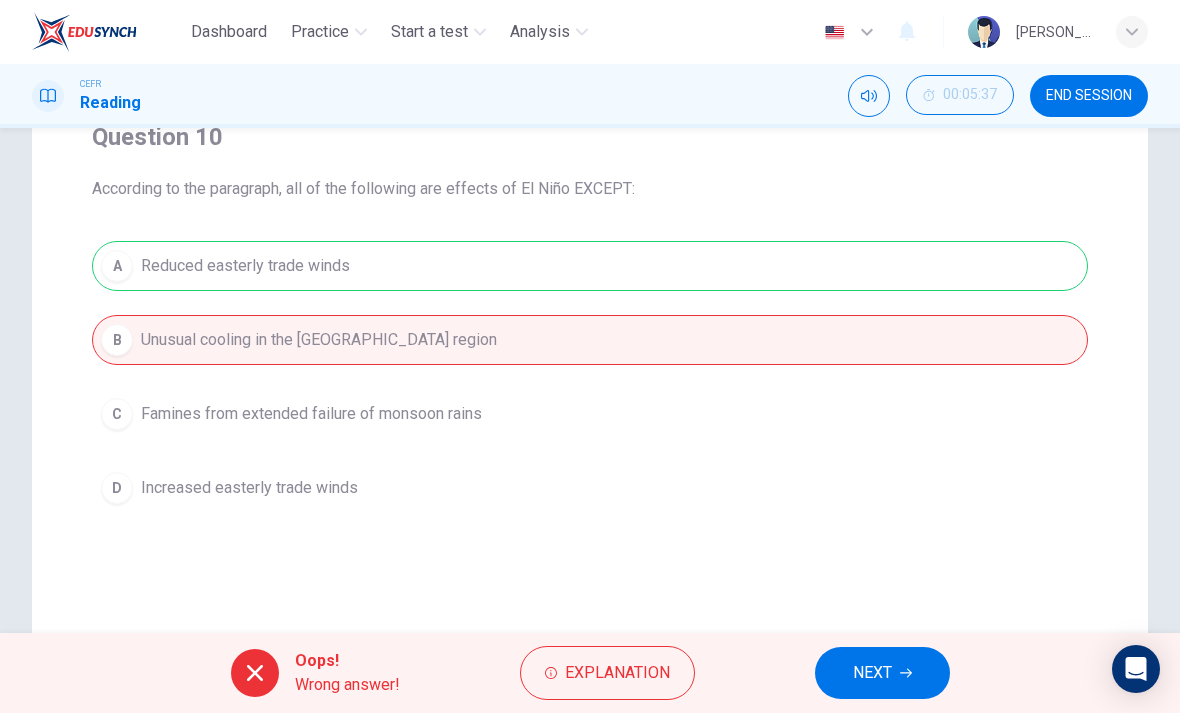 click on "NEXT" at bounding box center [882, 673] 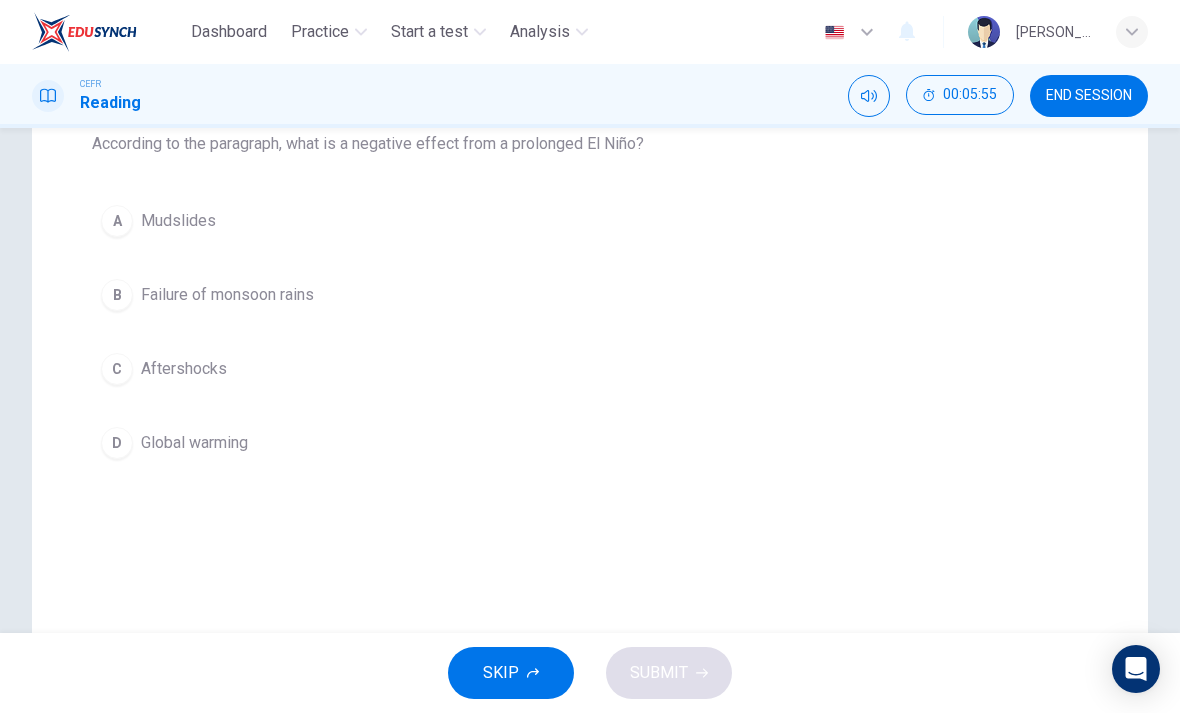 scroll, scrollTop: 223, scrollLeft: 0, axis: vertical 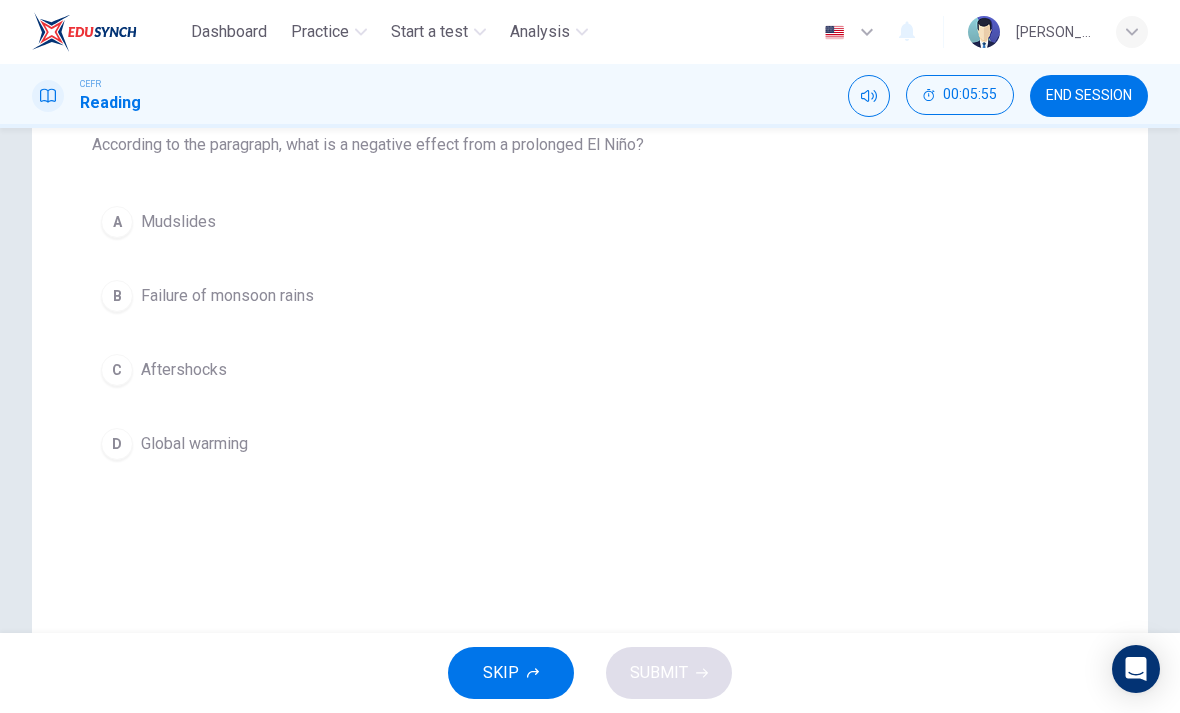 click on "B" at bounding box center [117, 296] 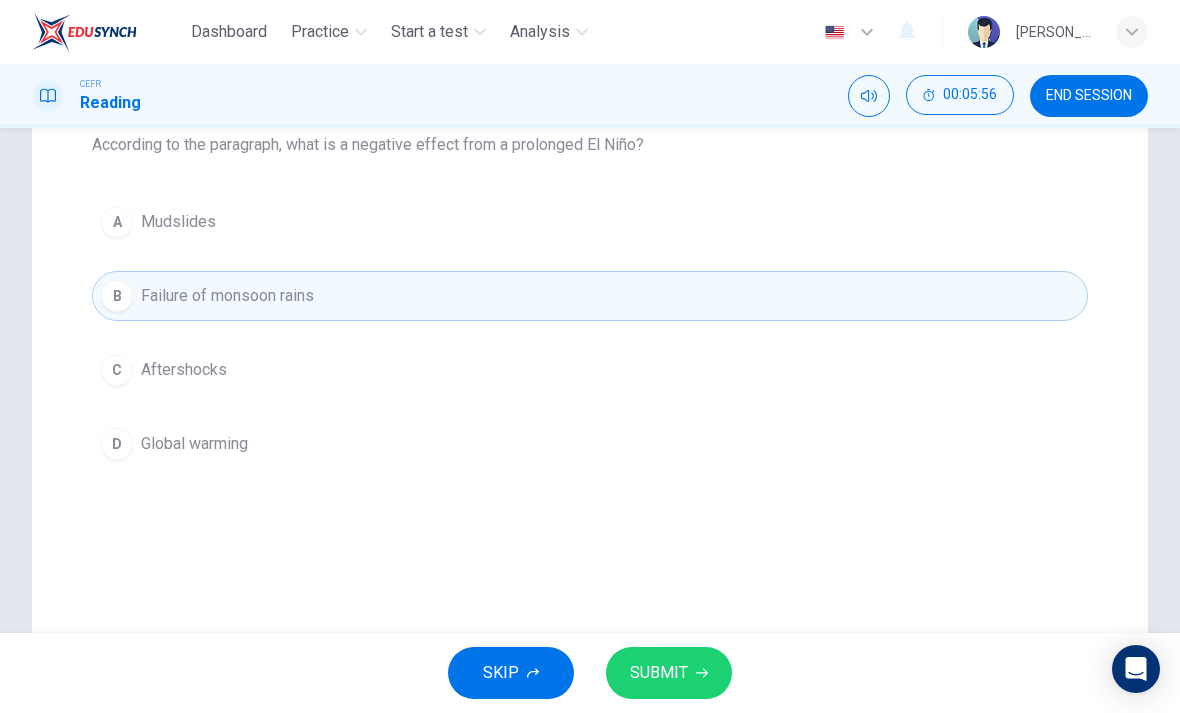 click on "SUBMIT" at bounding box center [659, 673] 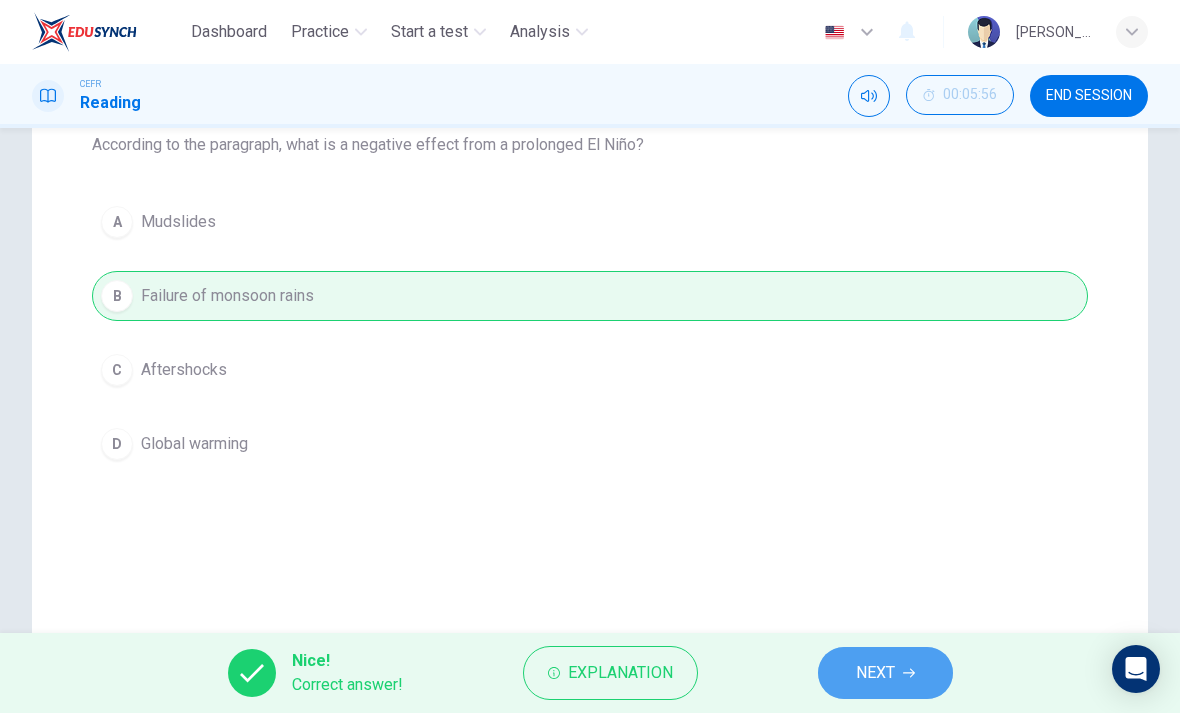 click on "NEXT" at bounding box center [885, 673] 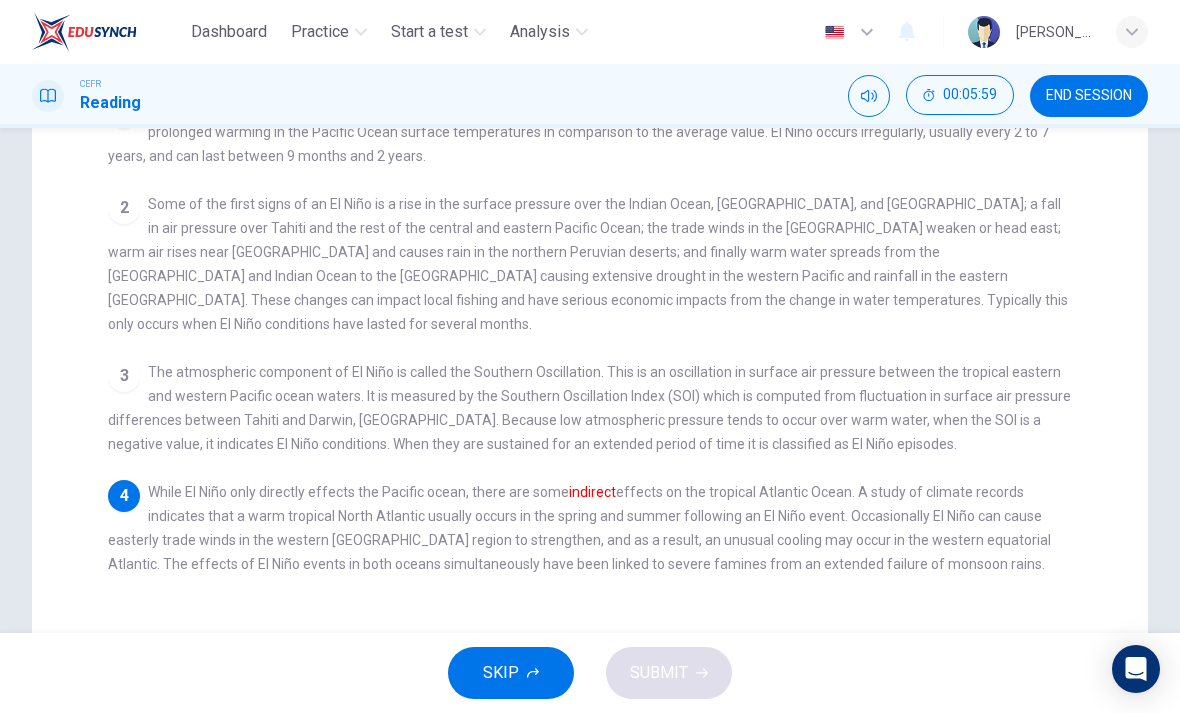scroll, scrollTop: 261, scrollLeft: 0, axis: vertical 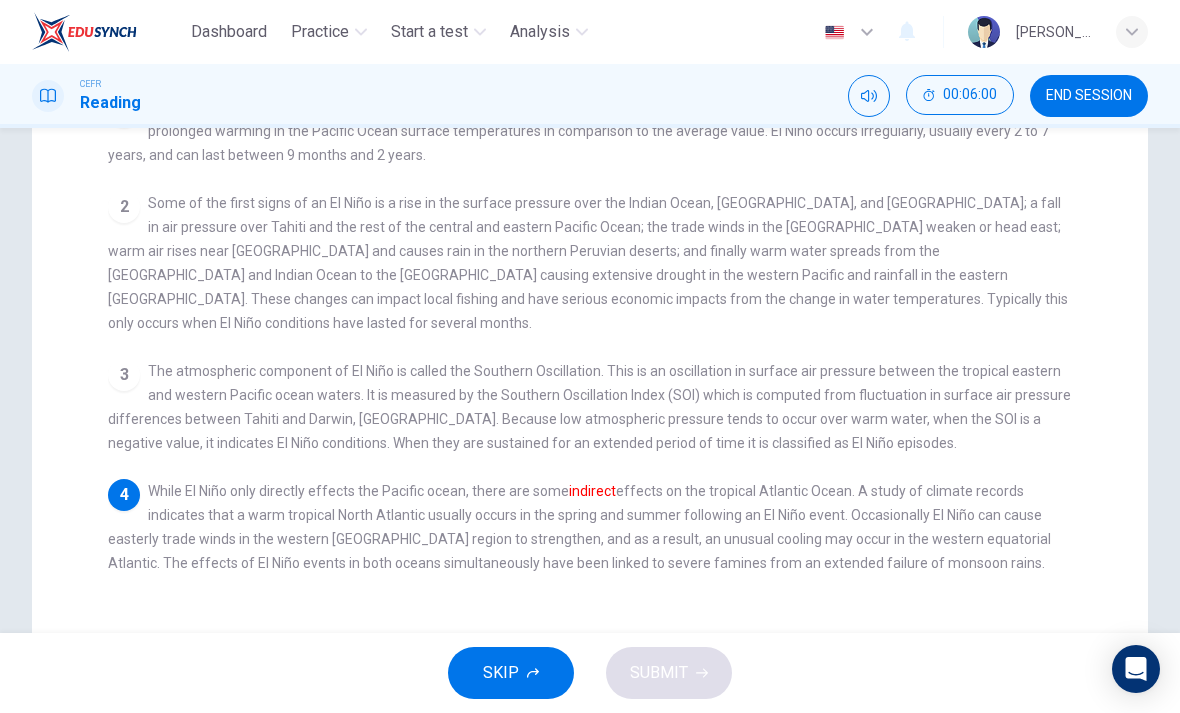 checkbox on "false" 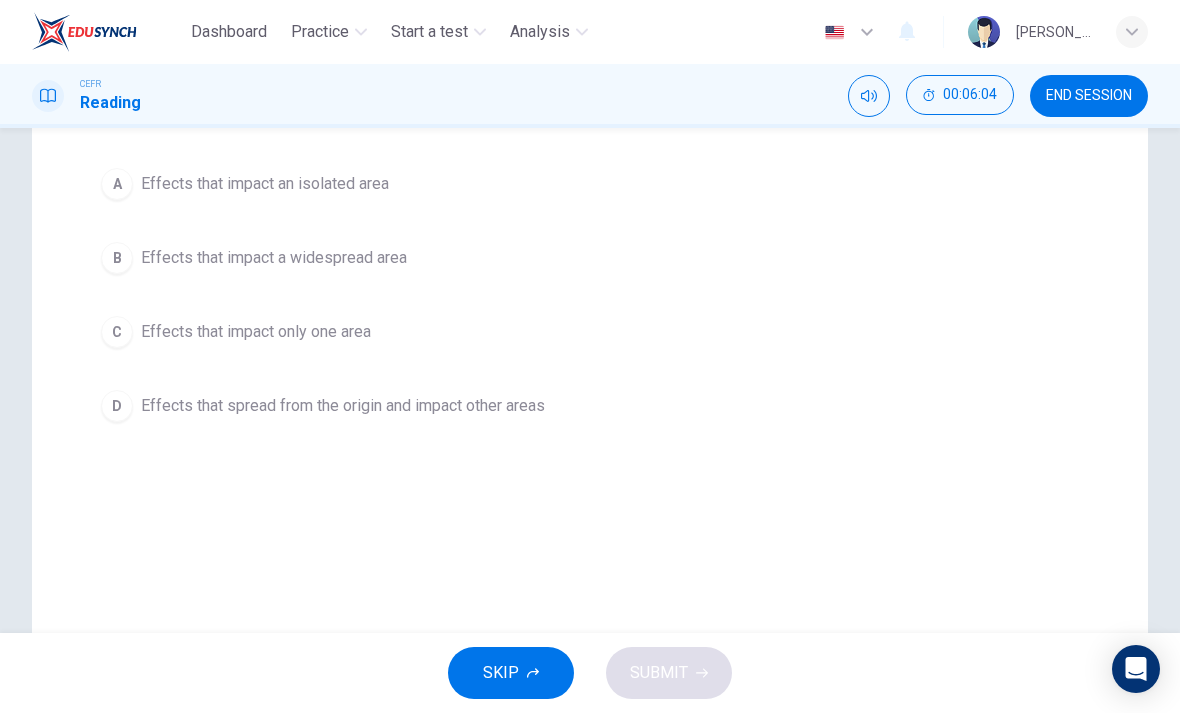 click on "C" at bounding box center [117, 332] 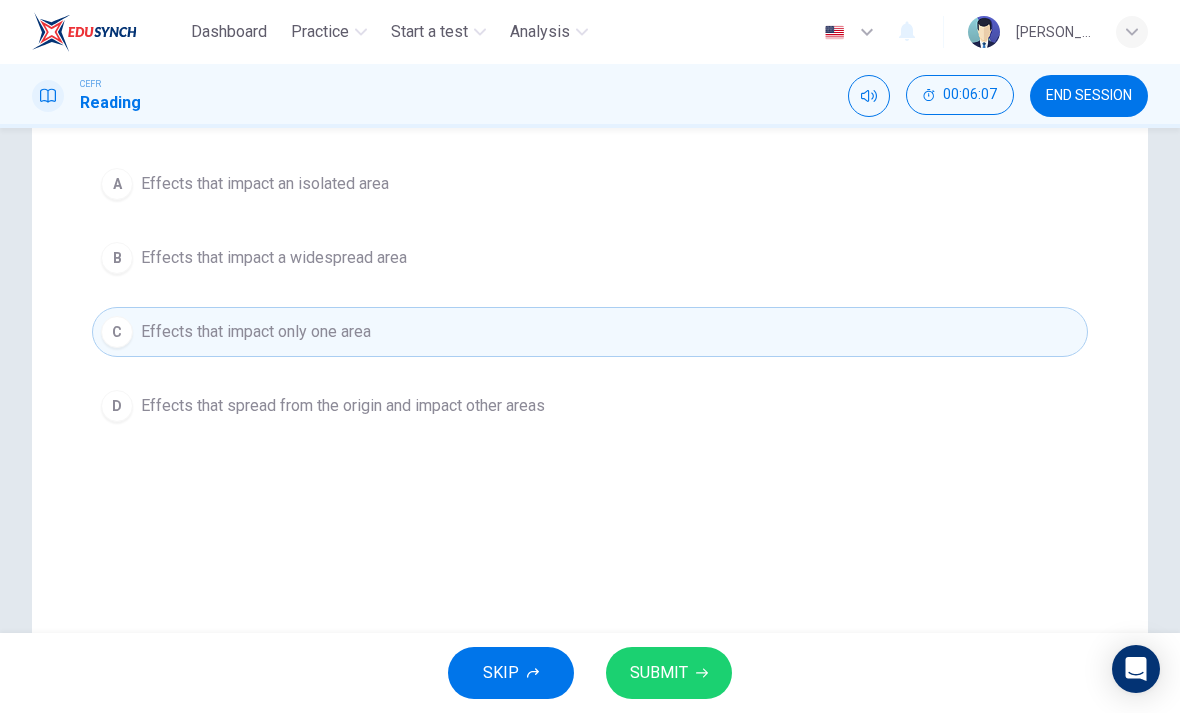 click on "D" at bounding box center [117, 406] 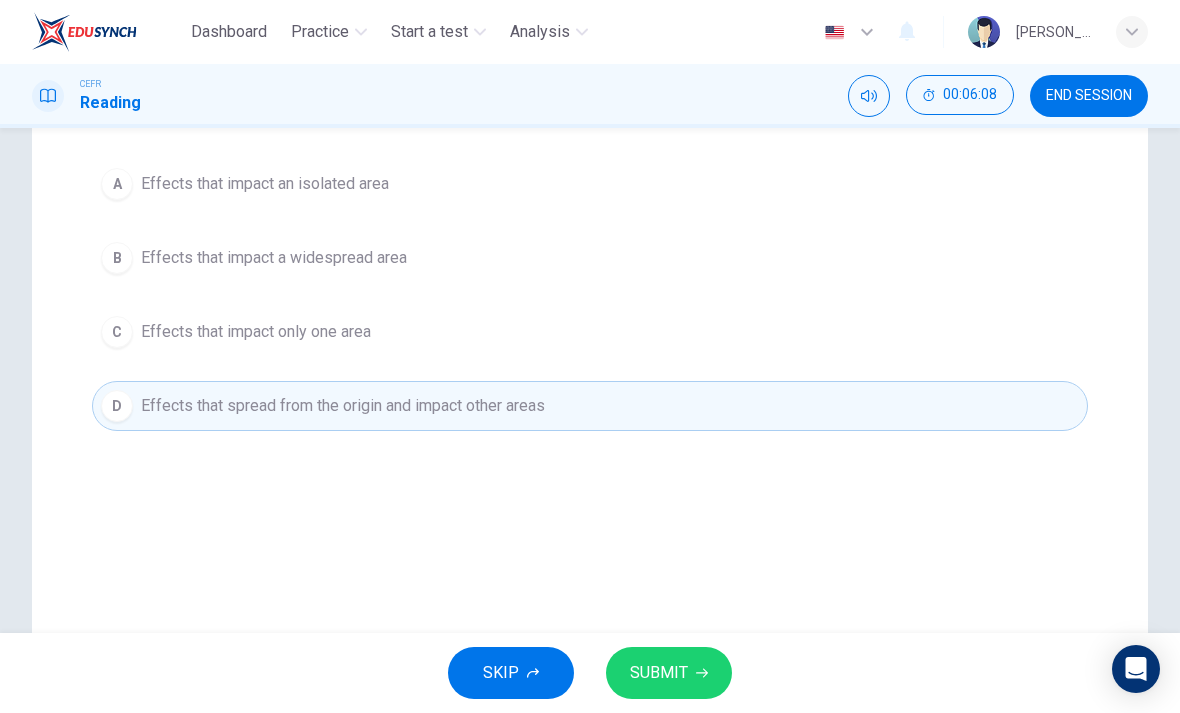 click on "SUBMIT" at bounding box center [669, 673] 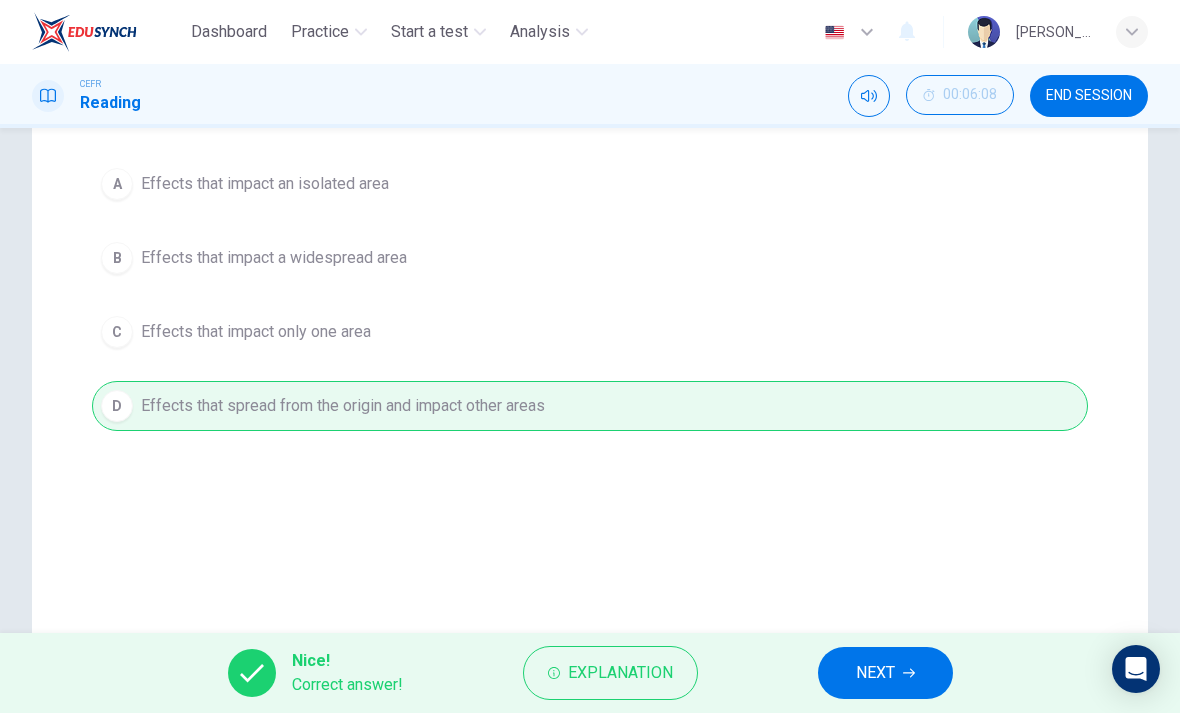 click on "NEXT" at bounding box center [885, 673] 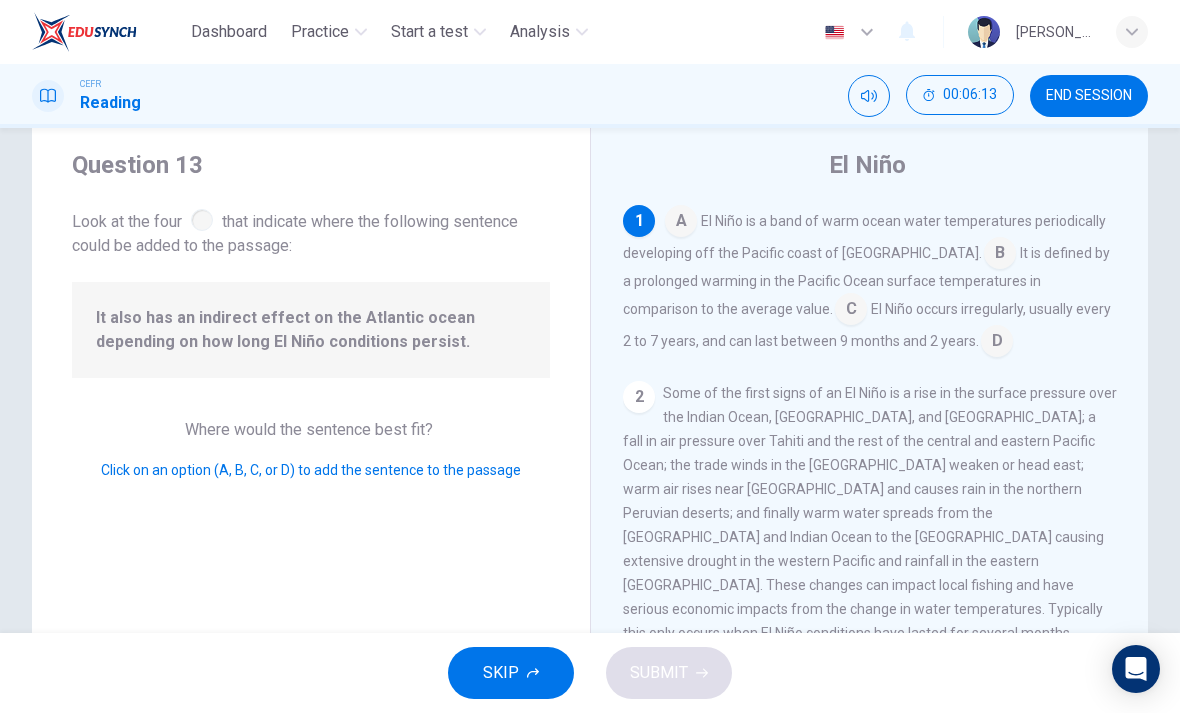 scroll, scrollTop: 50, scrollLeft: 0, axis: vertical 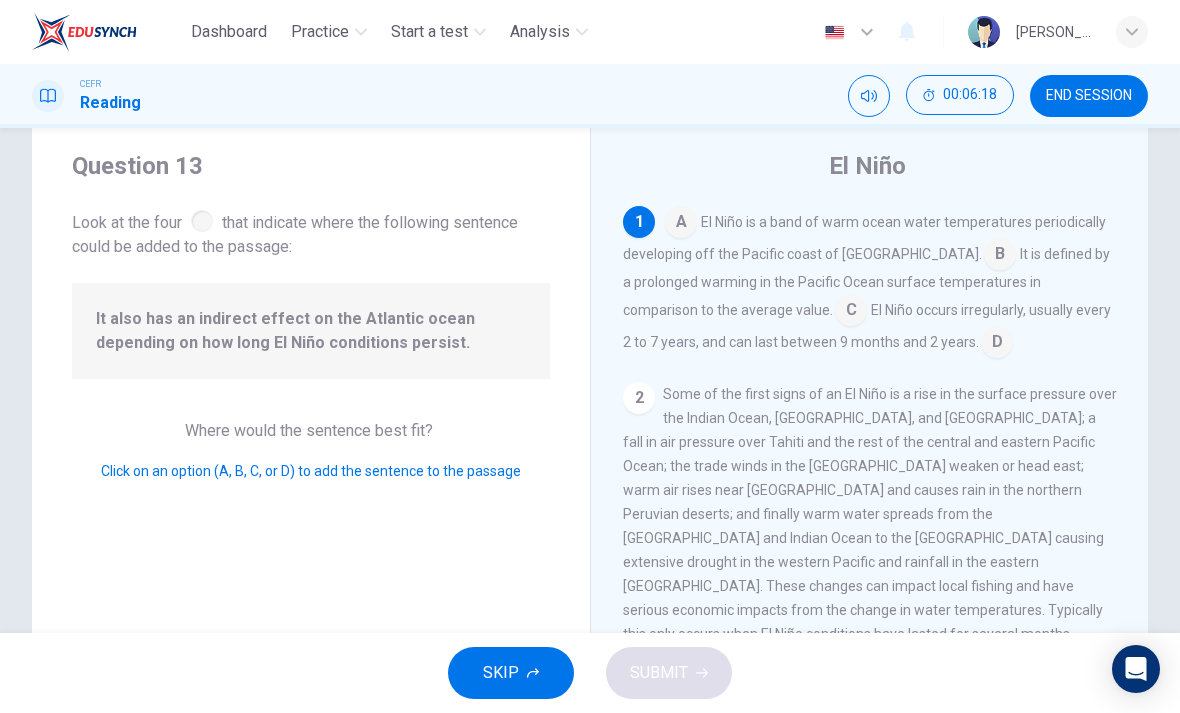 click at bounding box center [681, 224] 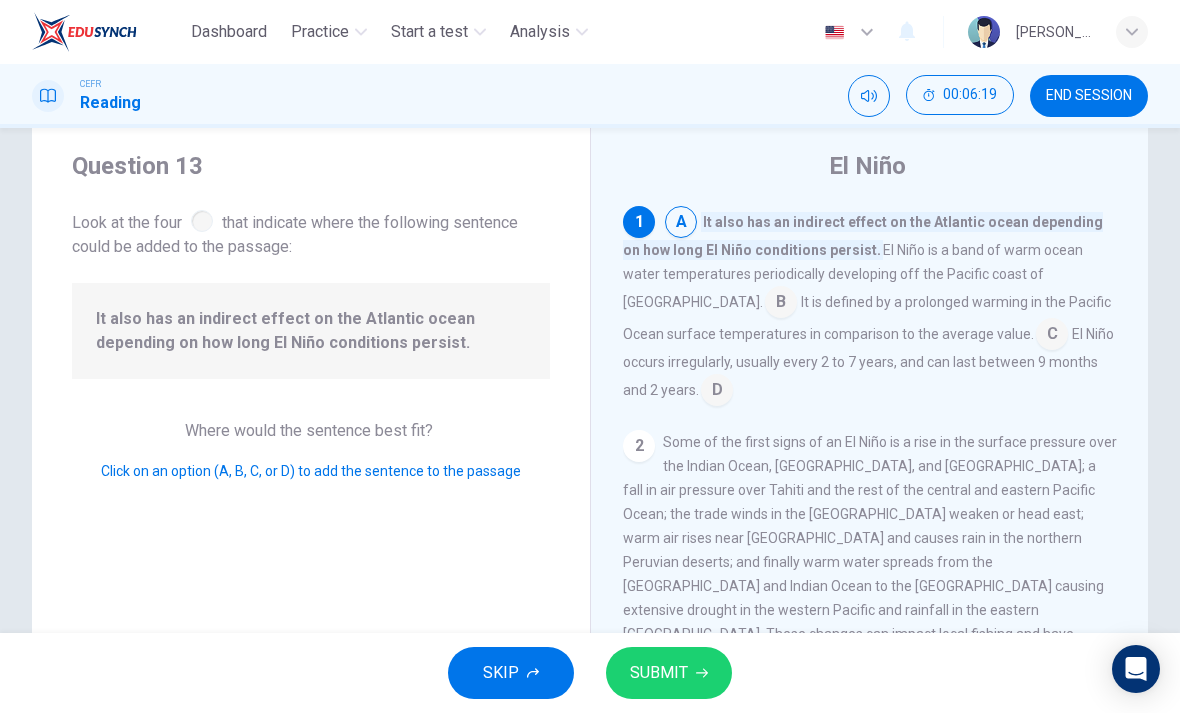 click at bounding box center (681, 224) 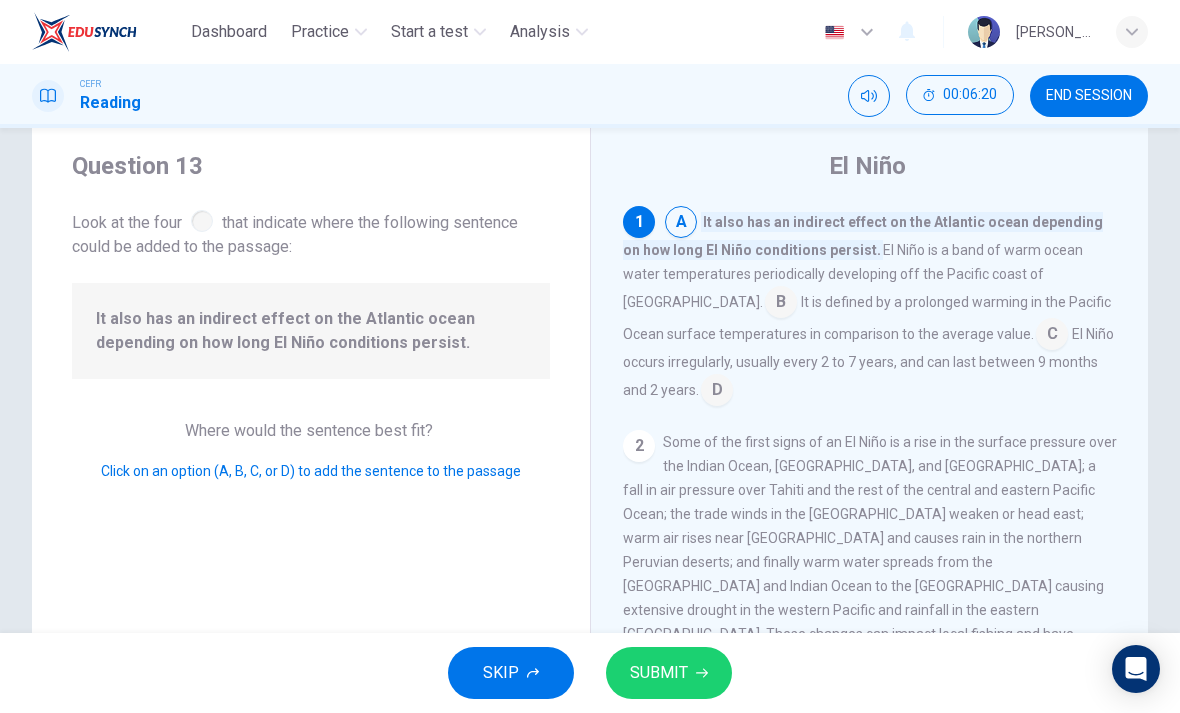 click at bounding box center [681, 224] 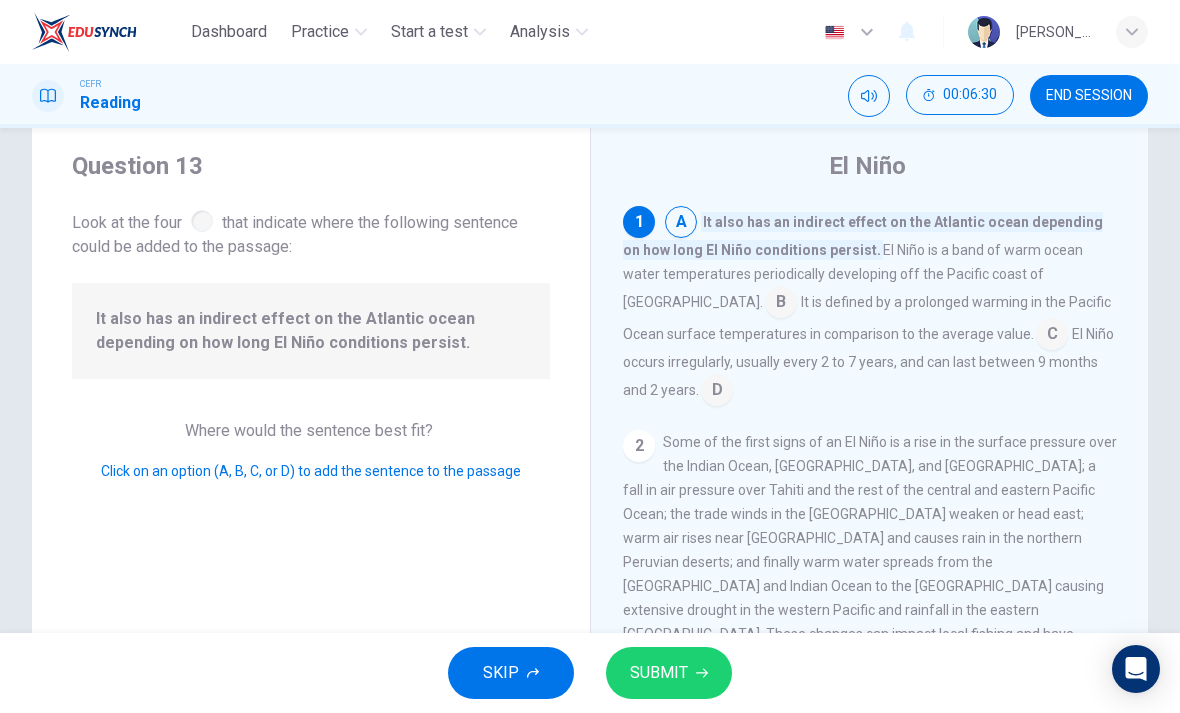 click at bounding box center (717, 392) 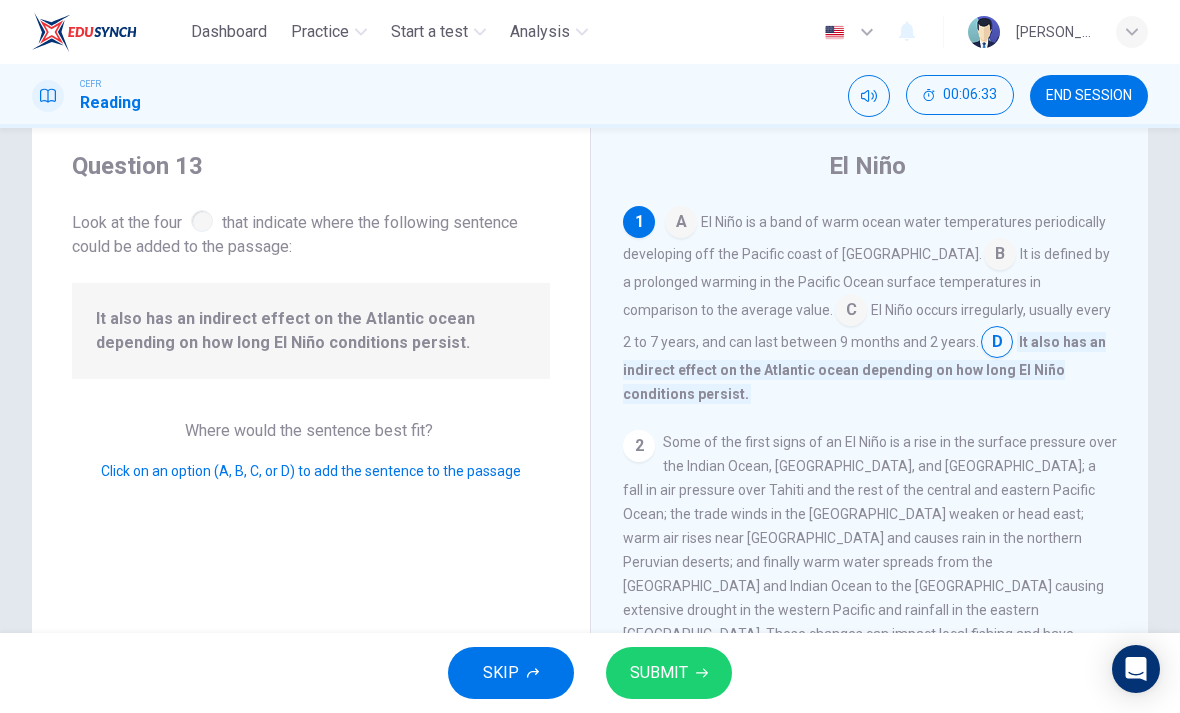 click on "Some of the first signs of an El Niño is a rise in the surface pressure over the Indian Ocean, Indonesia, and Australia; a fall in air pressure over Tahiti and the rest of the central and eastern Pacific Ocean; the trade winds in the south Pacific weaken or head east; warm air rises near Peru and causes rain in the northern Peruvian deserts; and finally warm water spreads from the west Pacific and Indian Ocean to the east Pacific causing extensive drought in the western Pacific and rainfall in the eastern Pacific. These changes can impact local fishing and have serious economic impacts from the change in water temperatures. Typically this only occurs when El Niño conditions have lasted for several months." at bounding box center [870, 562] 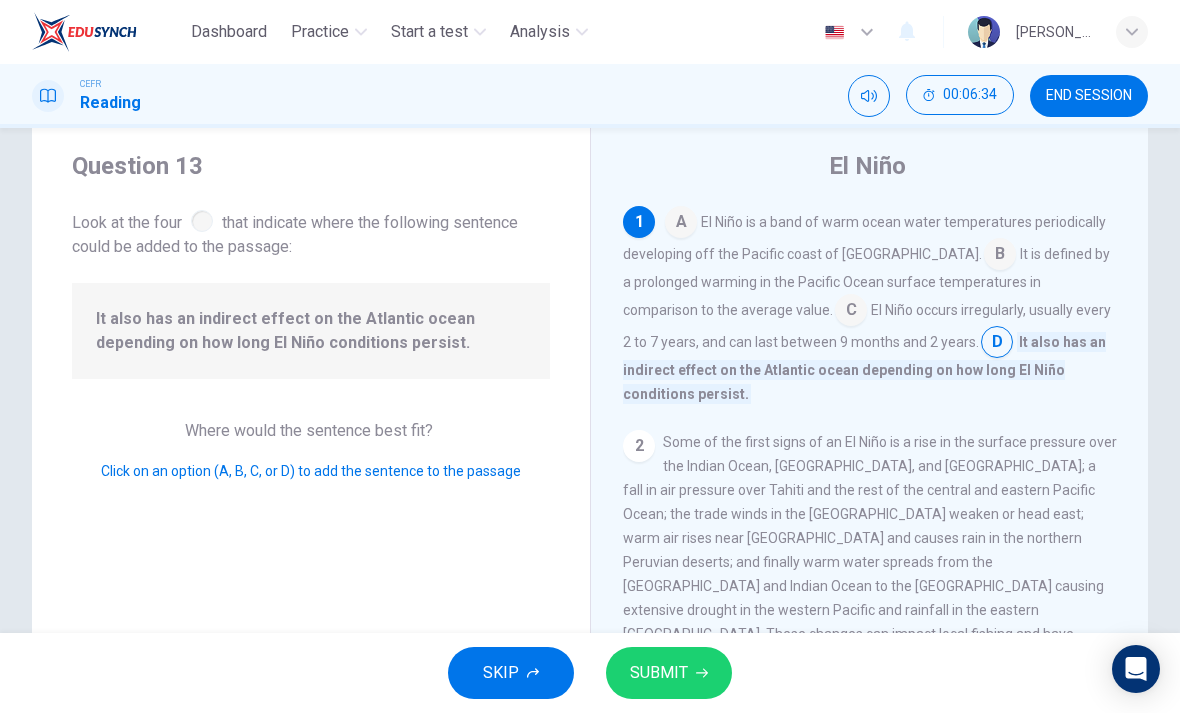 click on "SUBMIT" at bounding box center [669, 673] 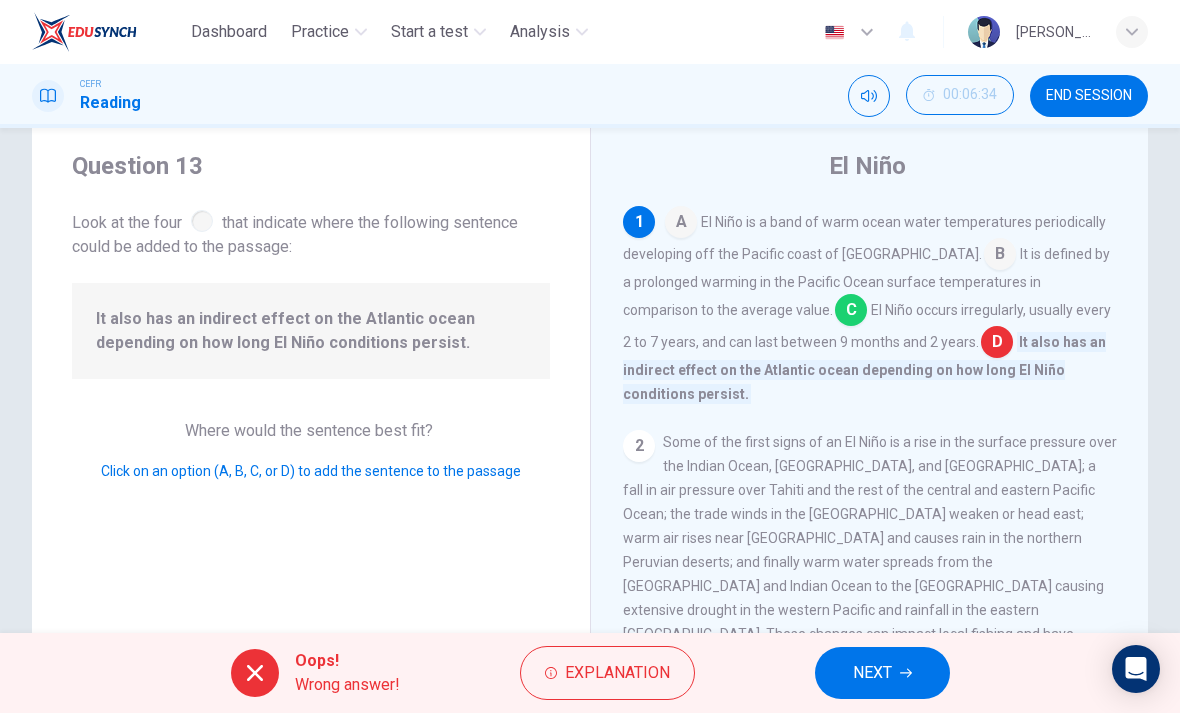 click on "NEXT" at bounding box center (872, 673) 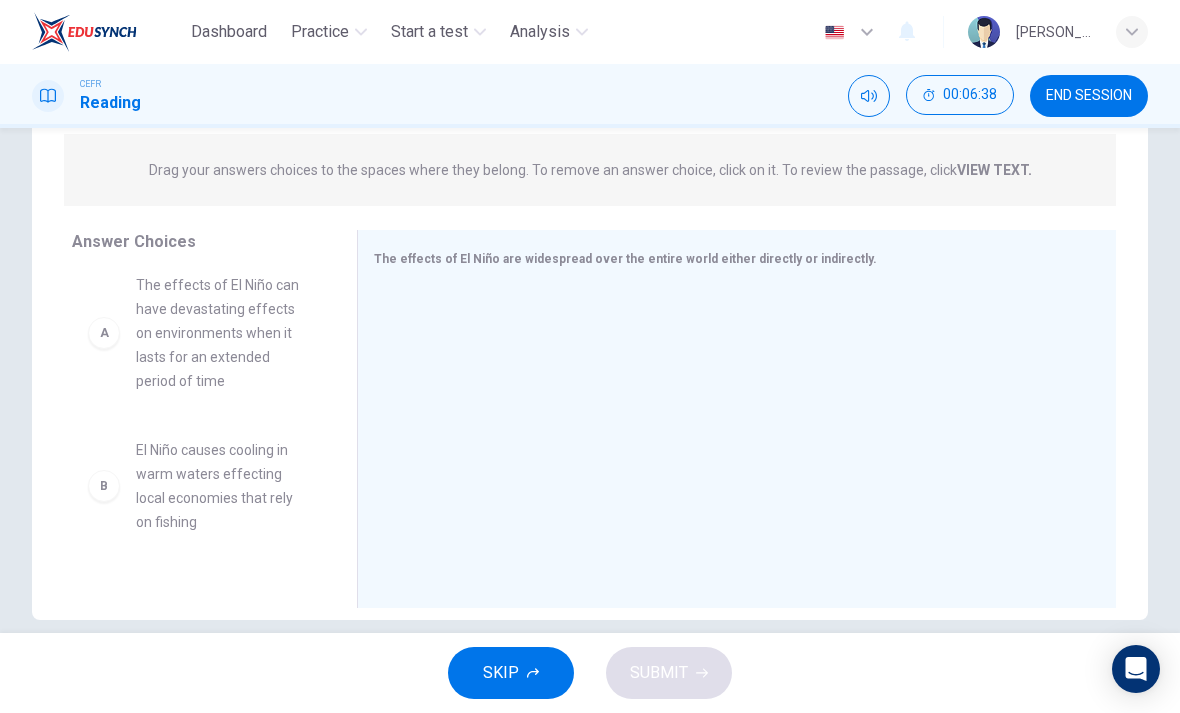 scroll, scrollTop: 242, scrollLeft: 0, axis: vertical 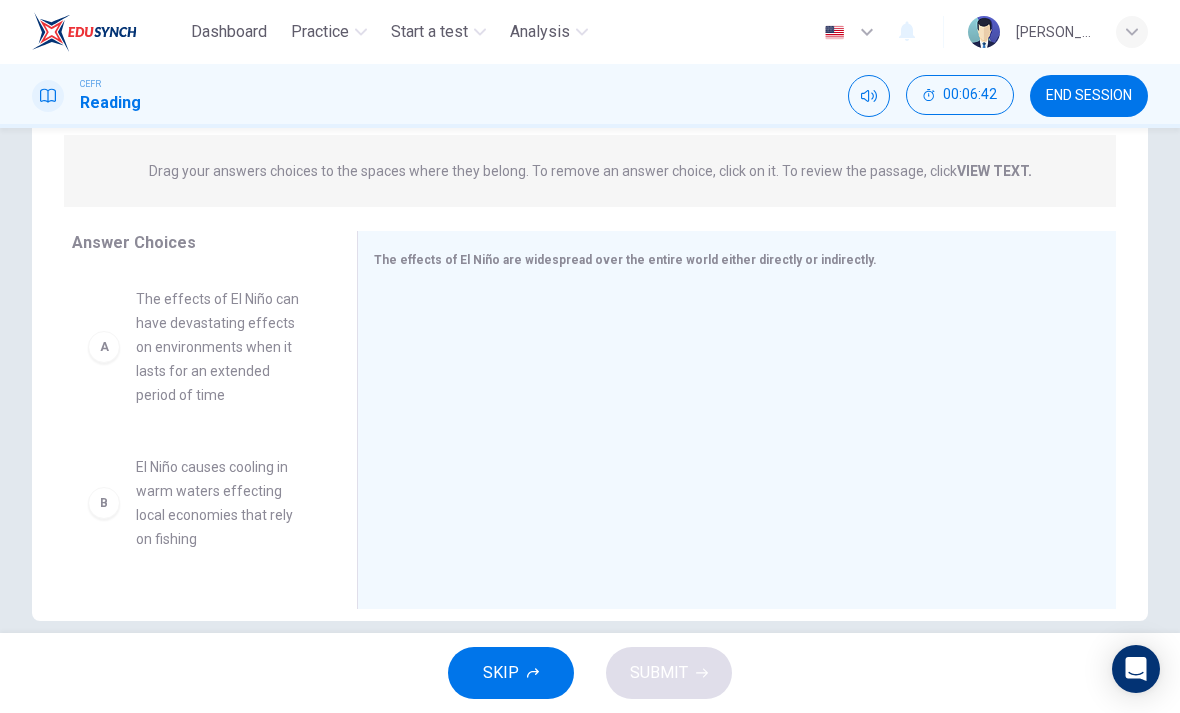 click on "END SESSION" at bounding box center [1089, 96] 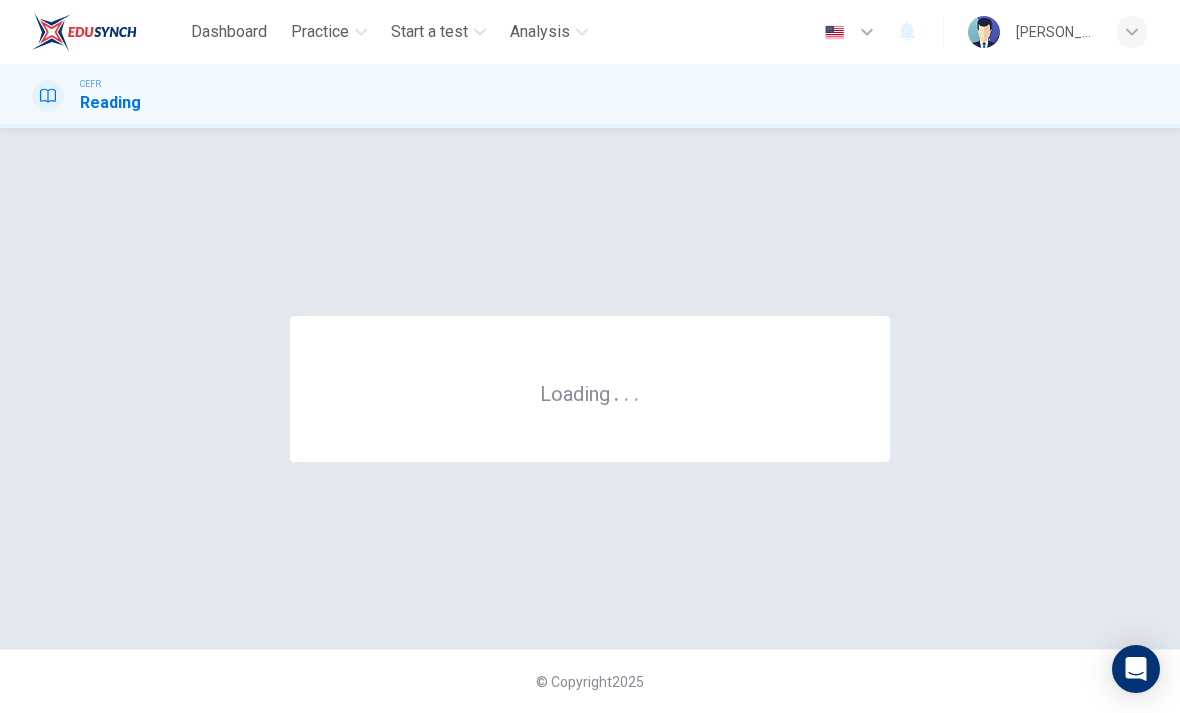 scroll, scrollTop: 0, scrollLeft: 0, axis: both 